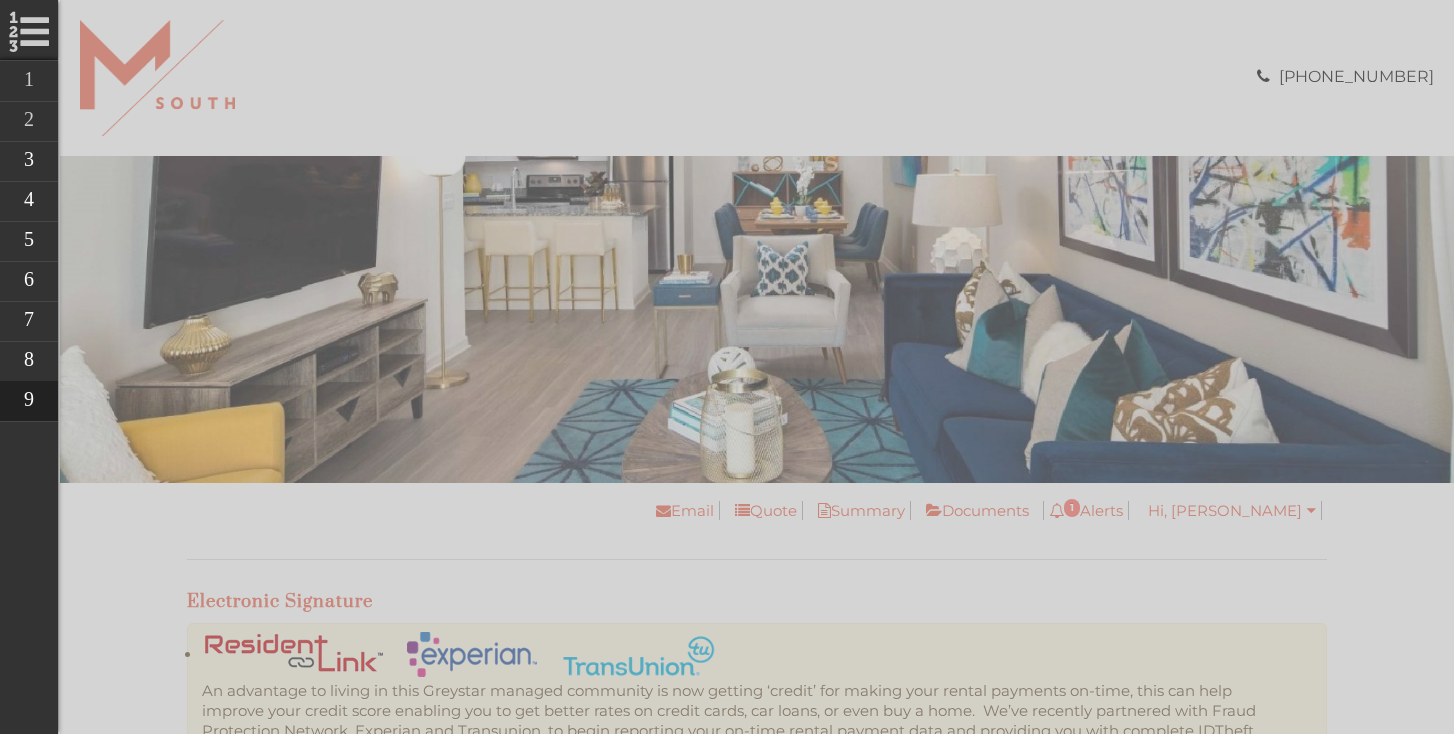 scroll, scrollTop: 882, scrollLeft: 0, axis: vertical 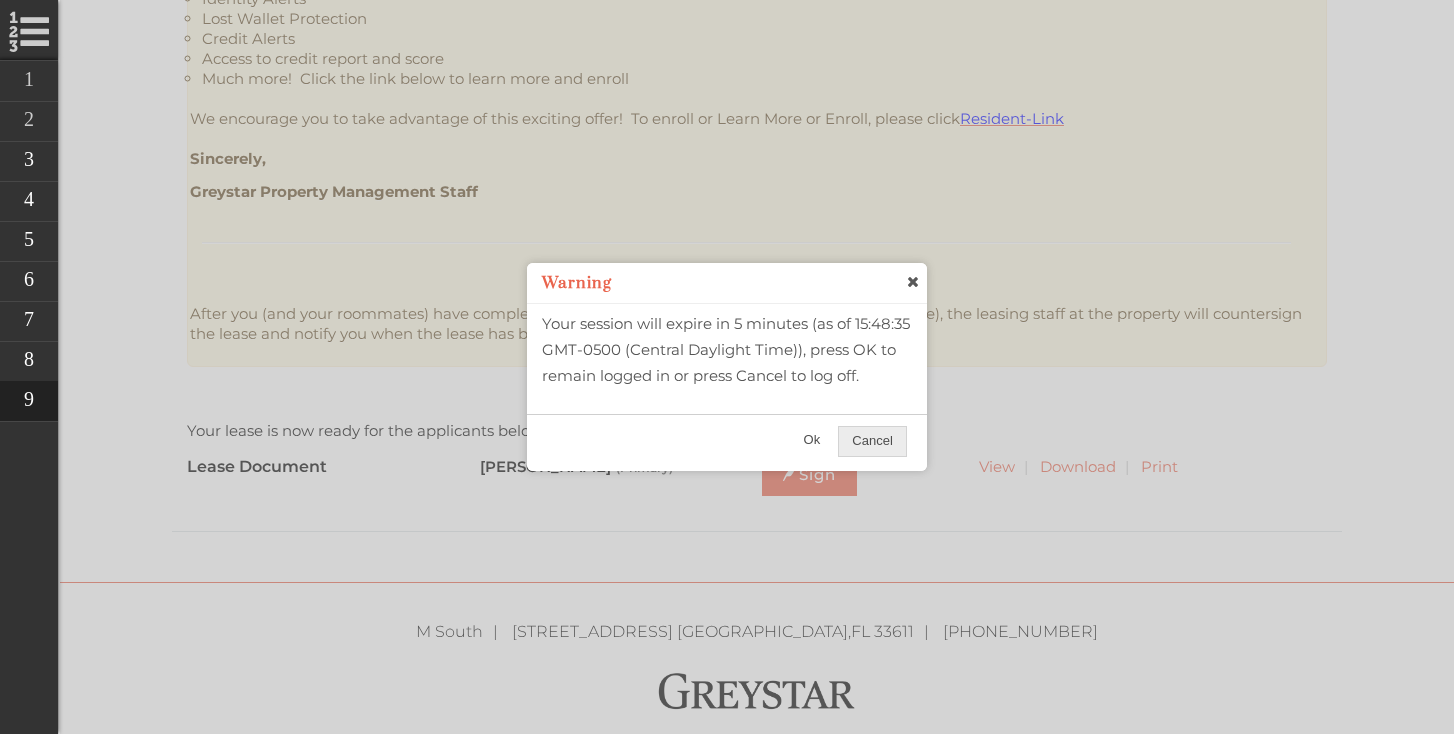 click on "Ok" at bounding box center (812, 440) 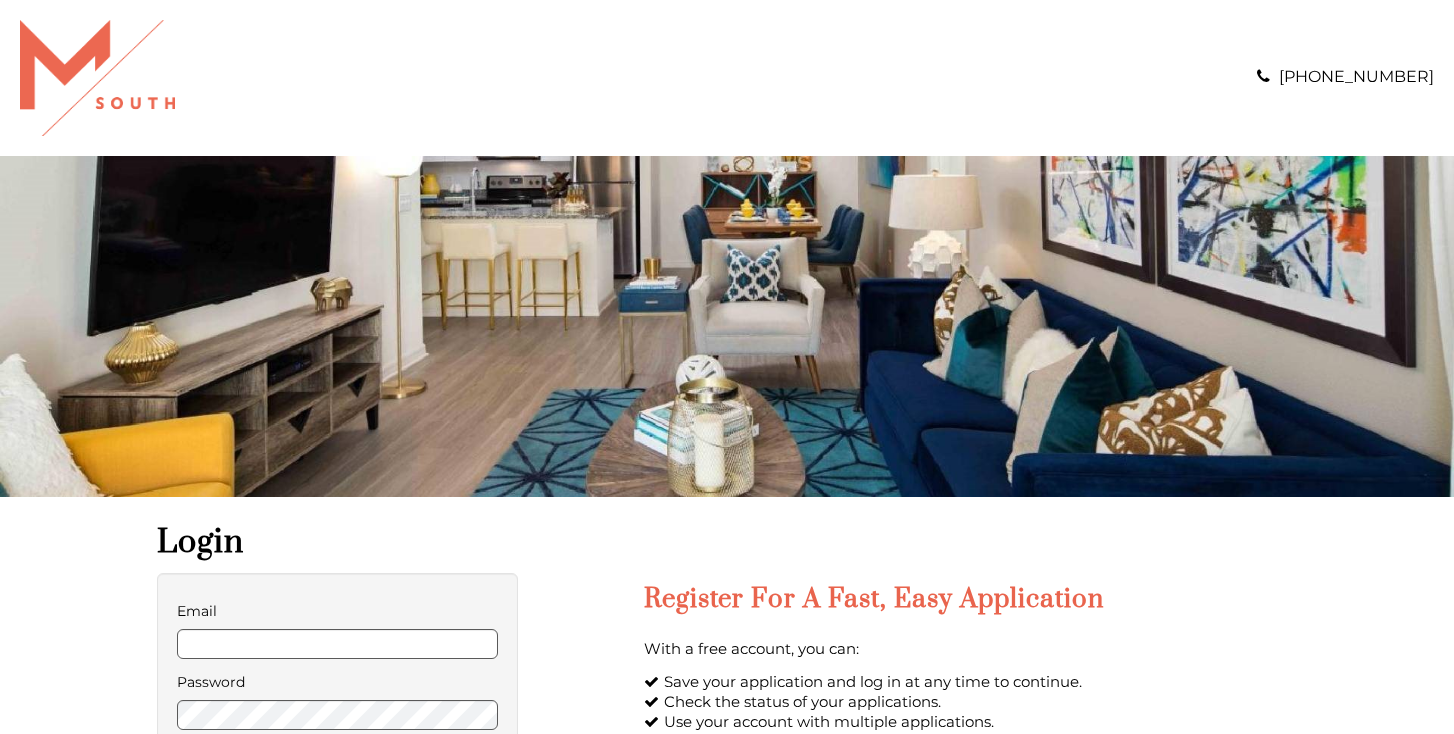 scroll, scrollTop: 0, scrollLeft: 0, axis: both 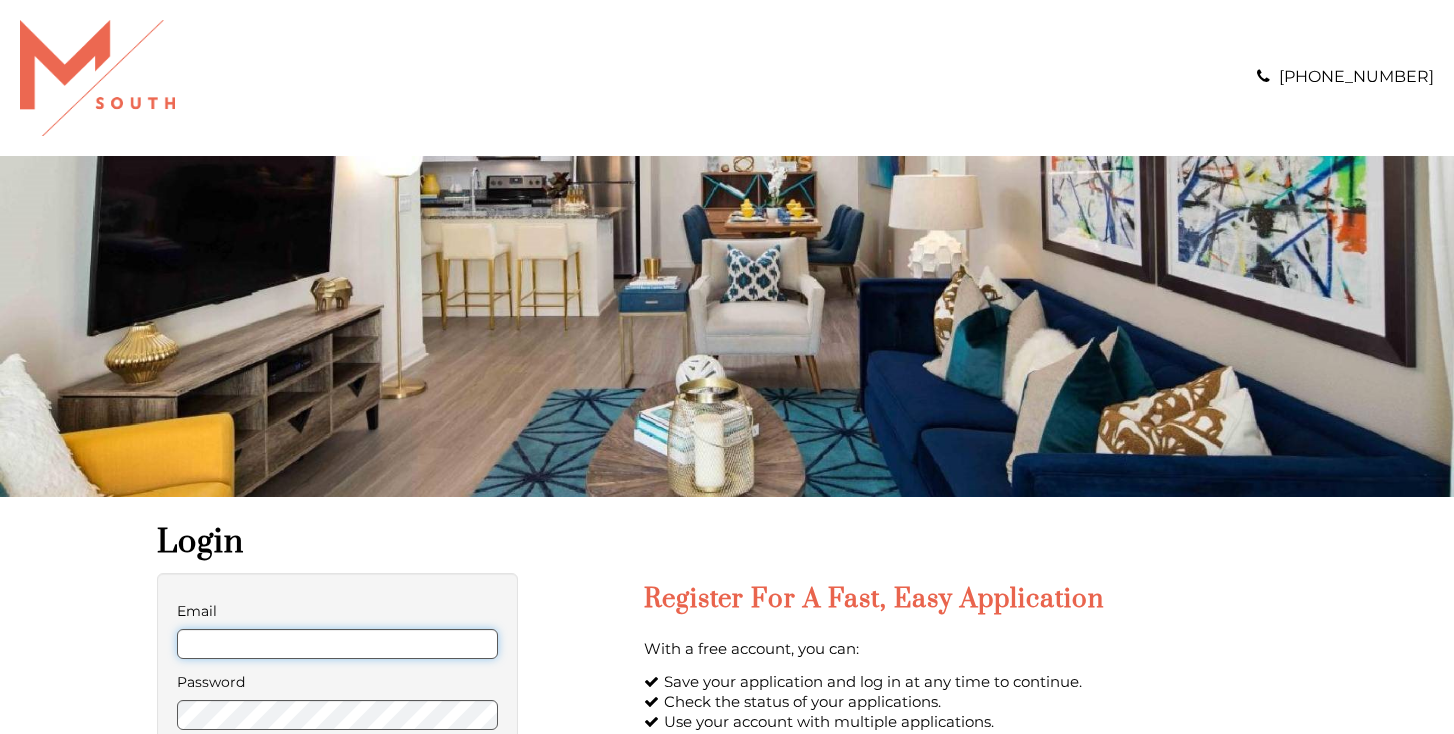 click on "Email" at bounding box center [337, 644] 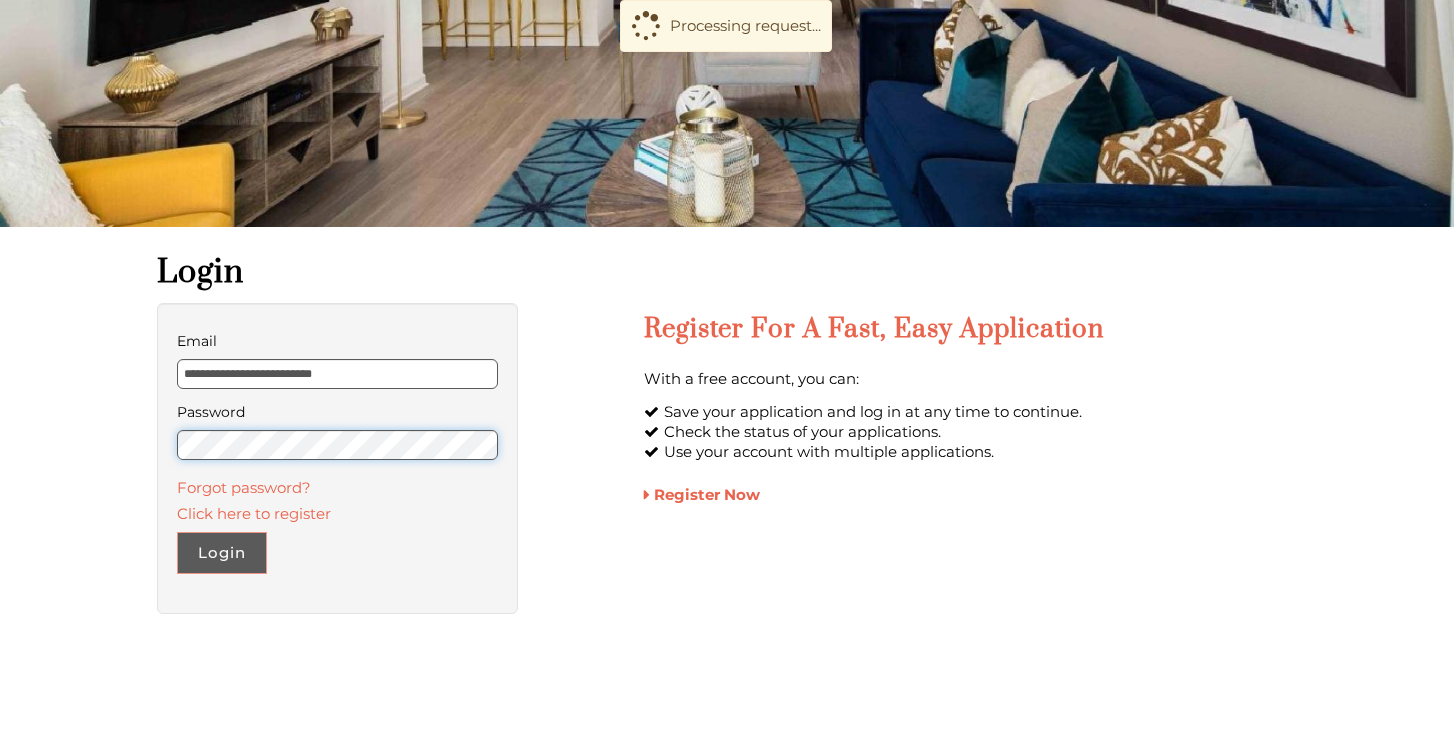 scroll, scrollTop: 280, scrollLeft: 0, axis: vertical 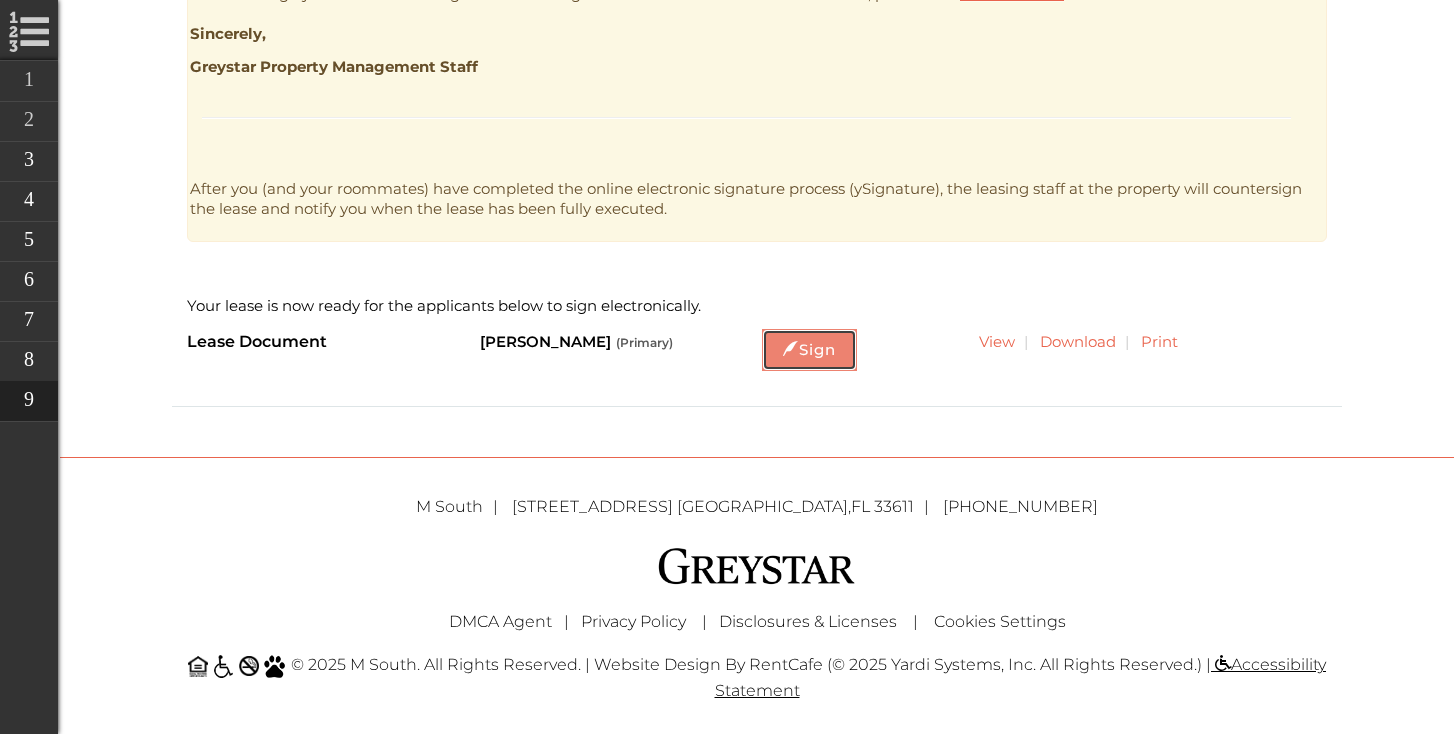 click on "Sign" at bounding box center (809, 350) 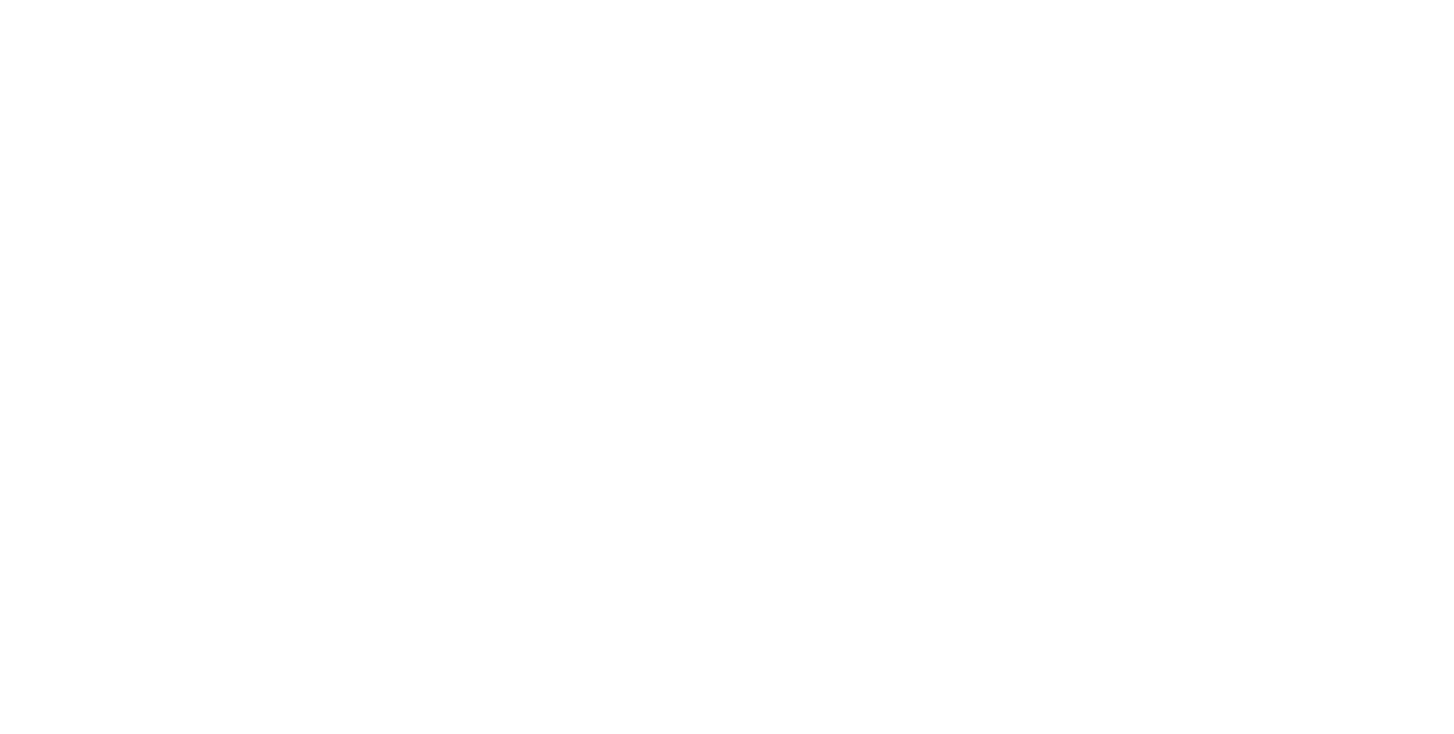 scroll, scrollTop: 0, scrollLeft: 0, axis: both 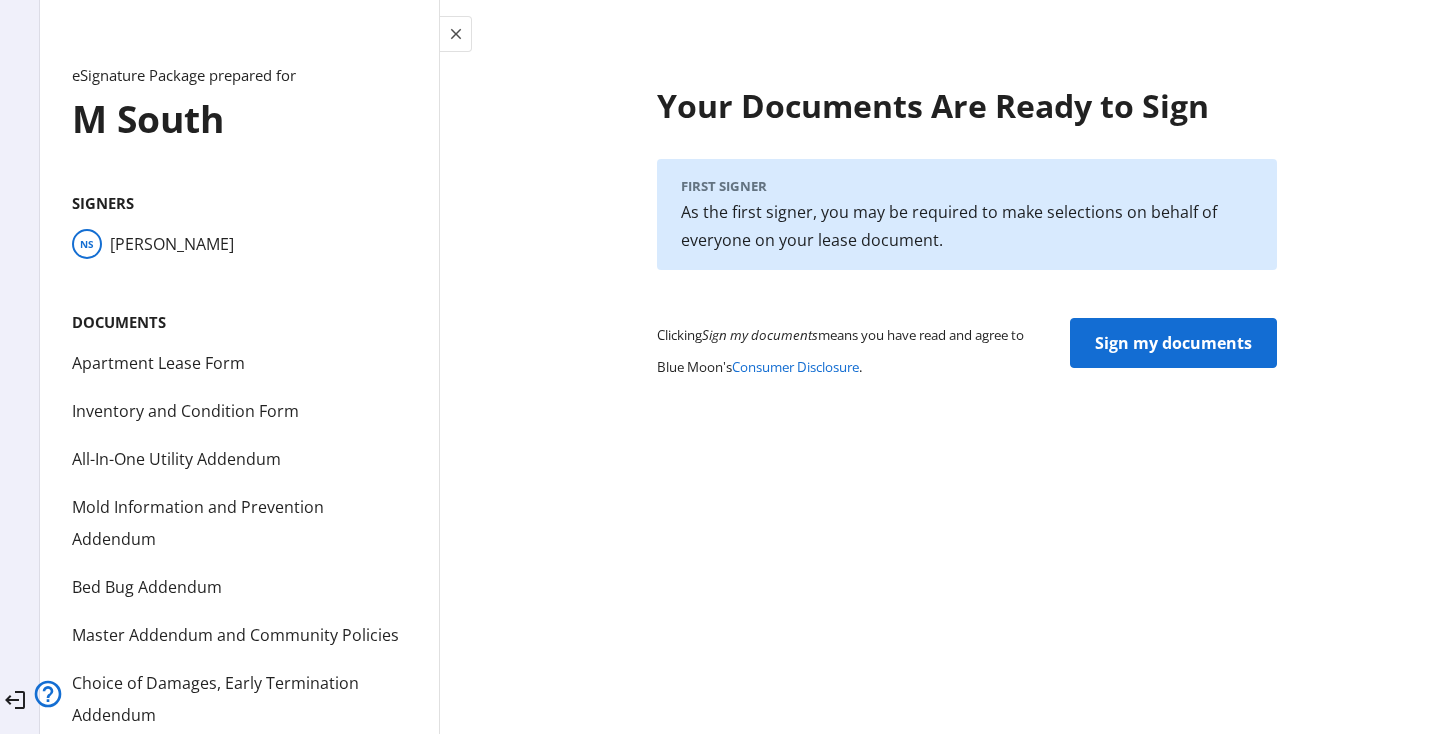 click on "Sign my documents" 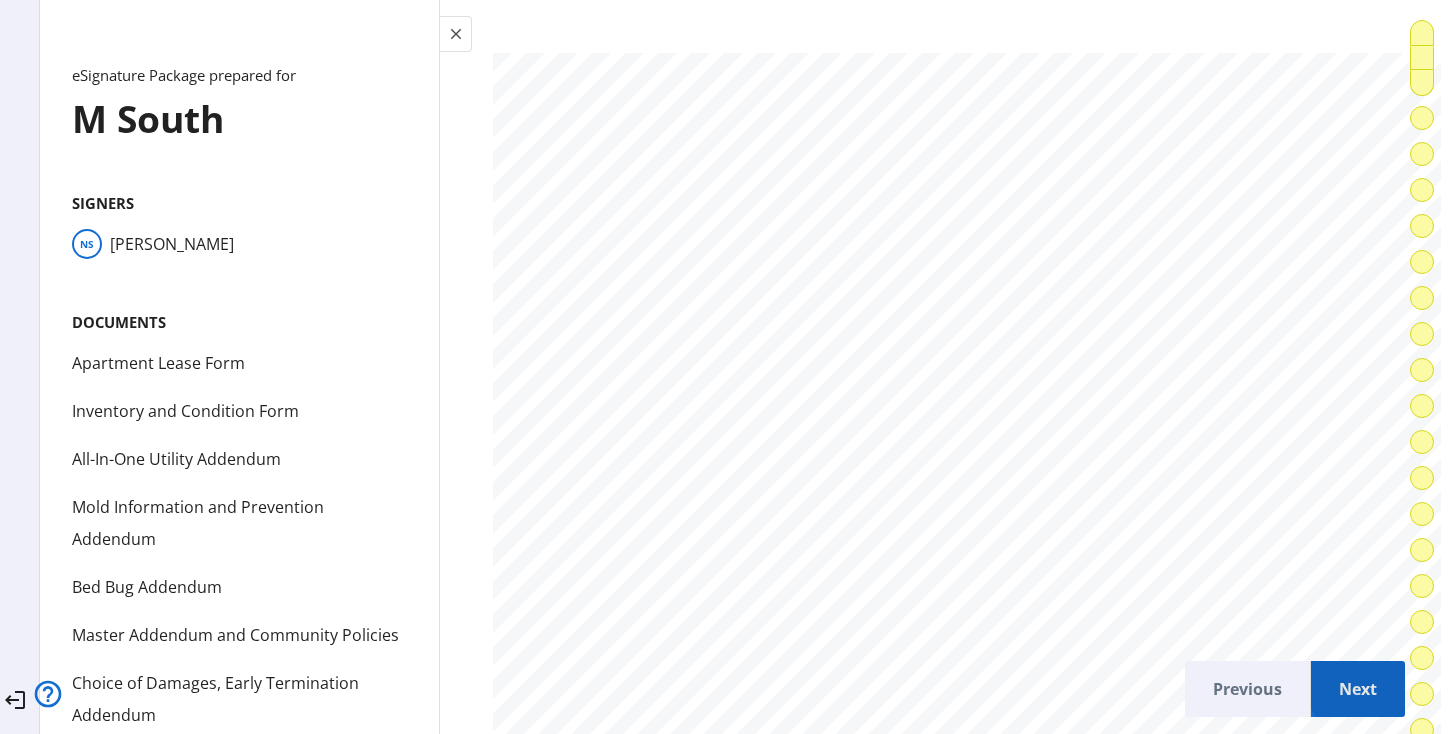 click on "Next" at bounding box center [1358, 689] 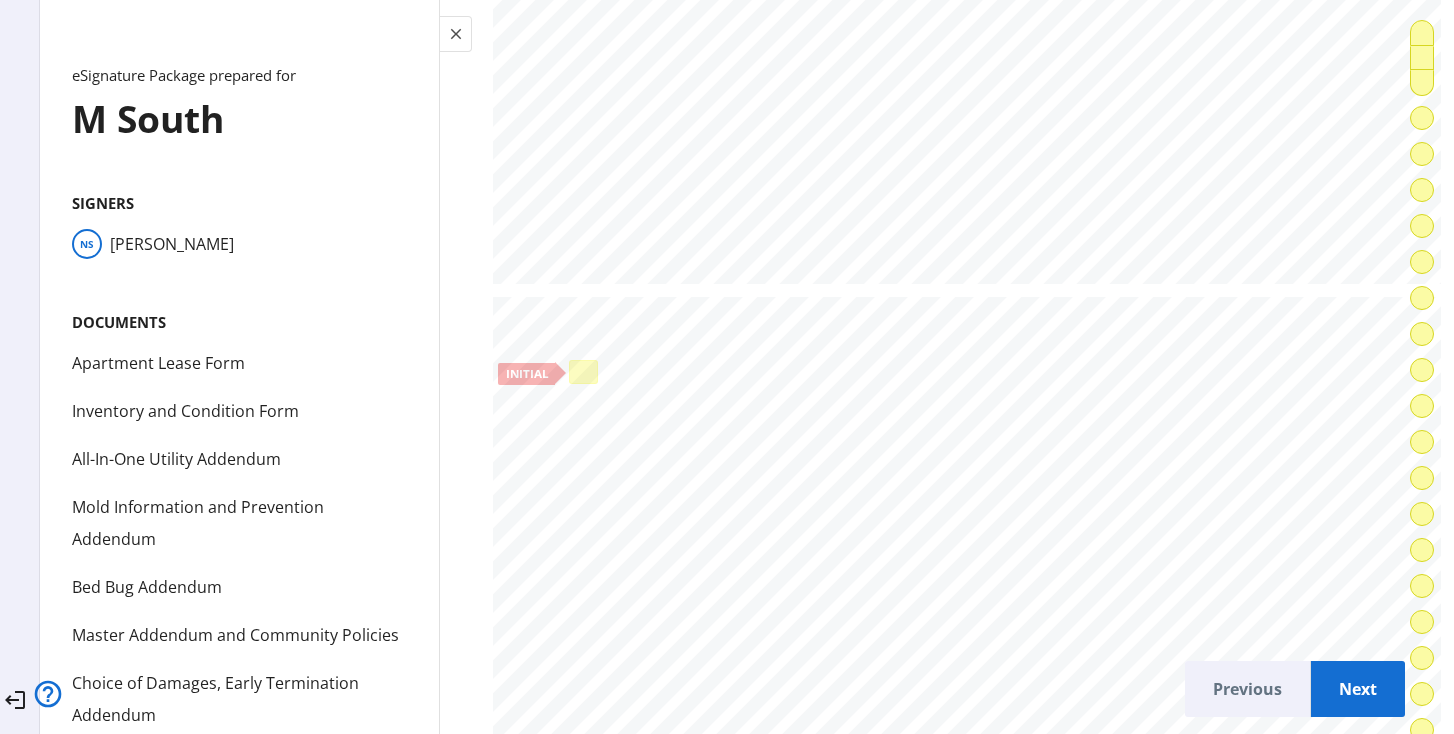 click at bounding box center [583, 372] 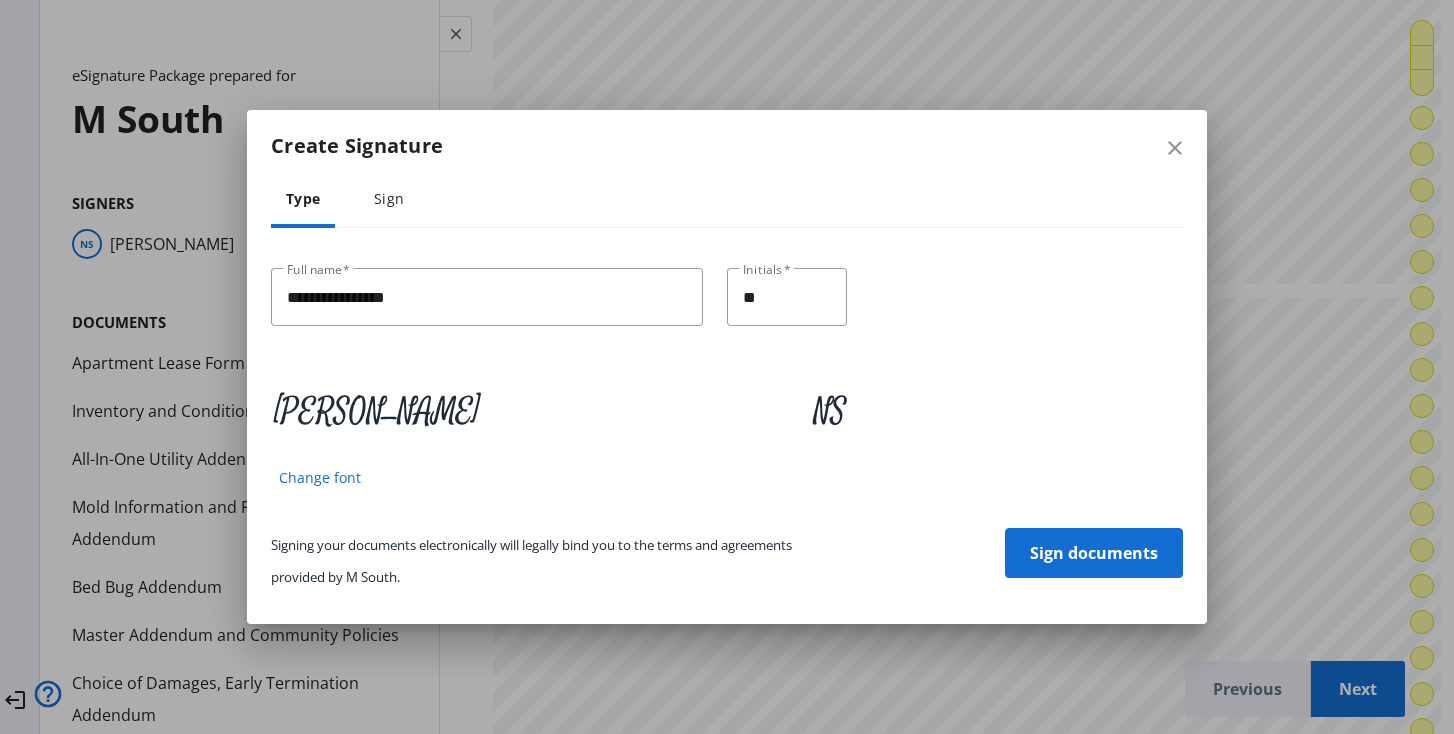 click on "Sign documents" at bounding box center (1094, 553) 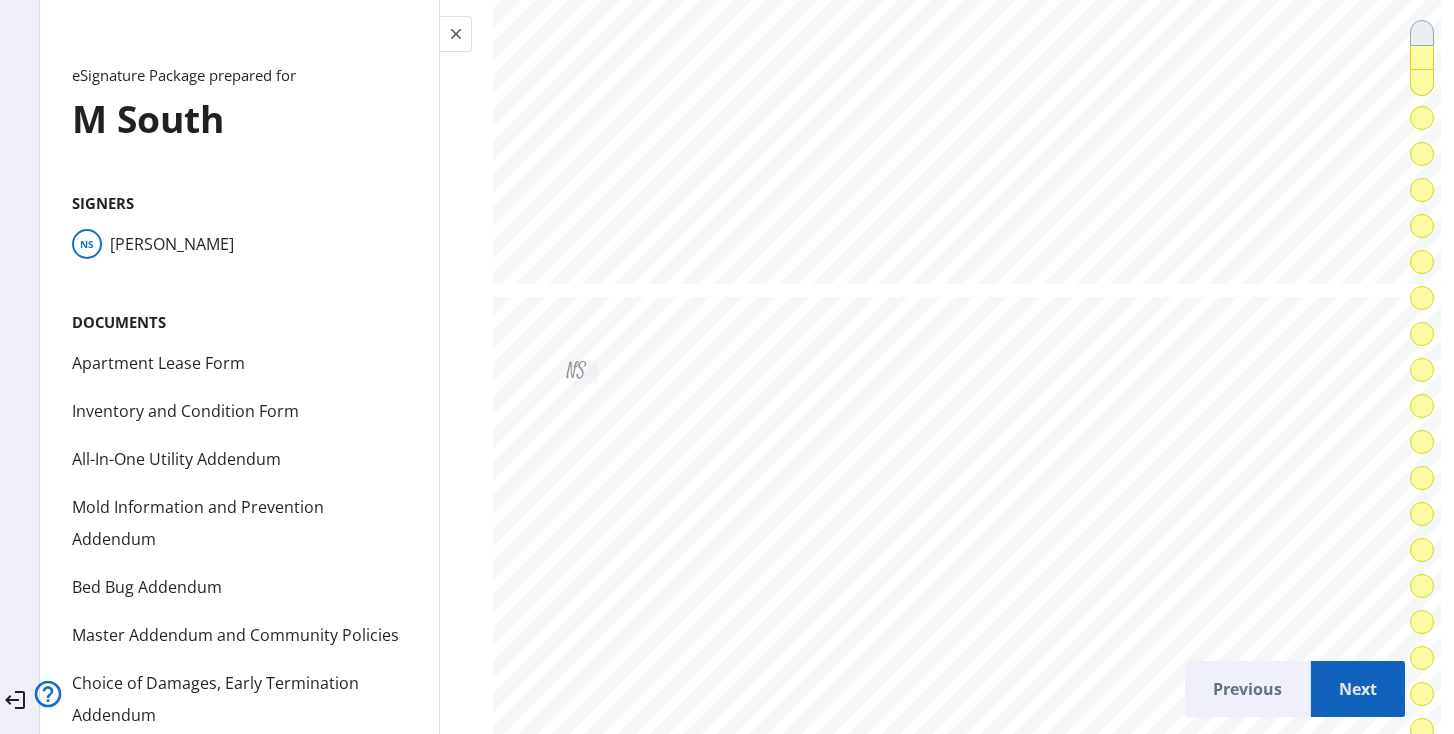 click on "Next" at bounding box center (1358, 689) 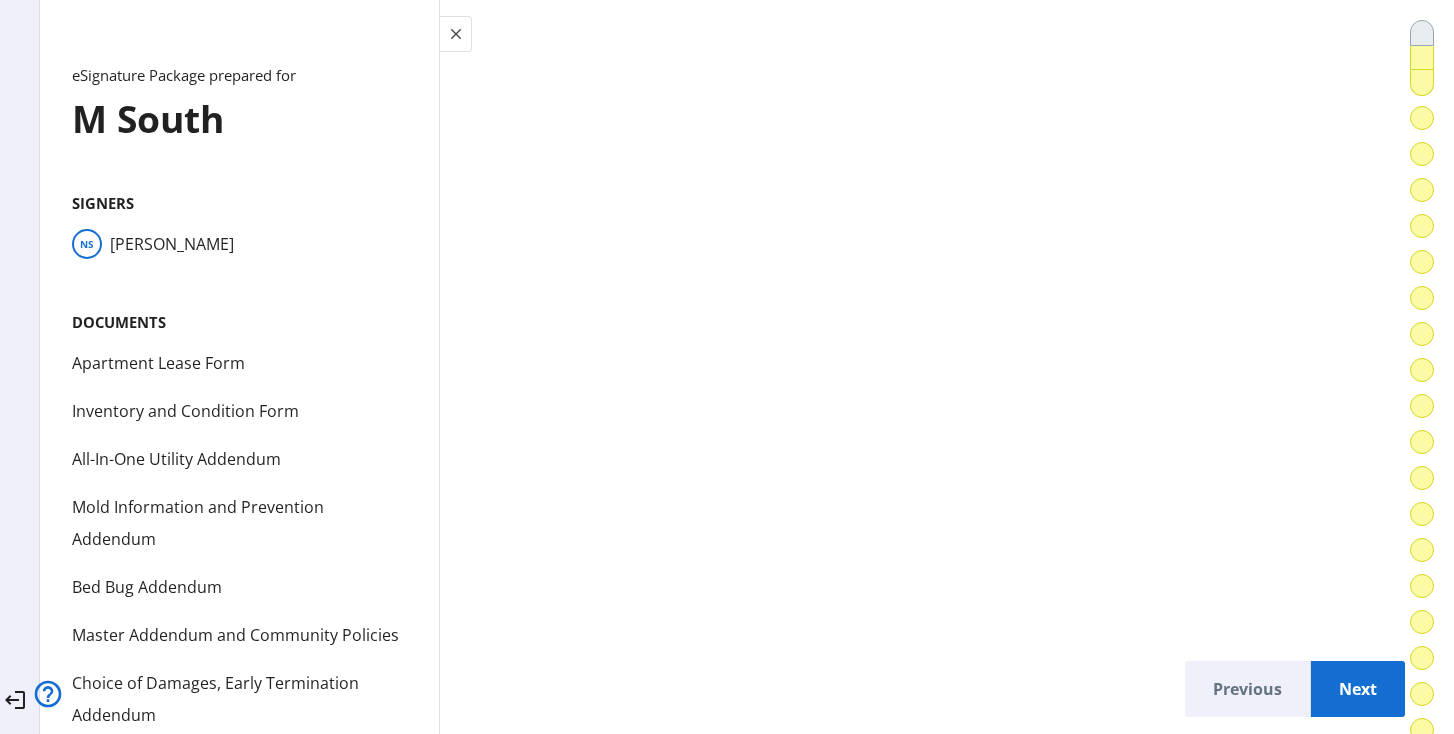 scroll, scrollTop: 13400, scrollLeft: 0, axis: vertical 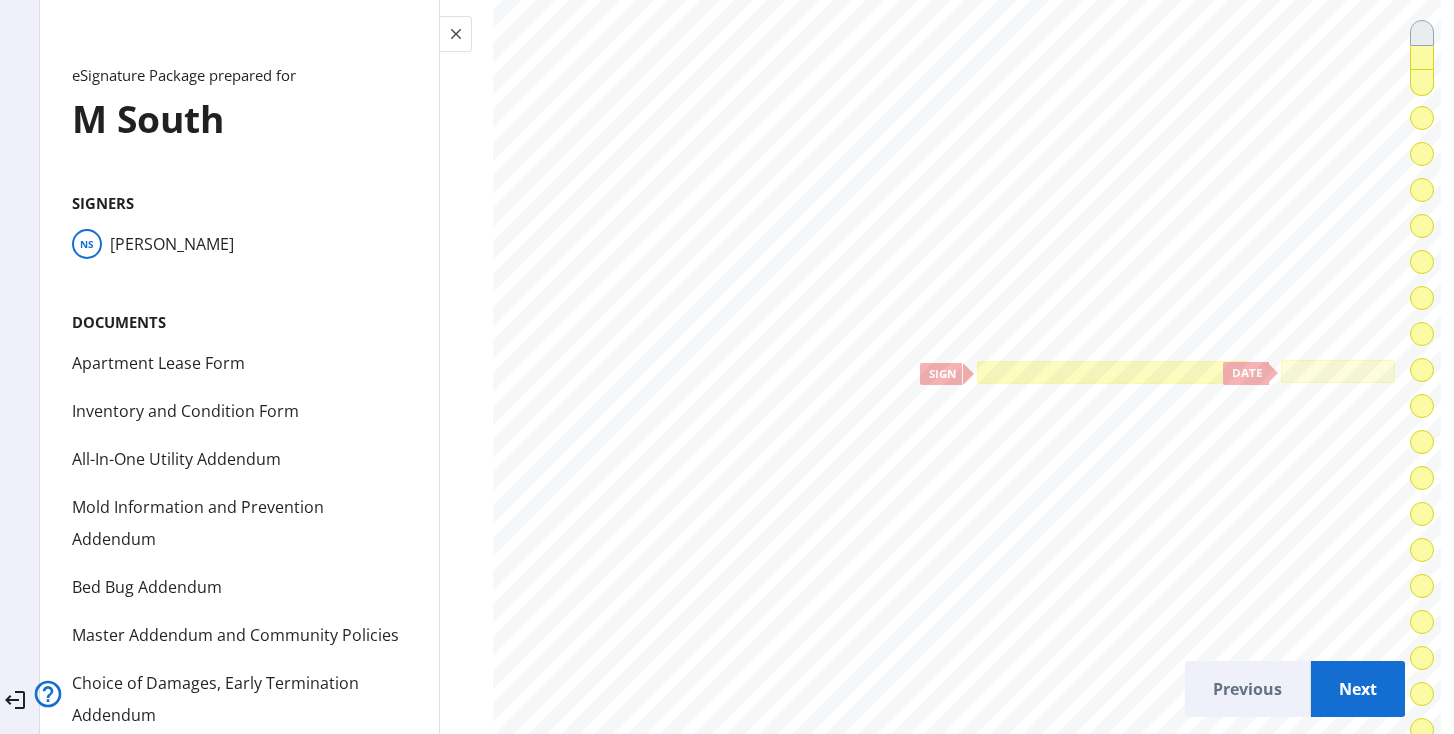 click at bounding box center [1112, 372] 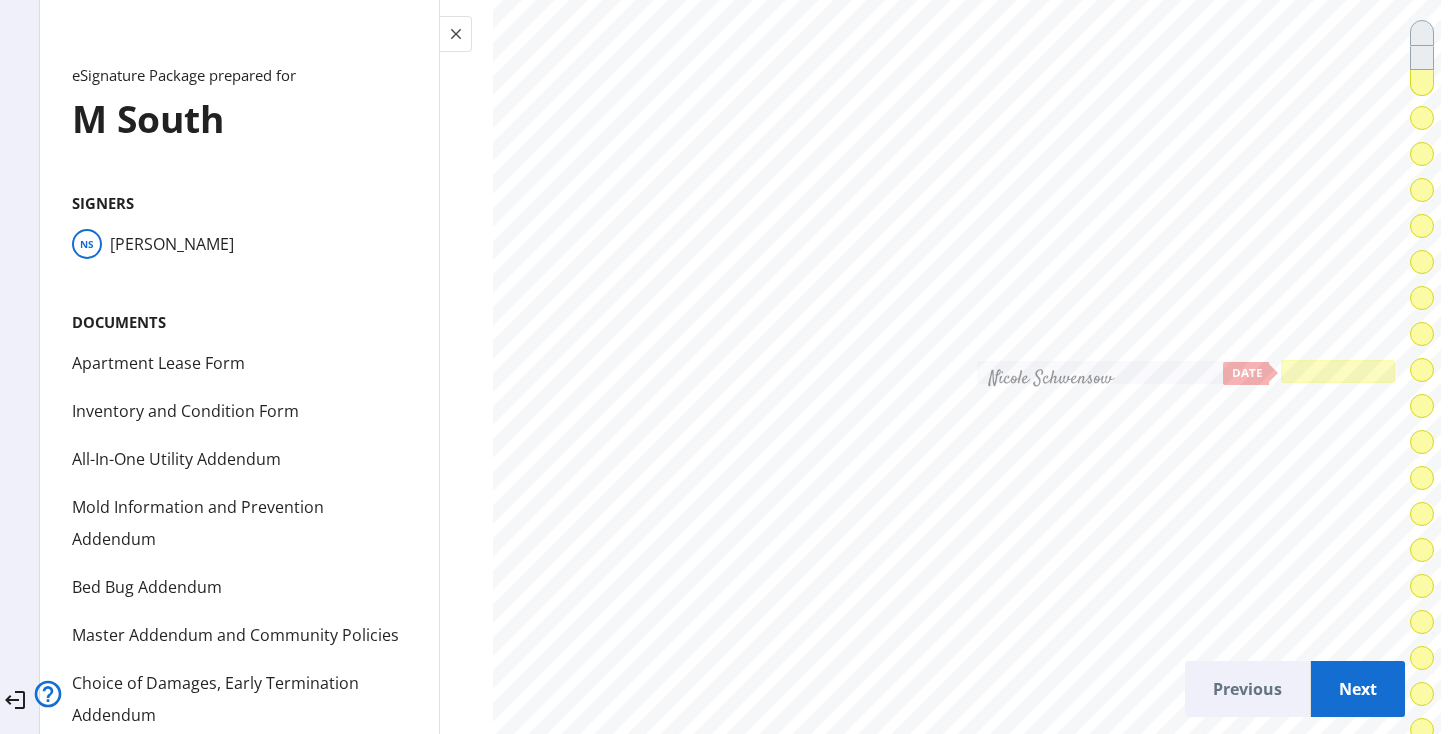 click at bounding box center (1338, 371) 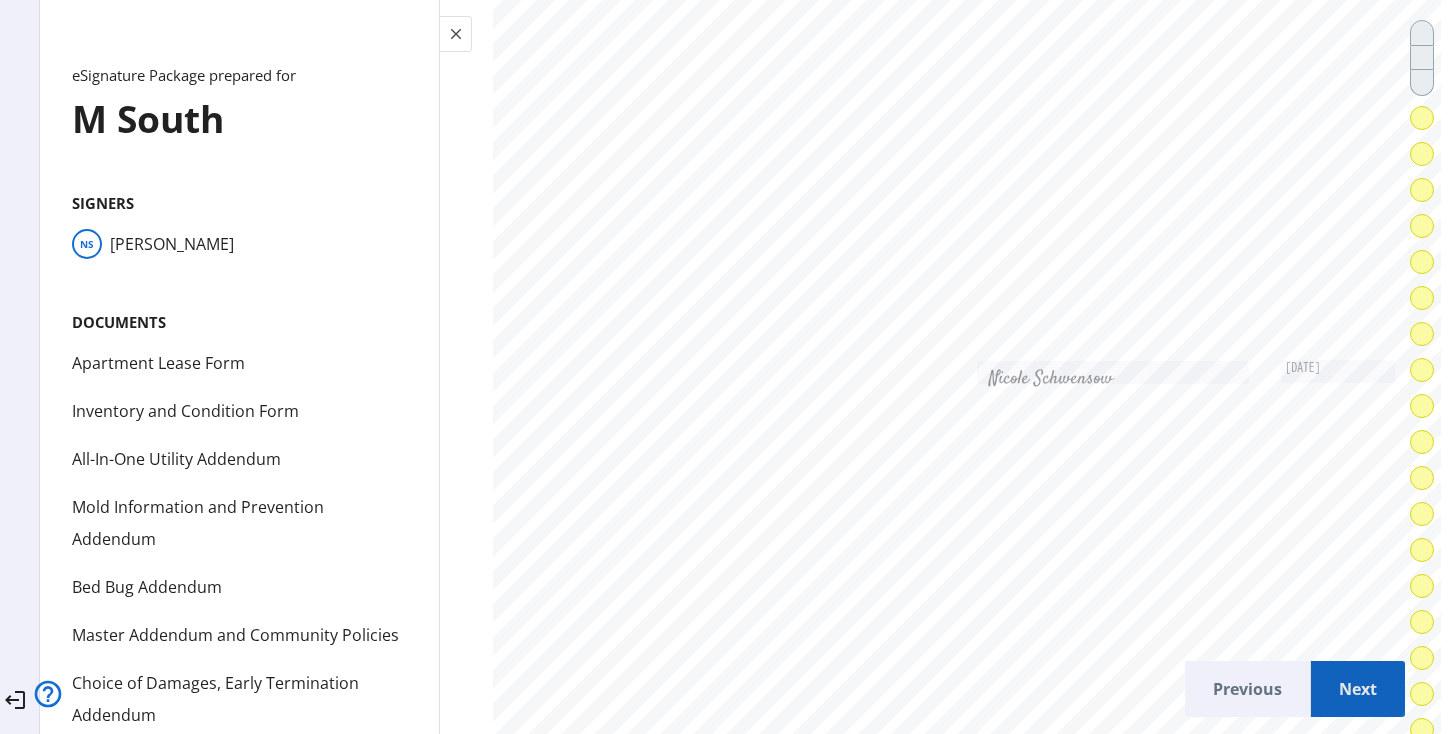 click on "Next" at bounding box center (1358, 689) 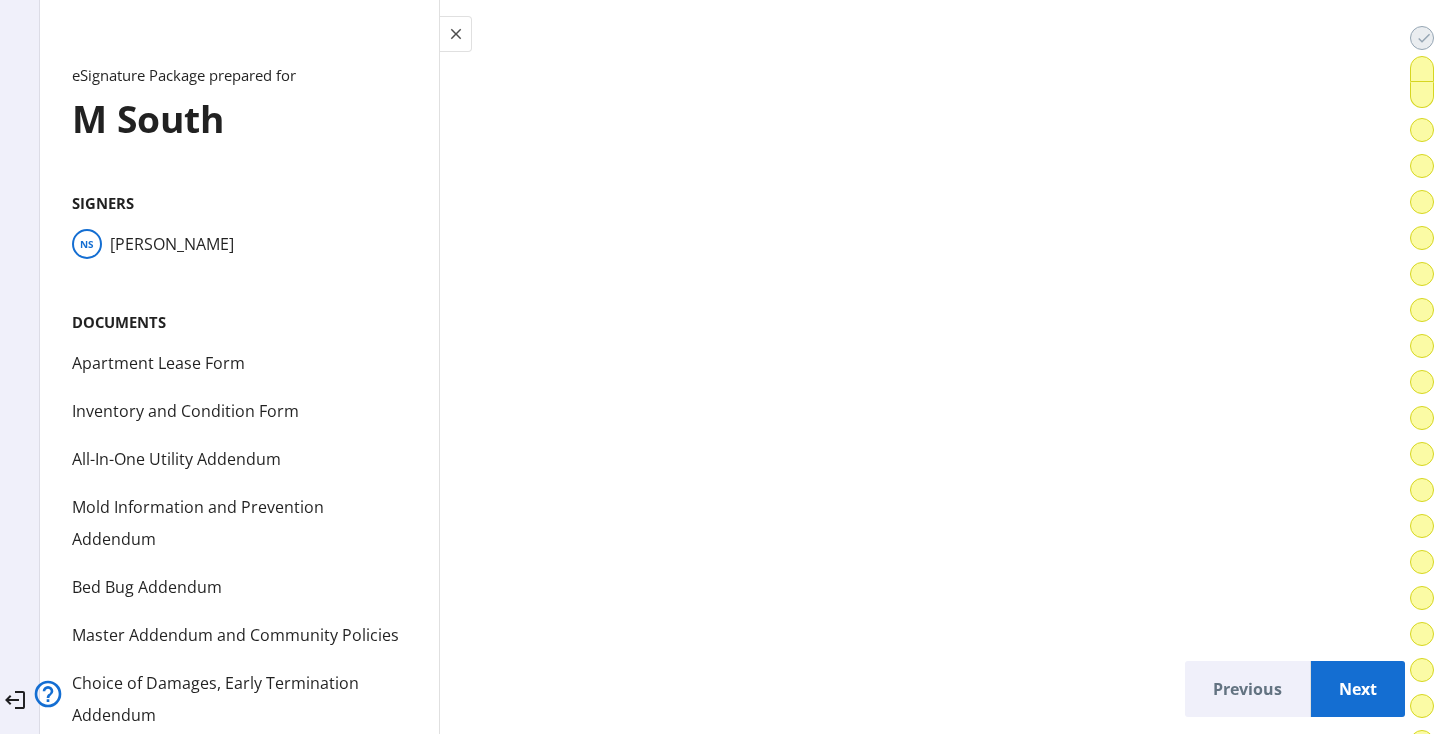 scroll, scrollTop: 19059, scrollLeft: 0, axis: vertical 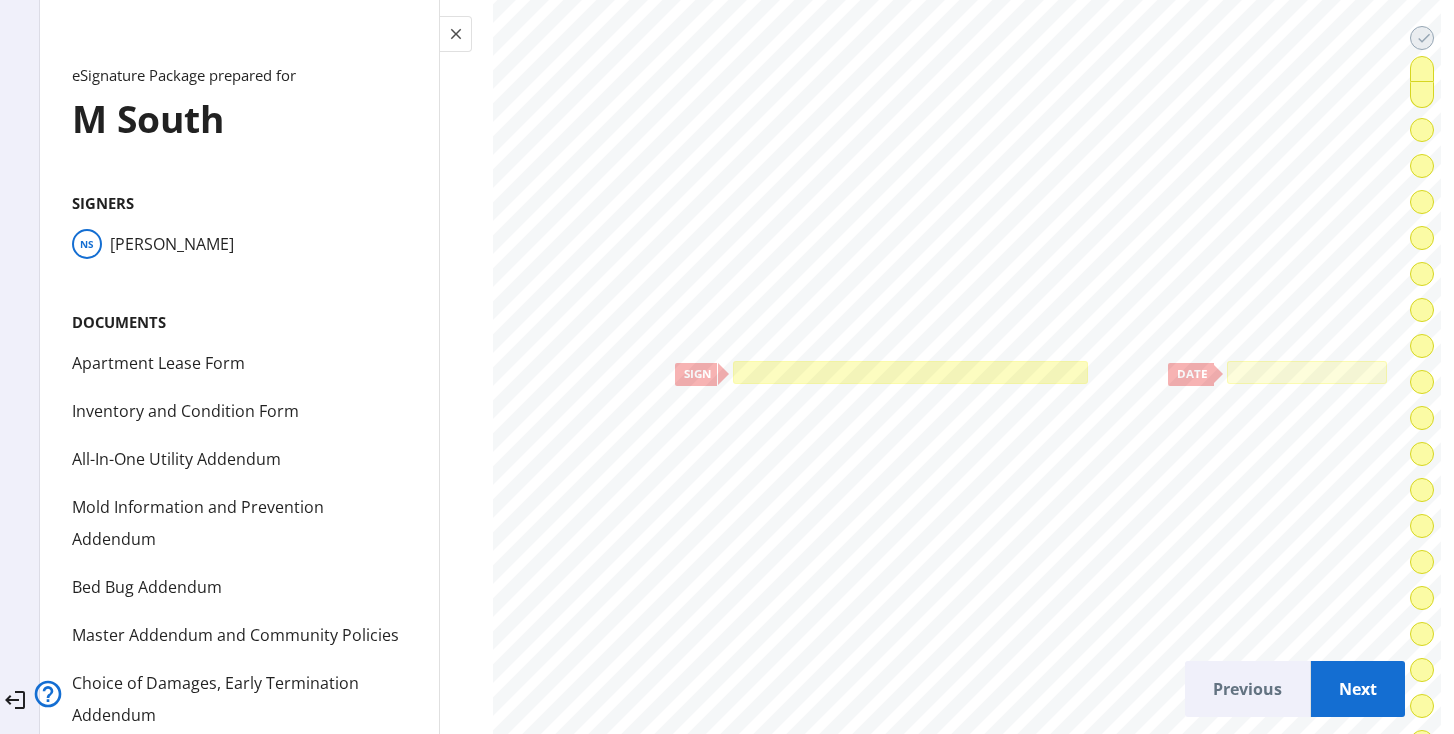 click at bounding box center [910, 372] 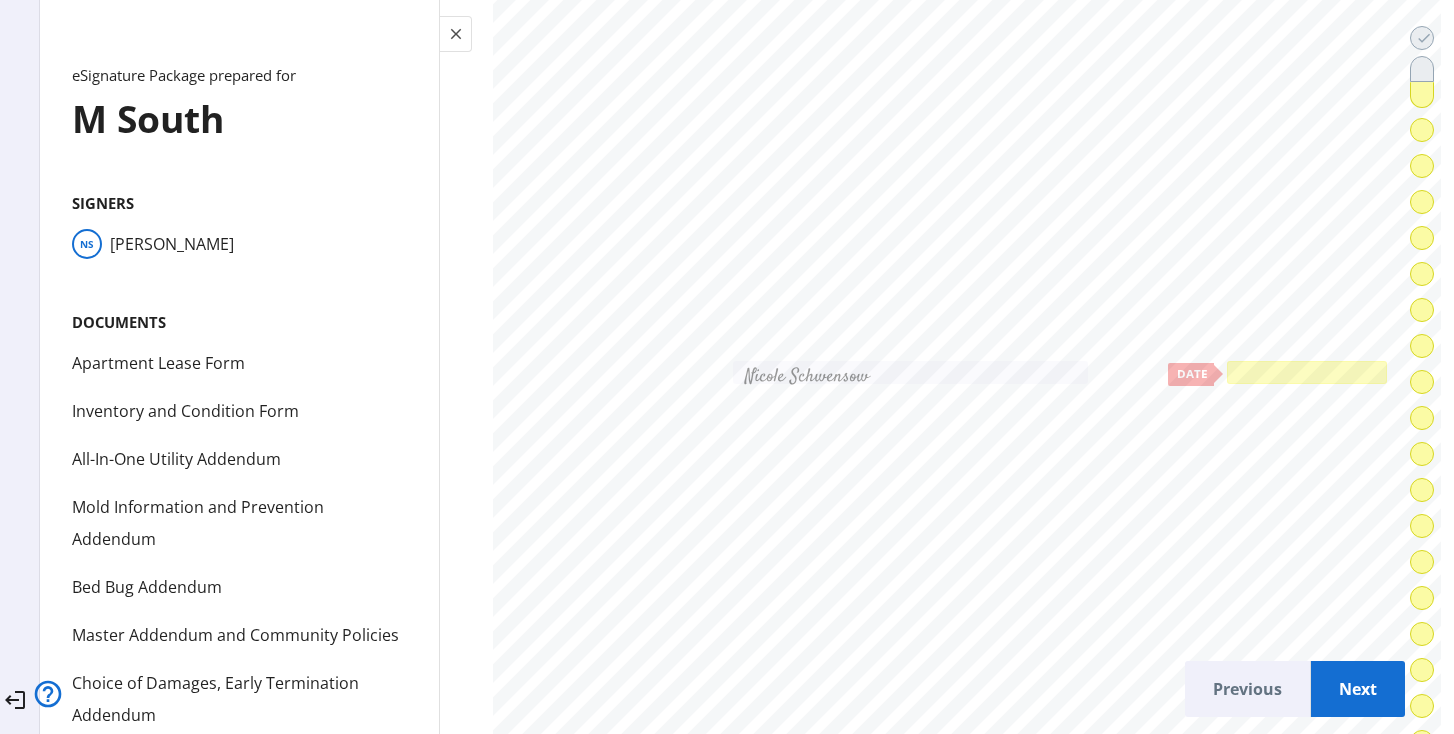 click at bounding box center (1307, 372) 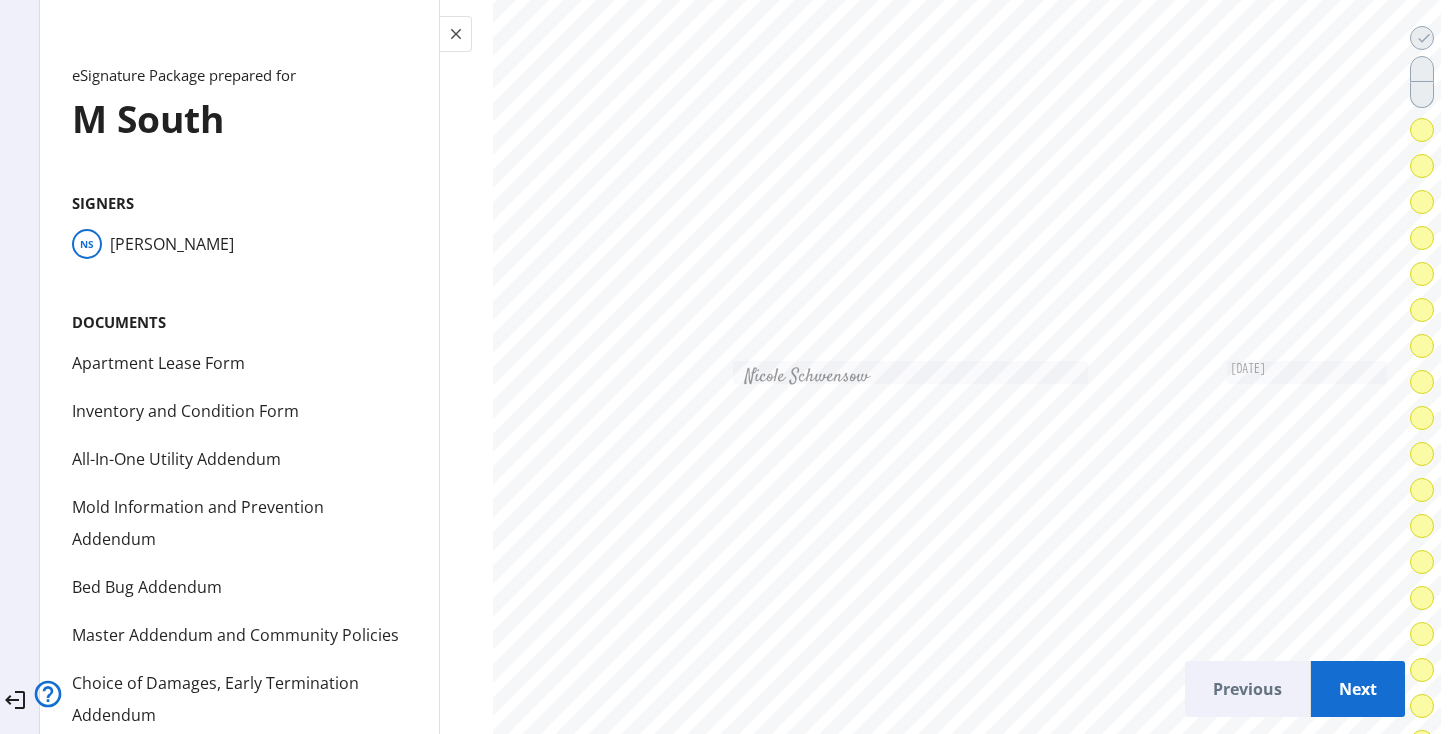 click on "Next" at bounding box center [1358, 689] 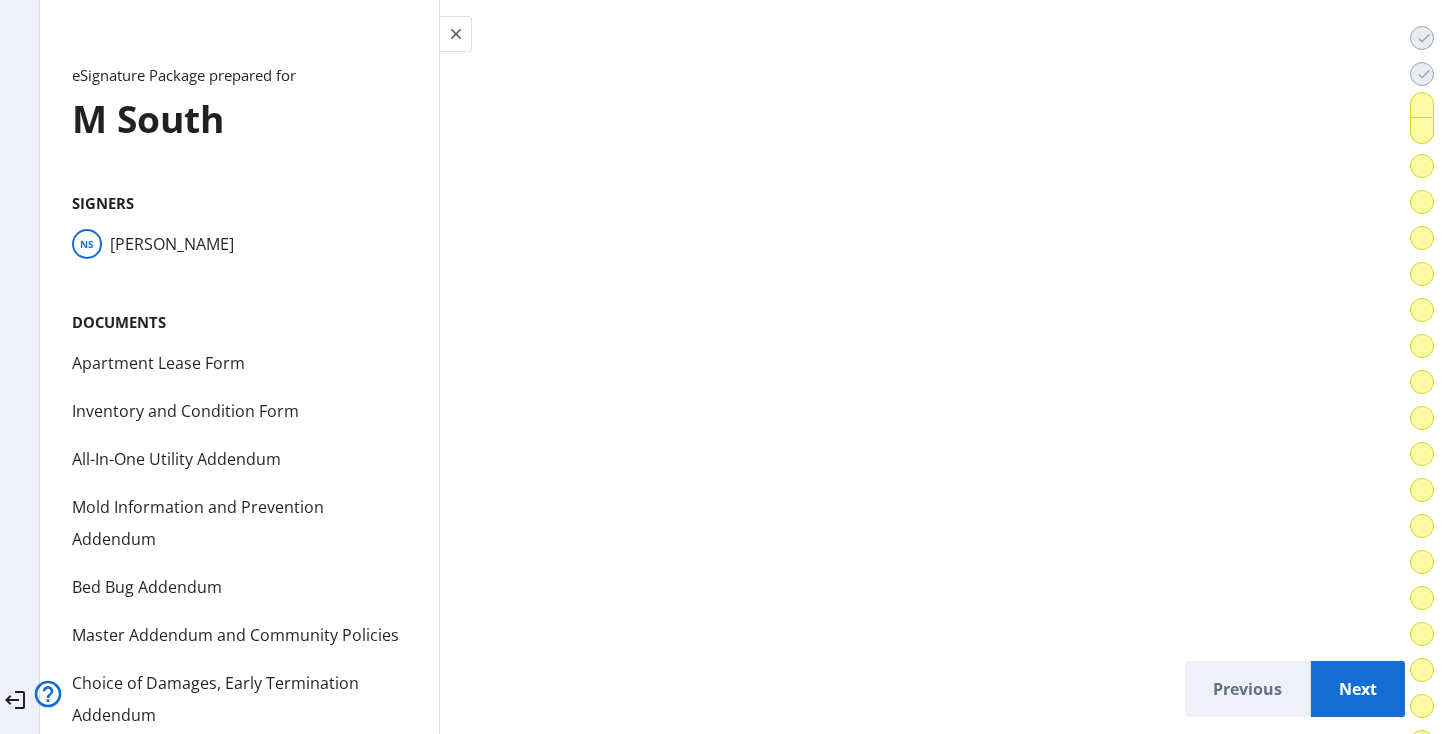 scroll, scrollTop: 23503, scrollLeft: 0, axis: vertical 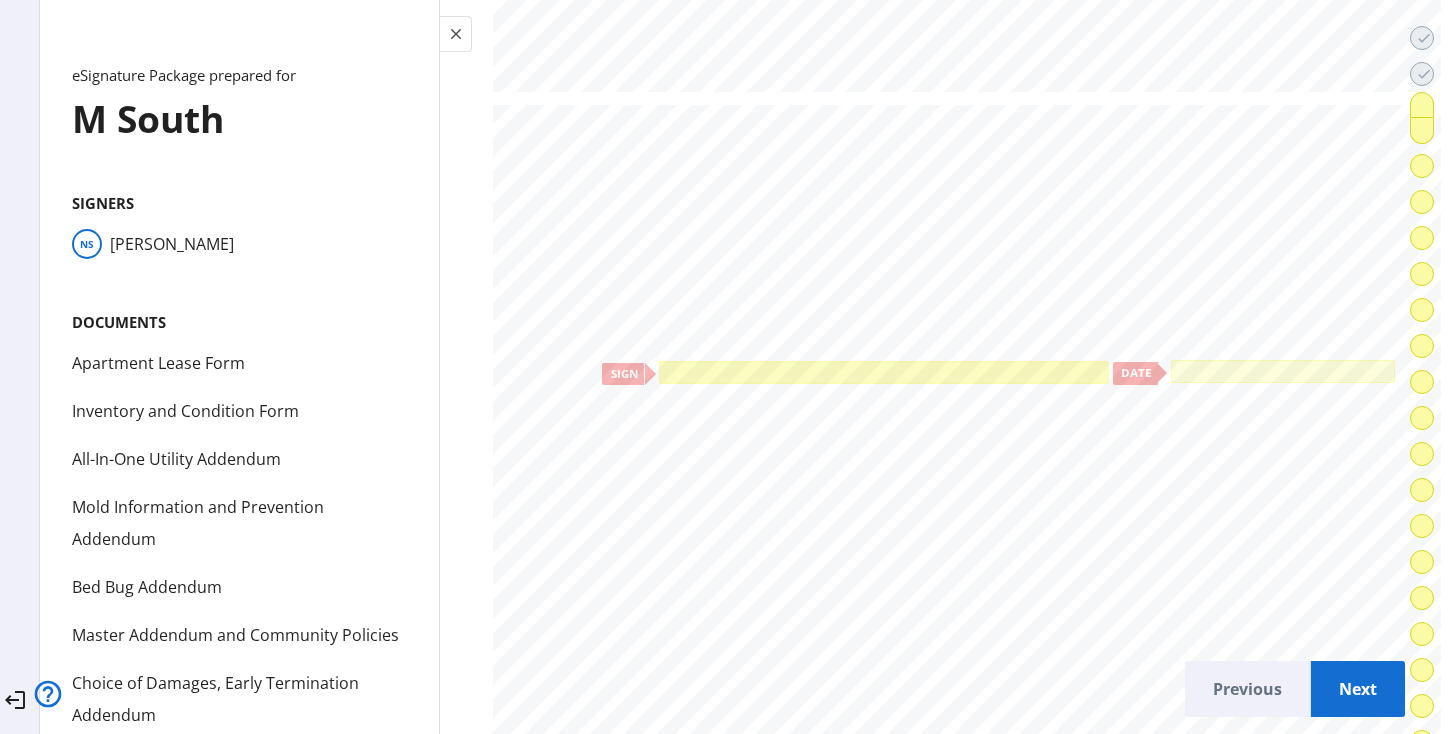 click 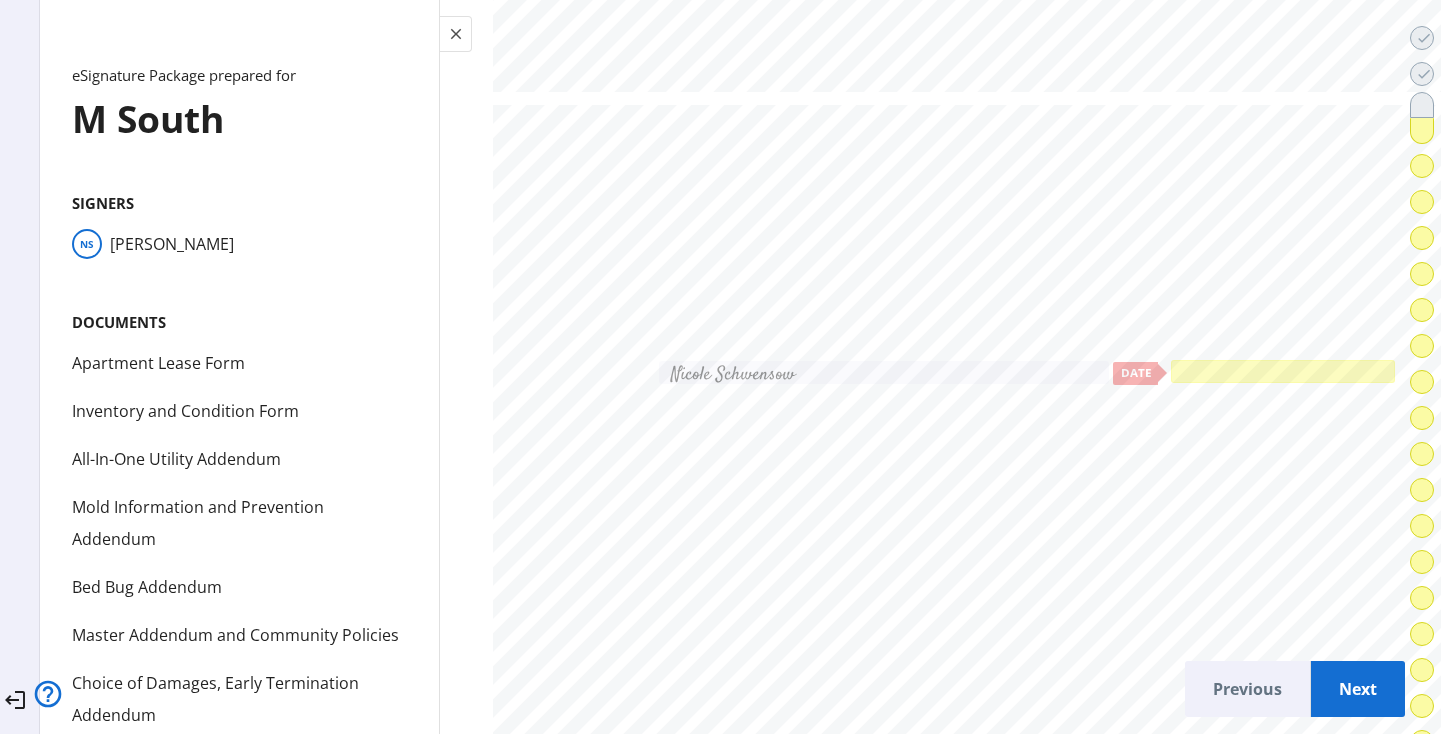click at bounding box center (1282, 371) 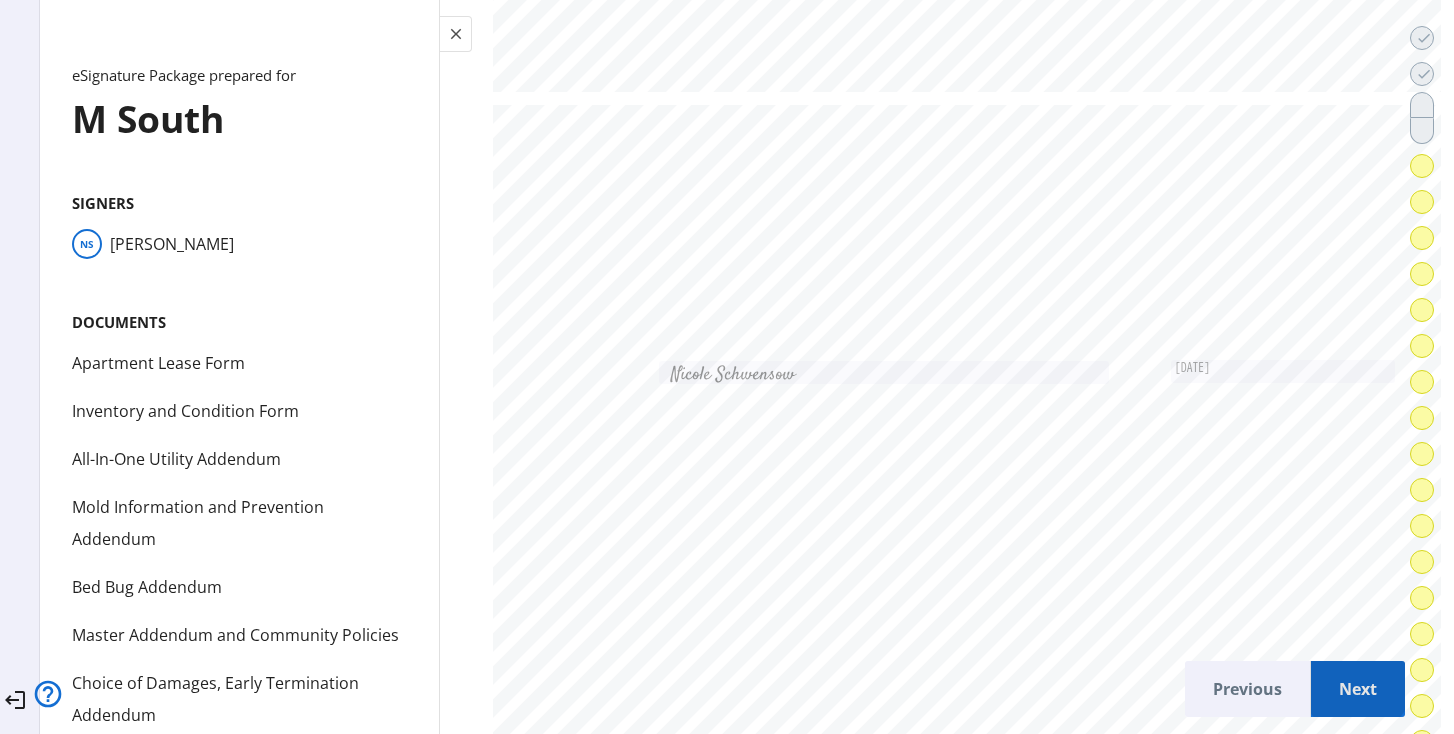 click on "Next" at bounding box center (1358, 689) 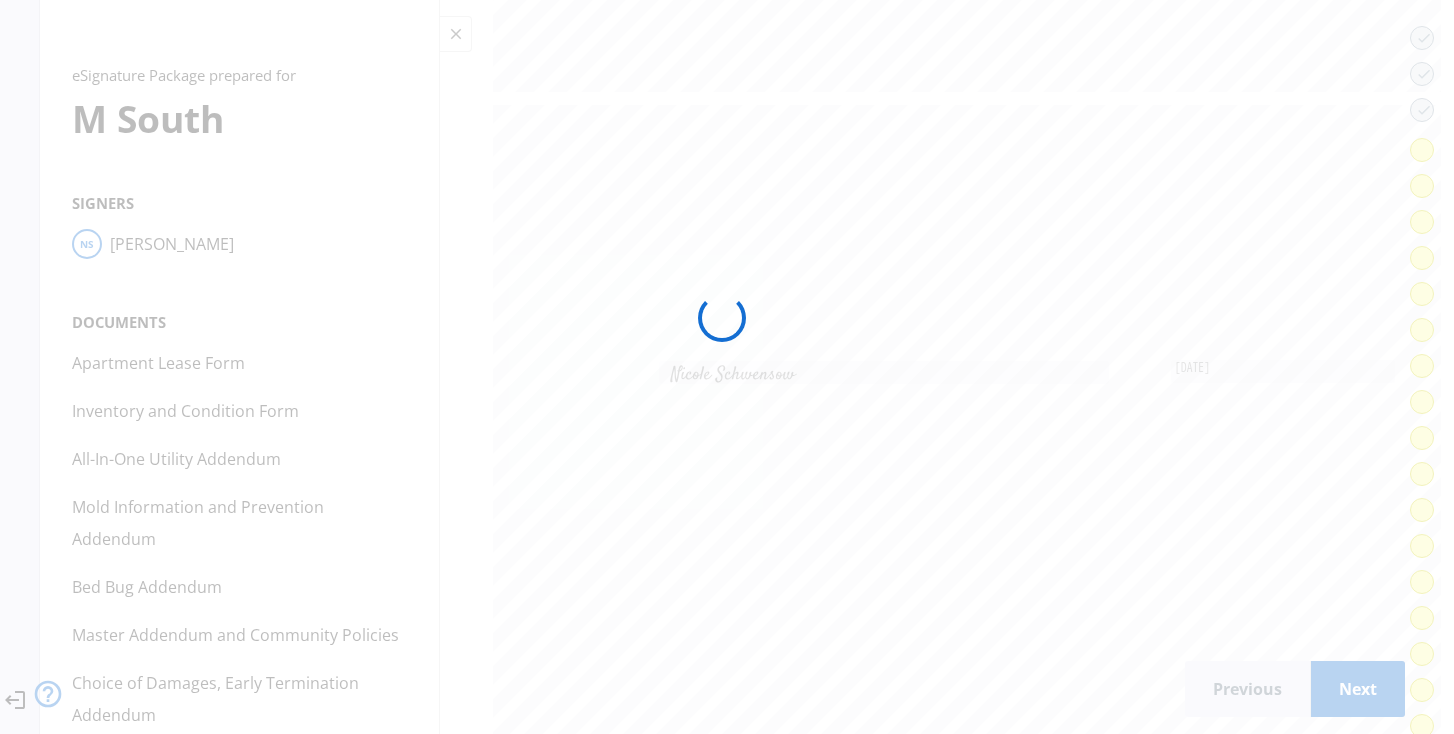 scroll, scrollTop: 27270, scrollLeft: 0, axis: vertical 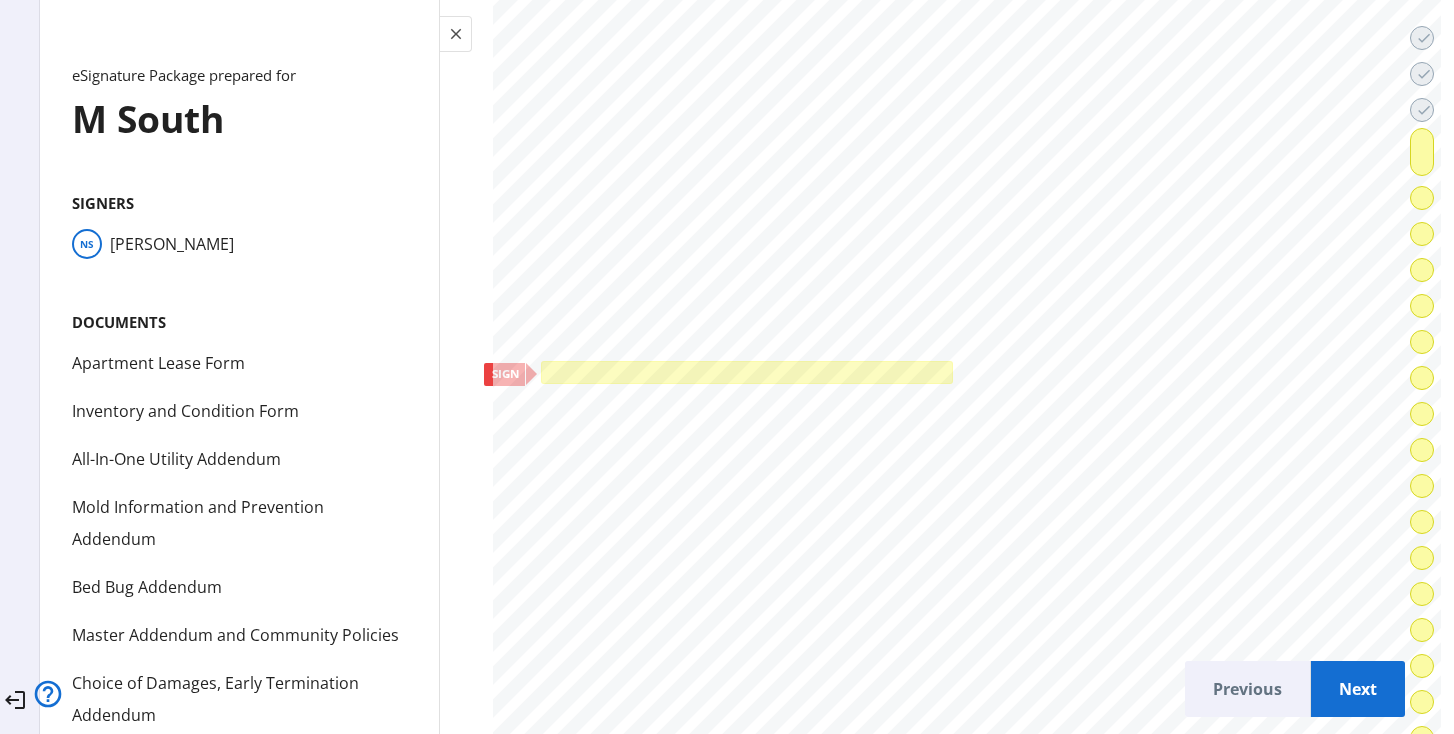 click at bounding box center [747, 372] 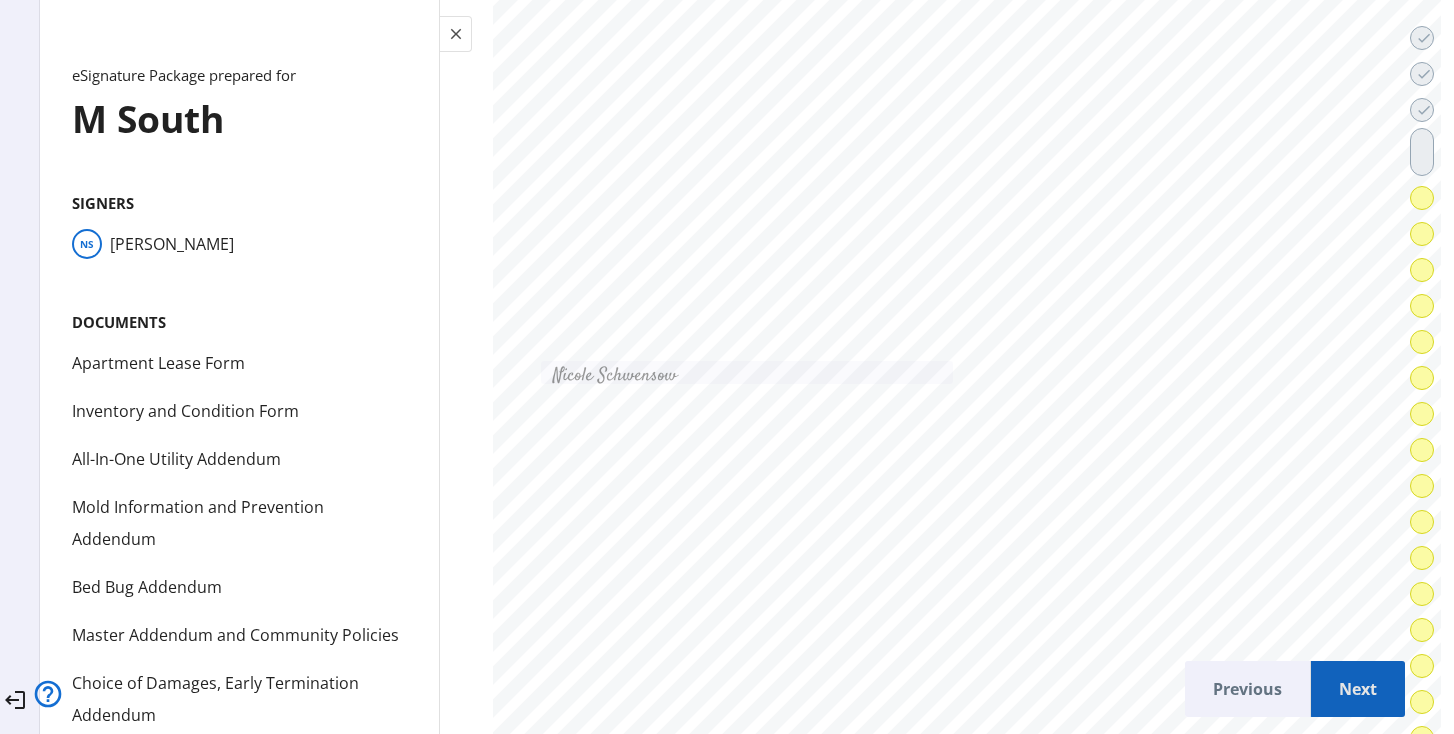 click on "Next" at bounding box center [1358, 689] 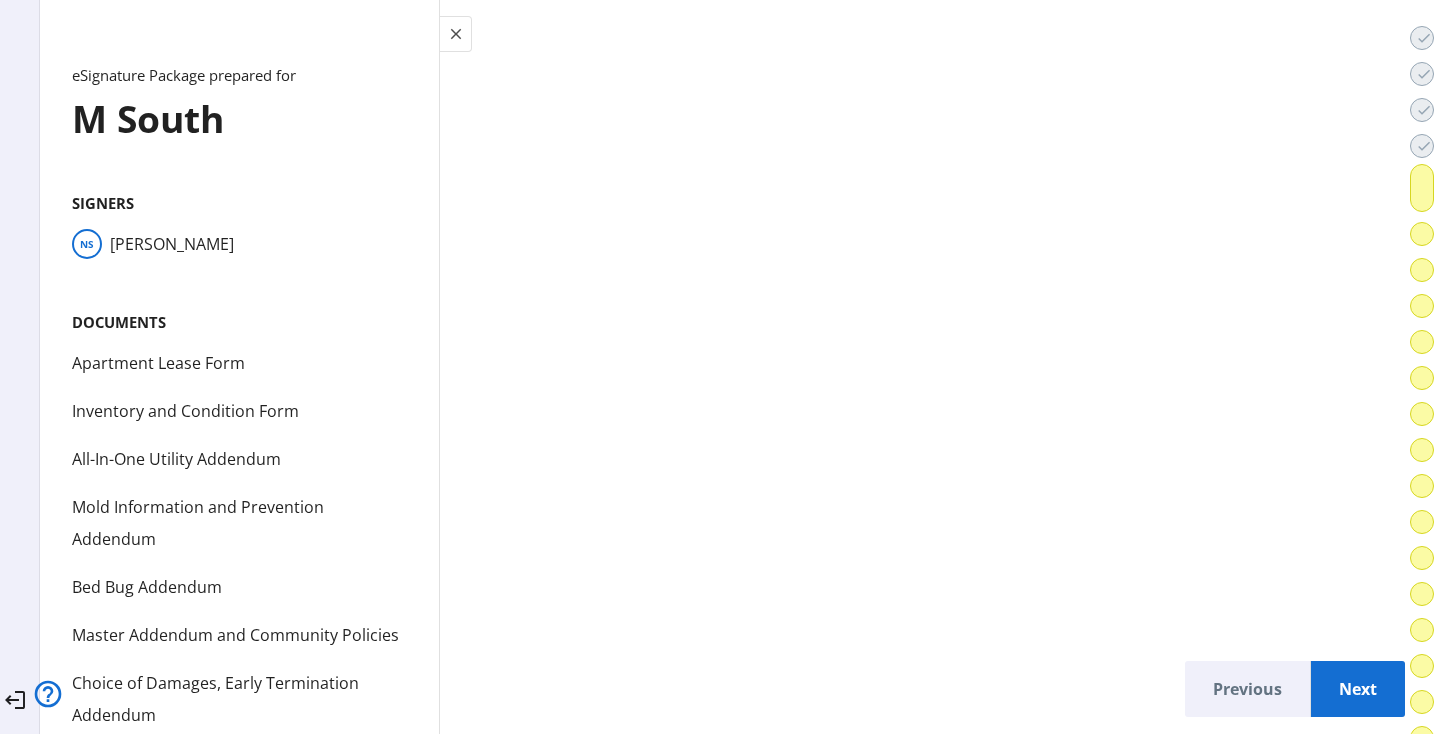 scroll, scrollTop: 30861, scrollLeft: 0, axis: vertical 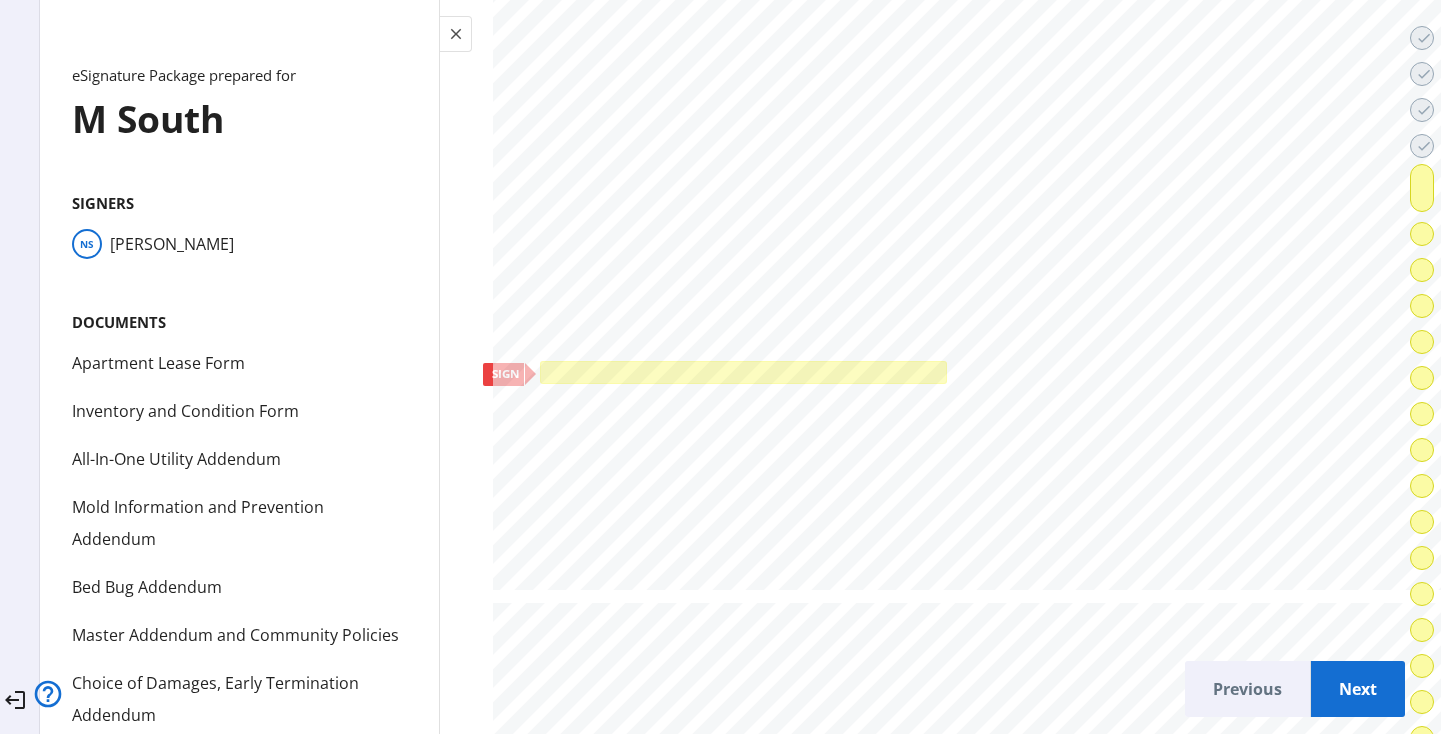 click at bounding box center [743, 372] 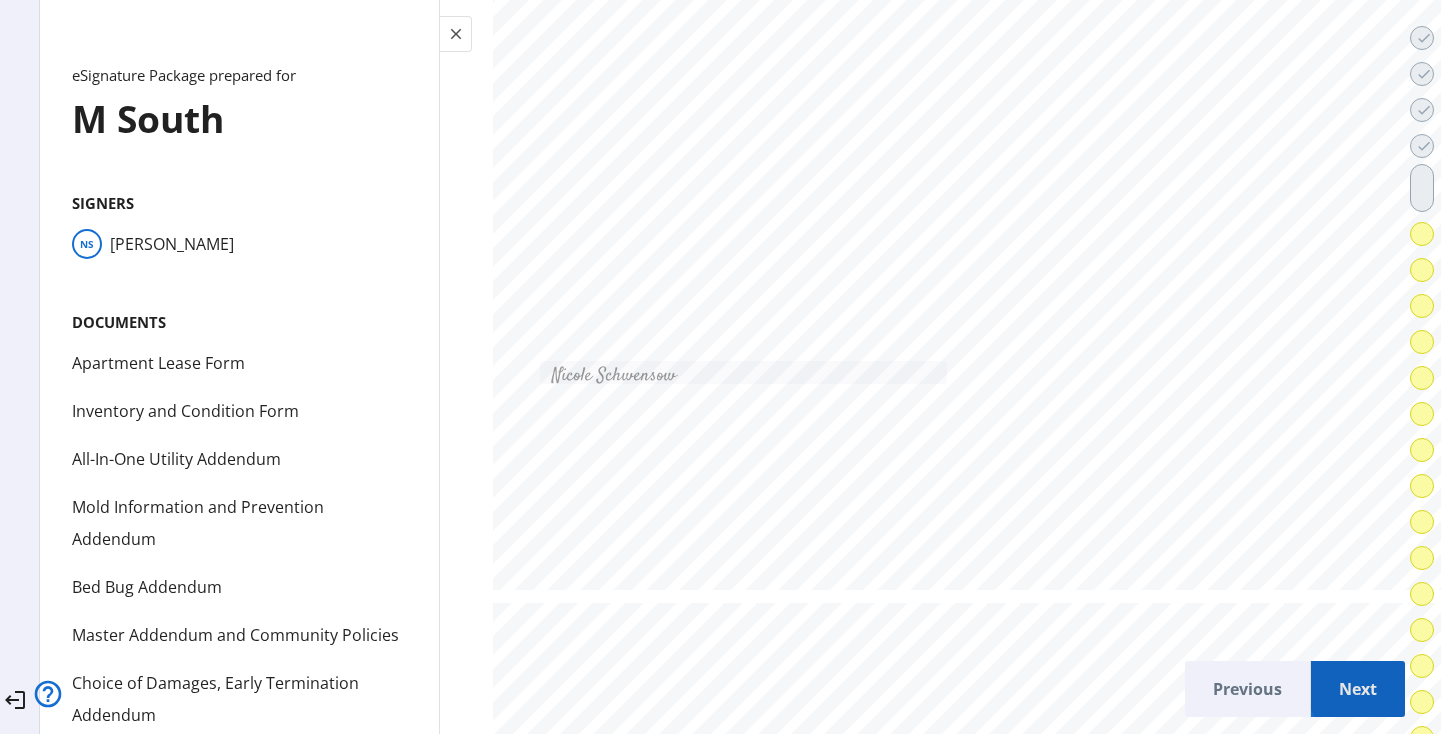 click on "Next" at bounding box center (1358, 689) 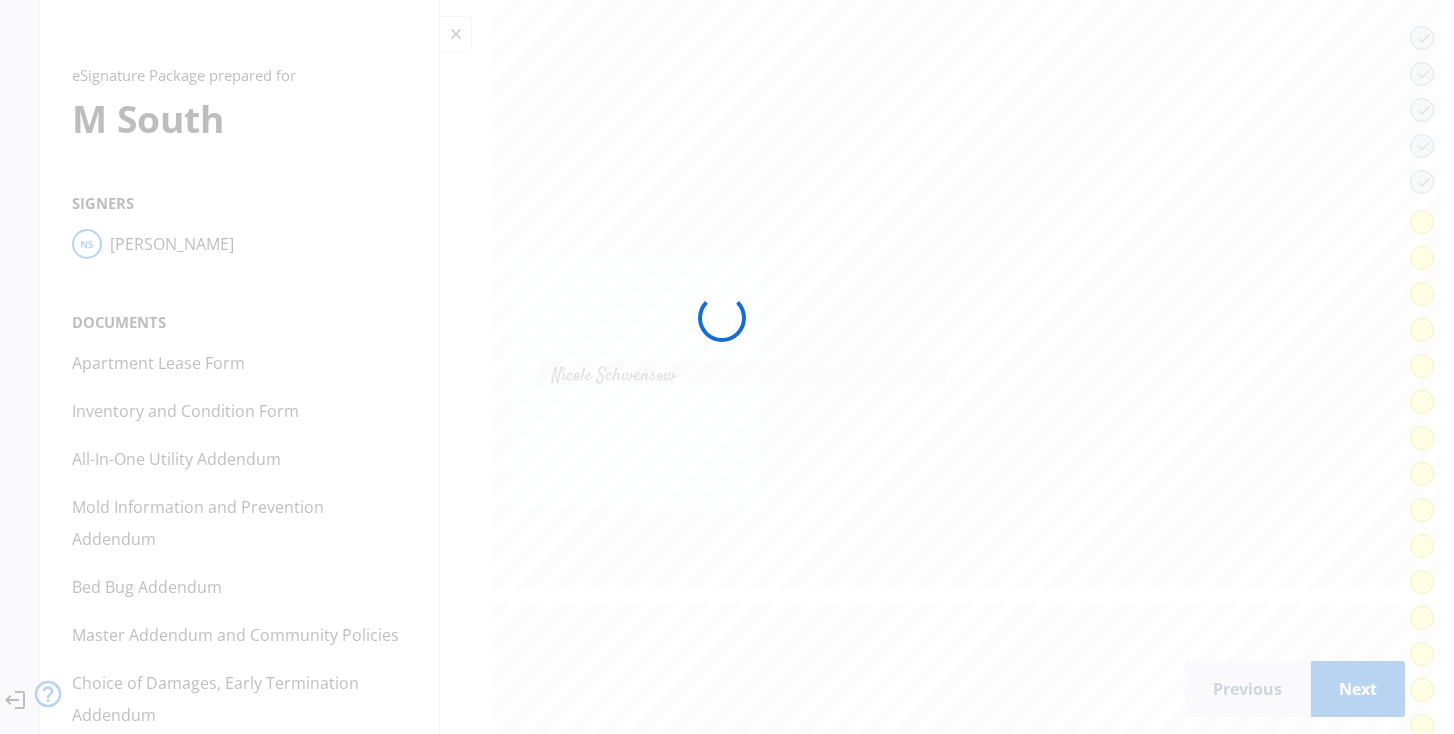 scroll, scrollTop: 43333, scrollLeft: 0, axis: vertical 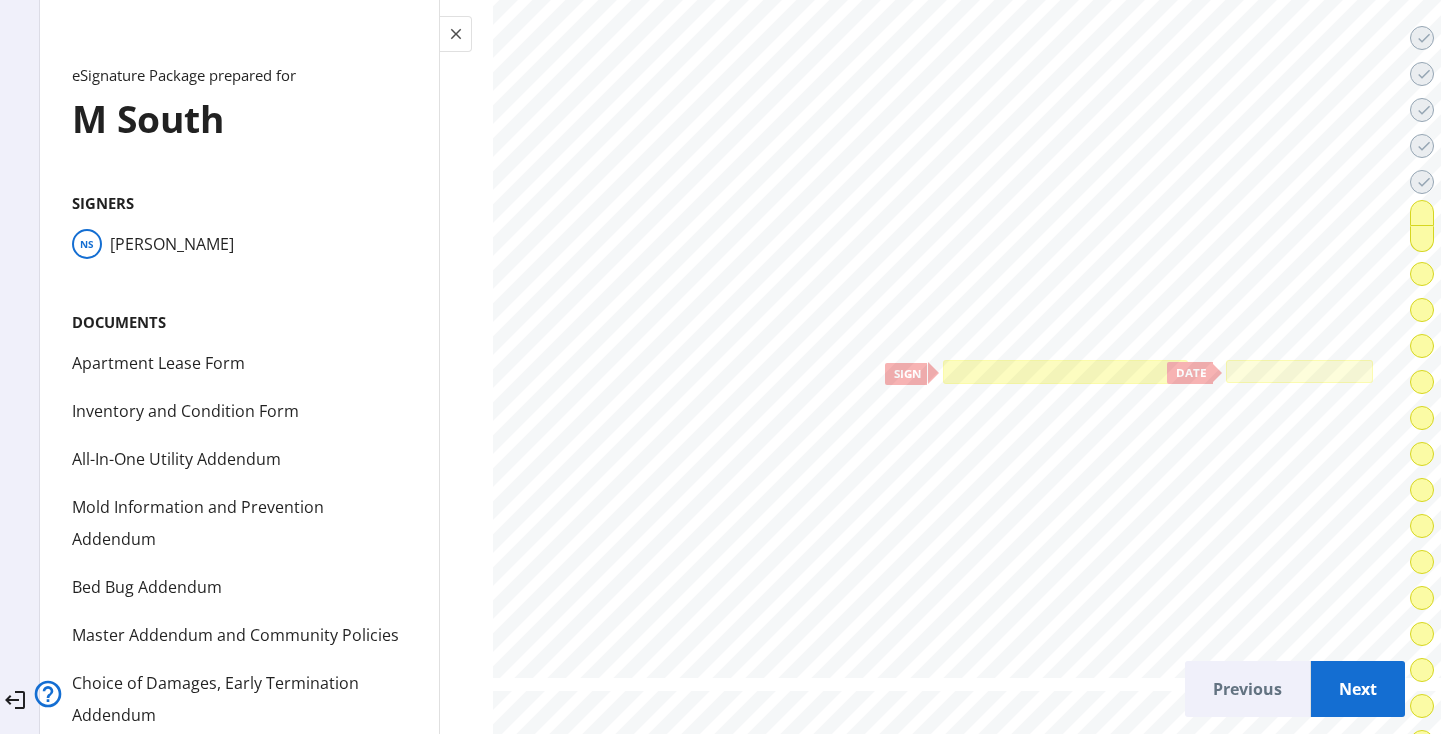 click at bounding box center (1065, 372) 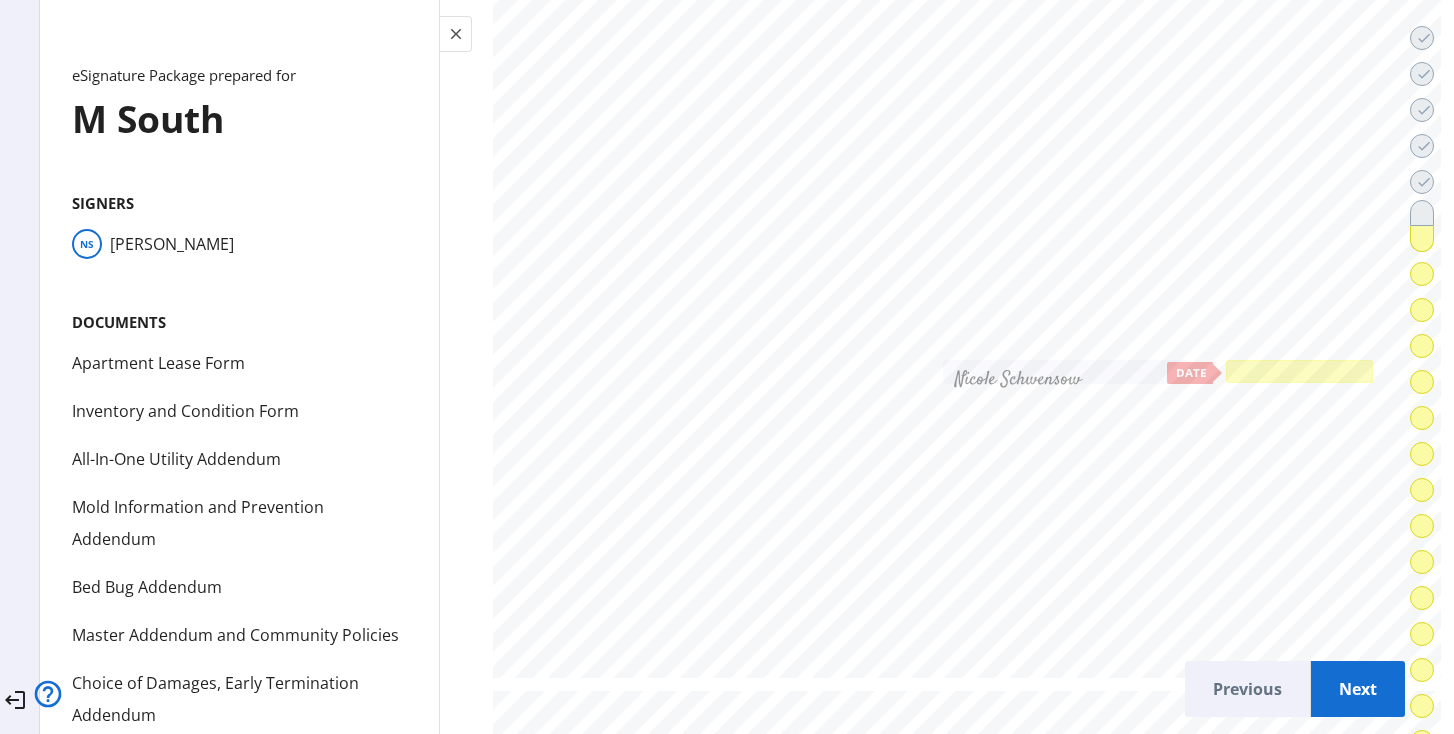 click 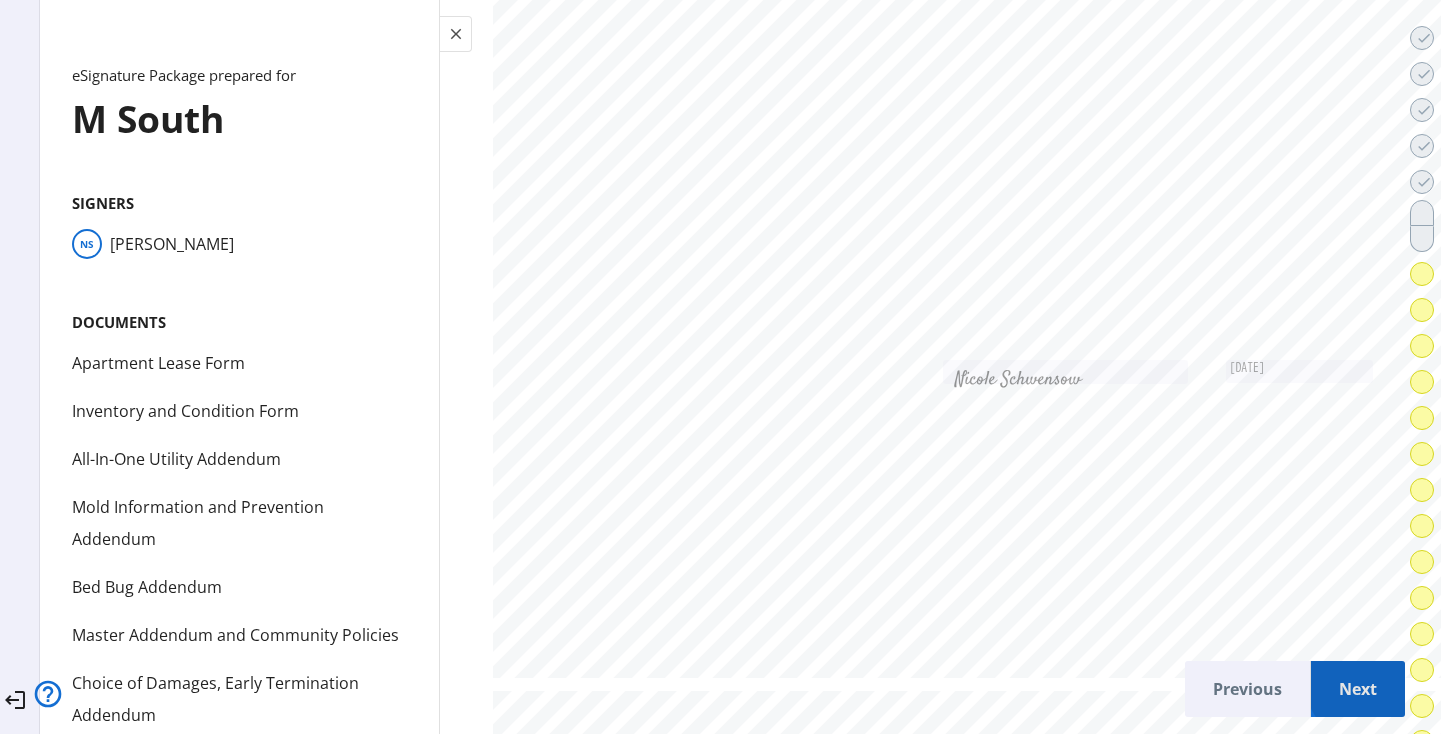 click on "Next" at bounding box center (1358, 689) 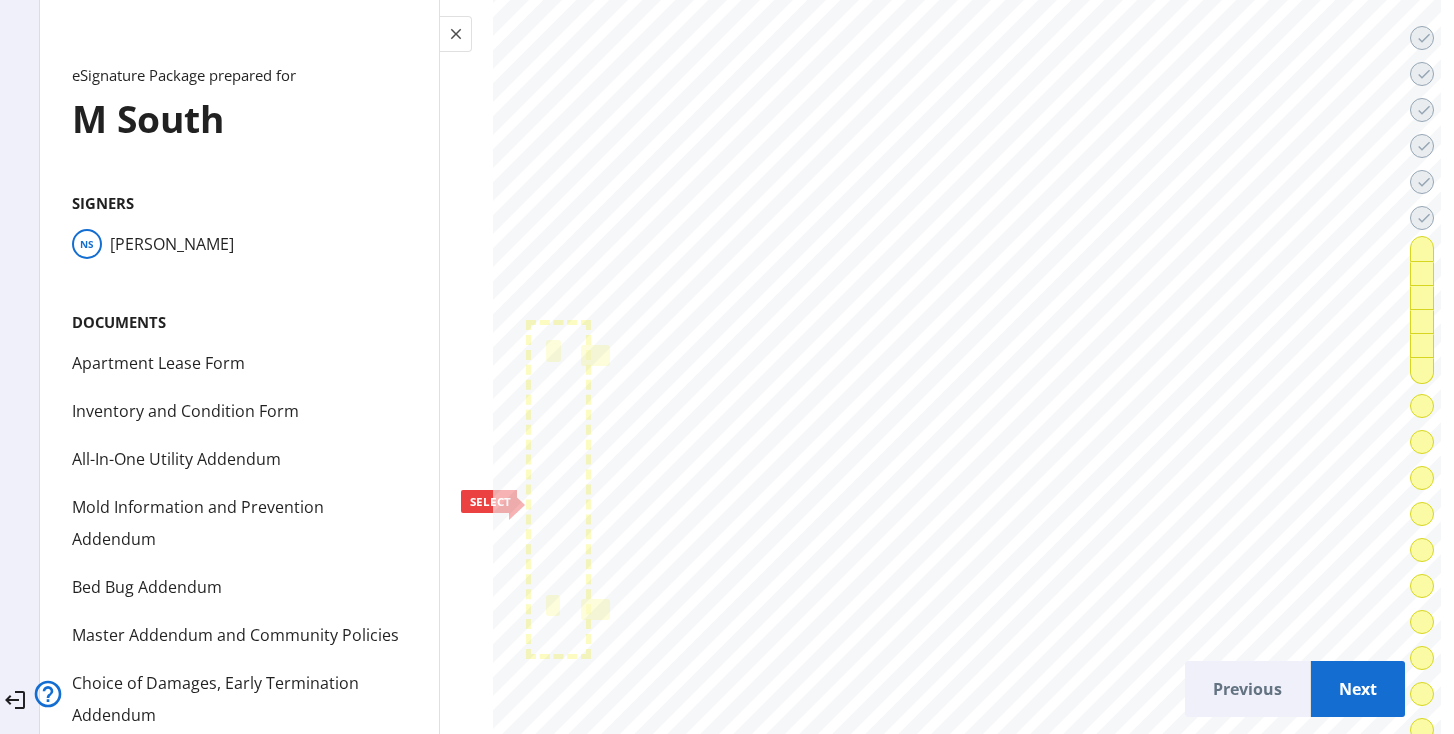 scroll, scrollTop: 44431, scrollLeft: 0, axis: vertical 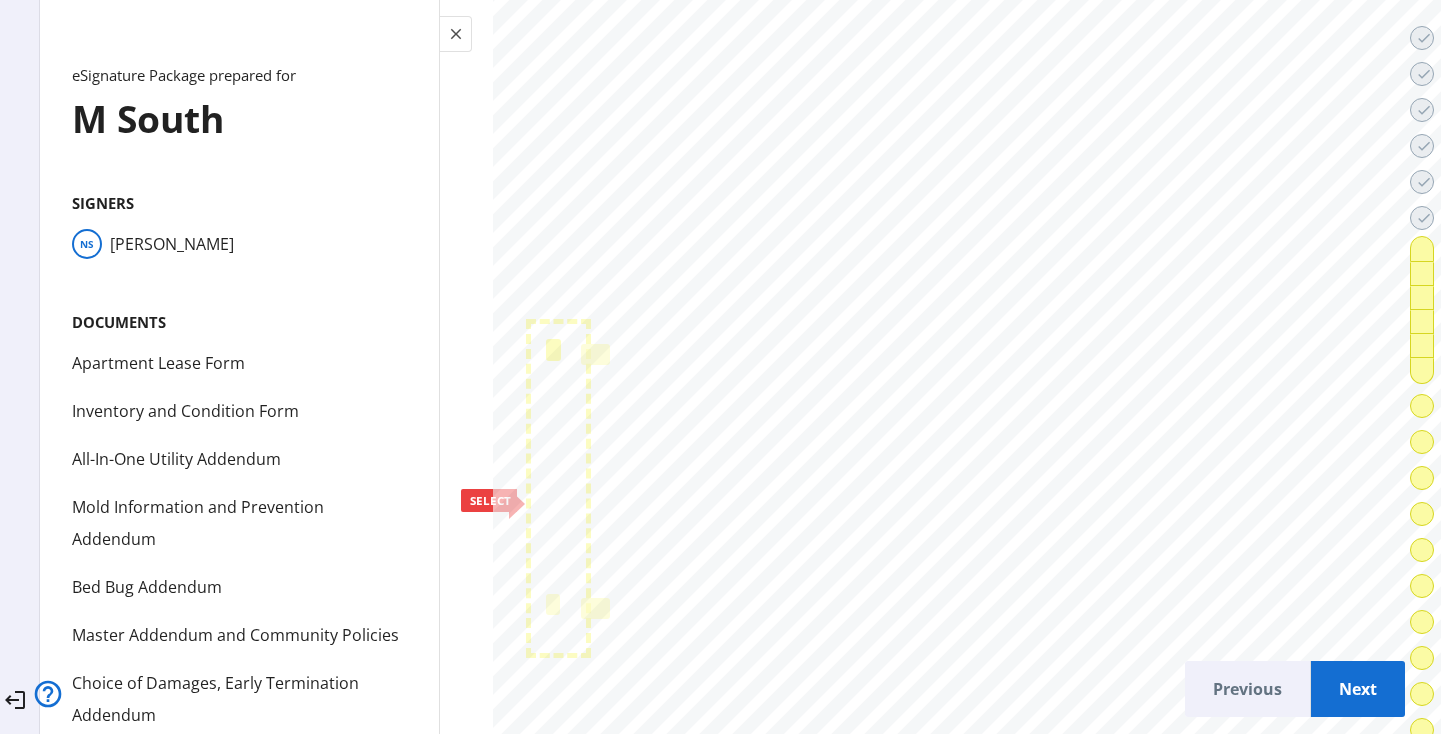 click 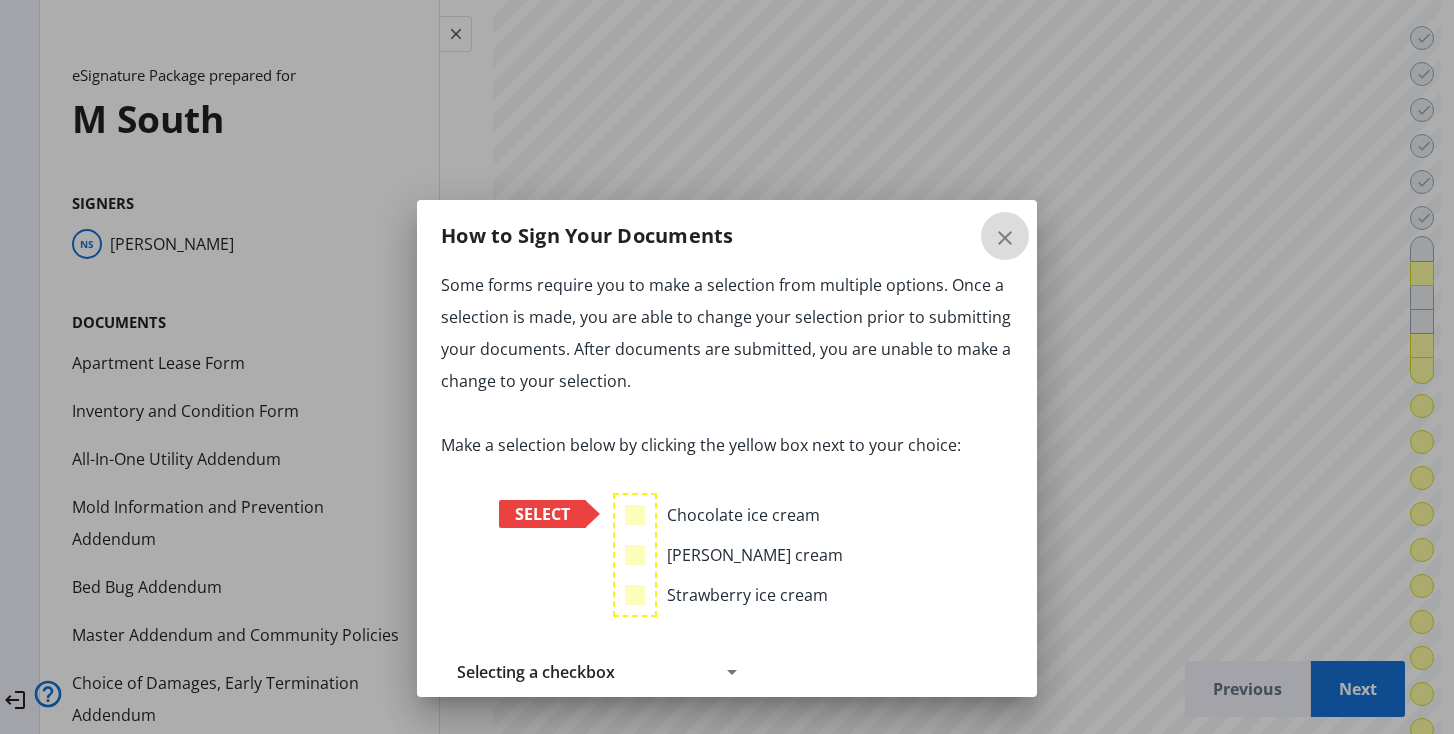 click on "close" at bounding box center (1005, 238) 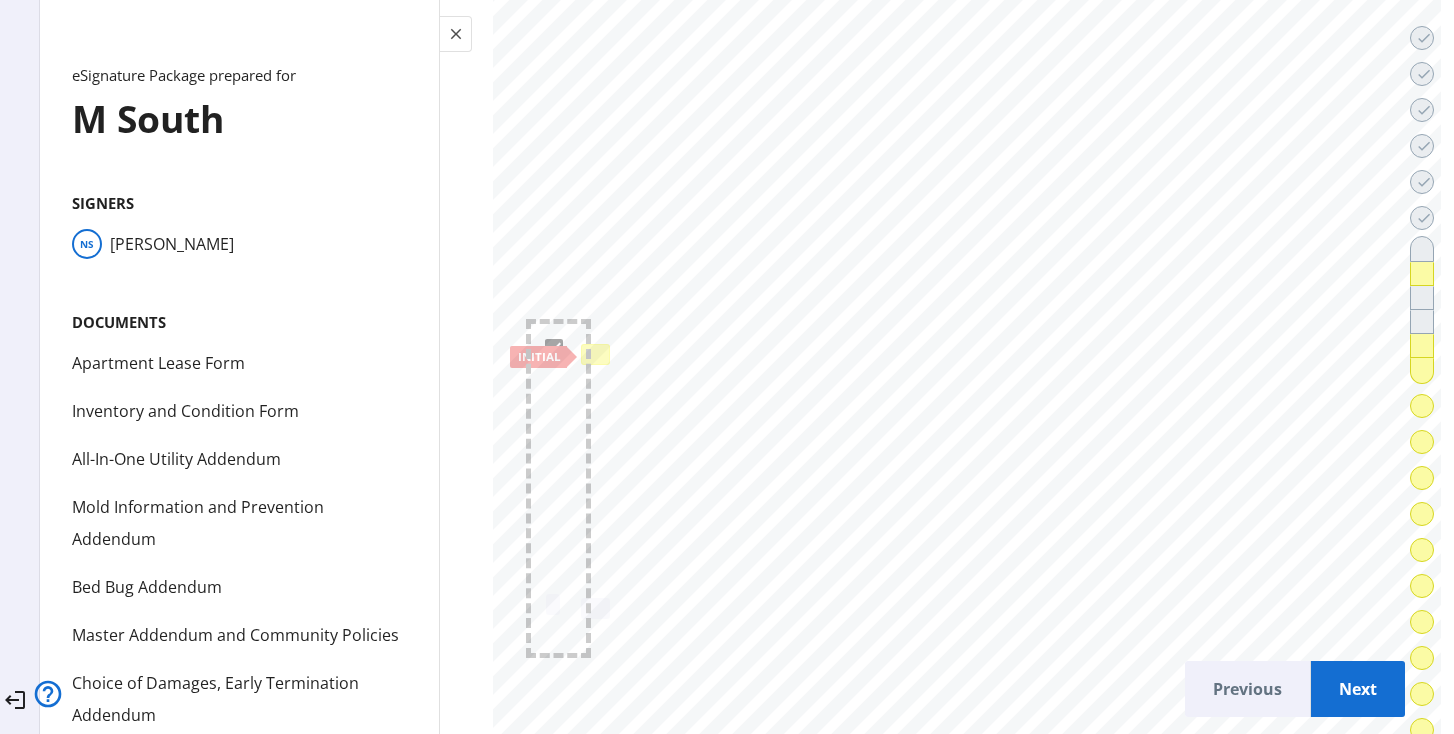 click 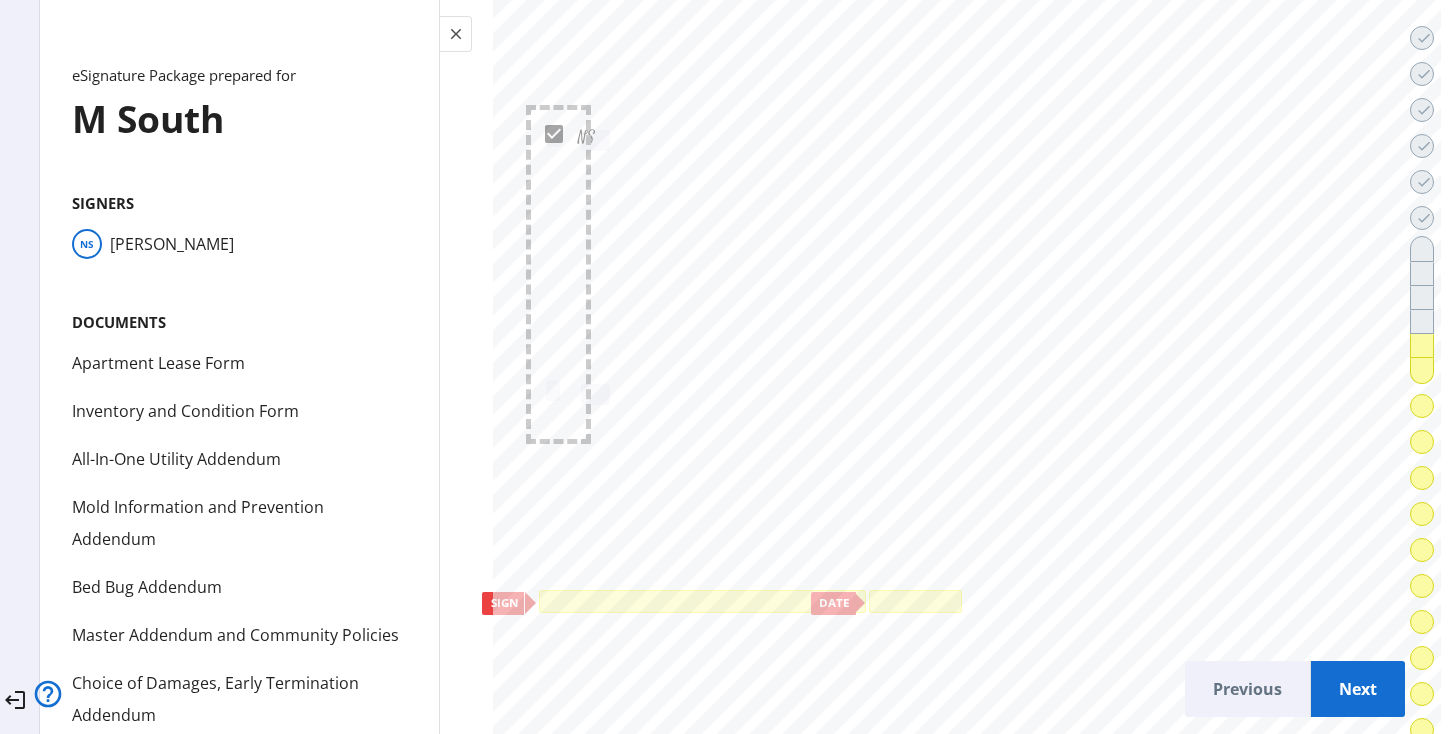 scroll, scrollTop: 44648, scrollLeft: 0, axis: vertical 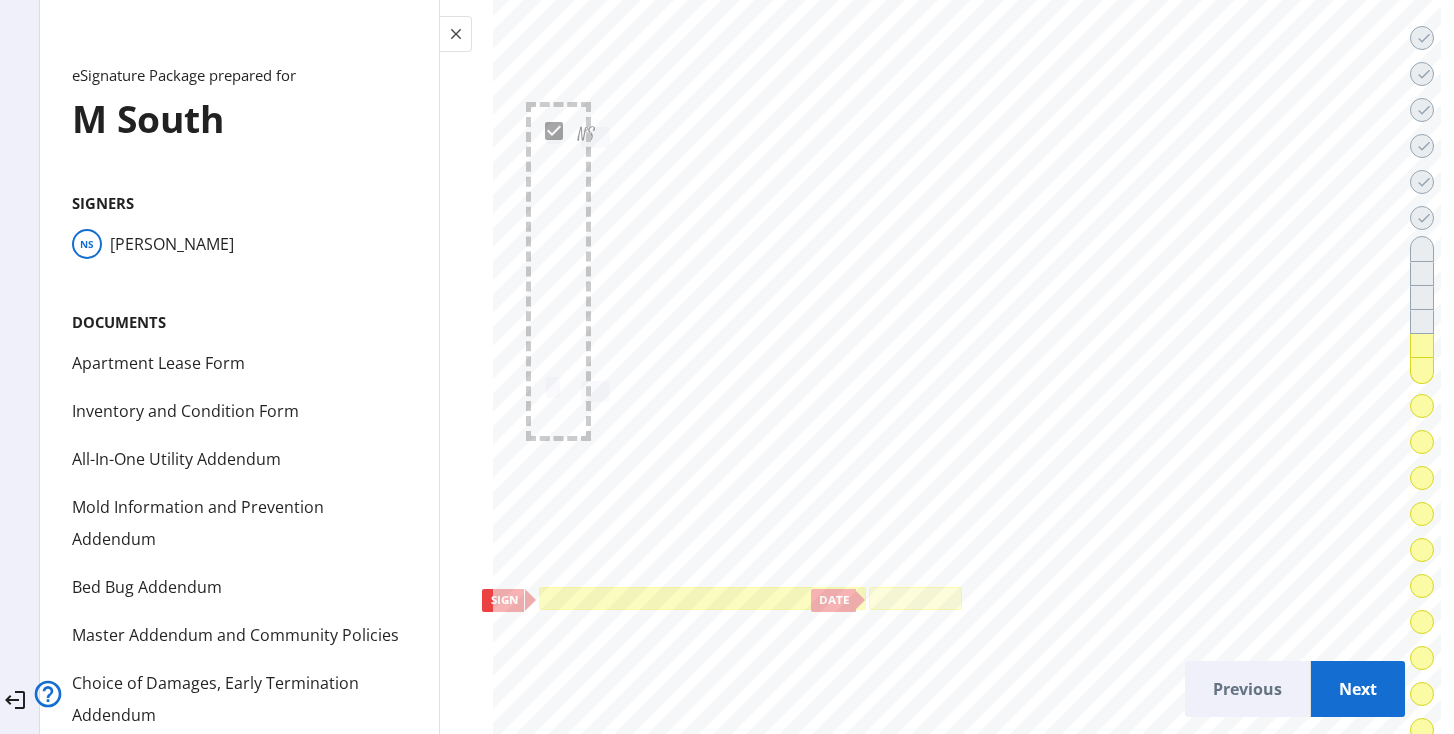 click 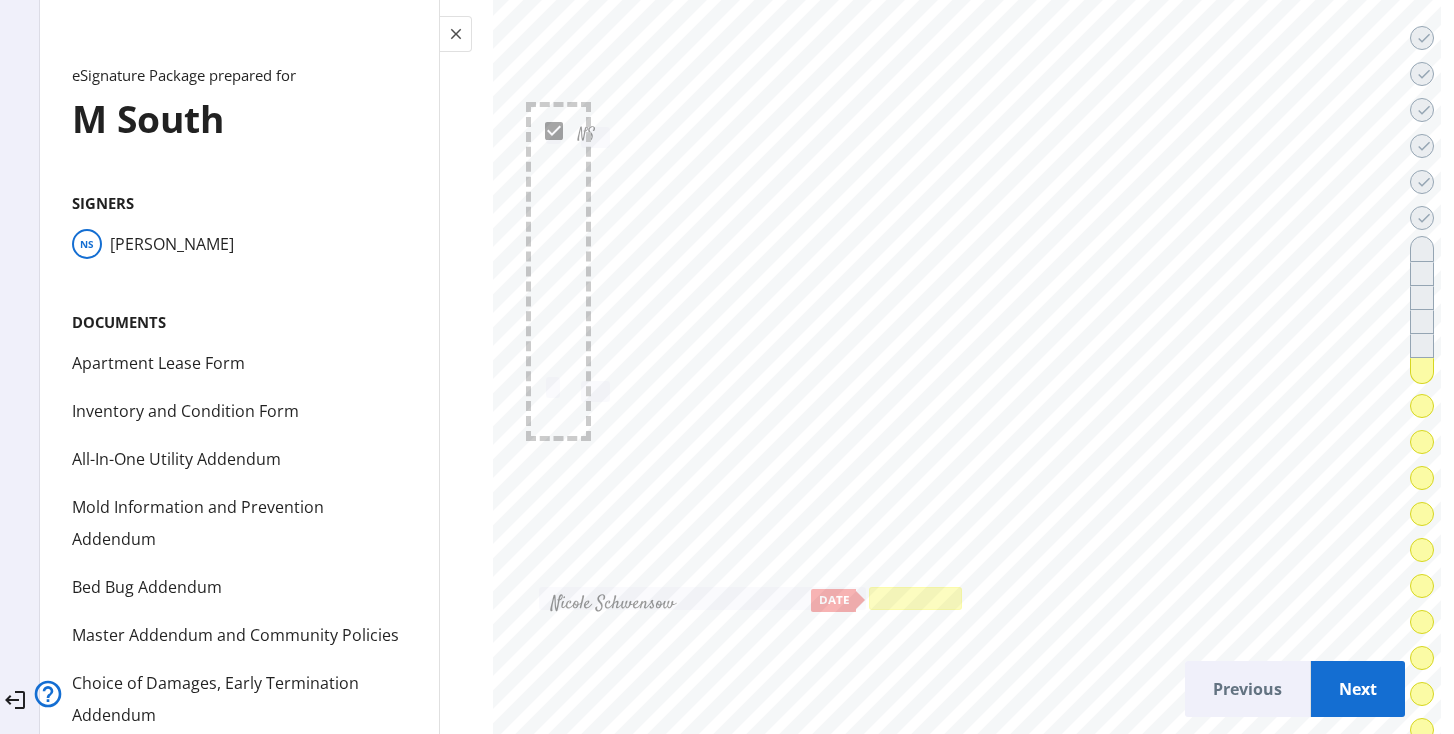 click 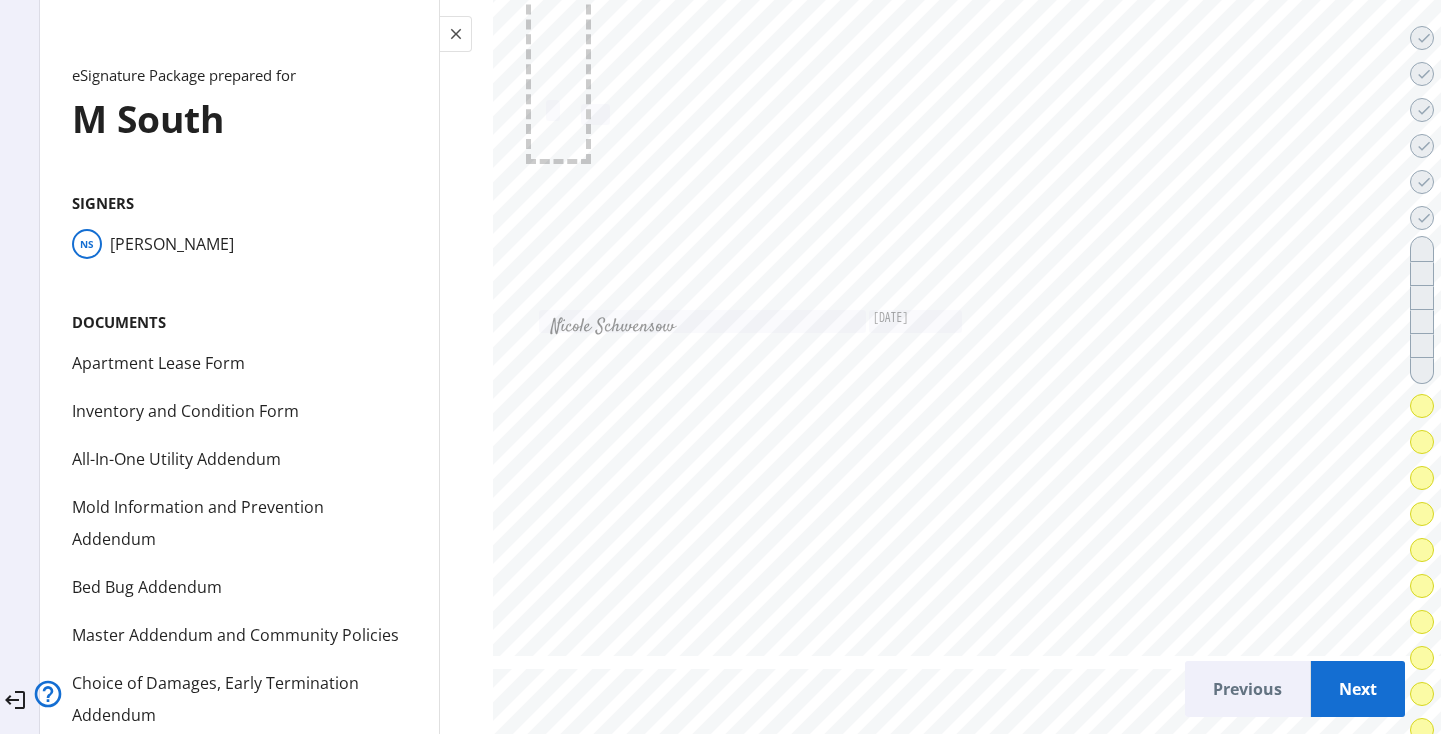 scroll, scrollTop: 44944, scrollLeft: 0, axis: vertical 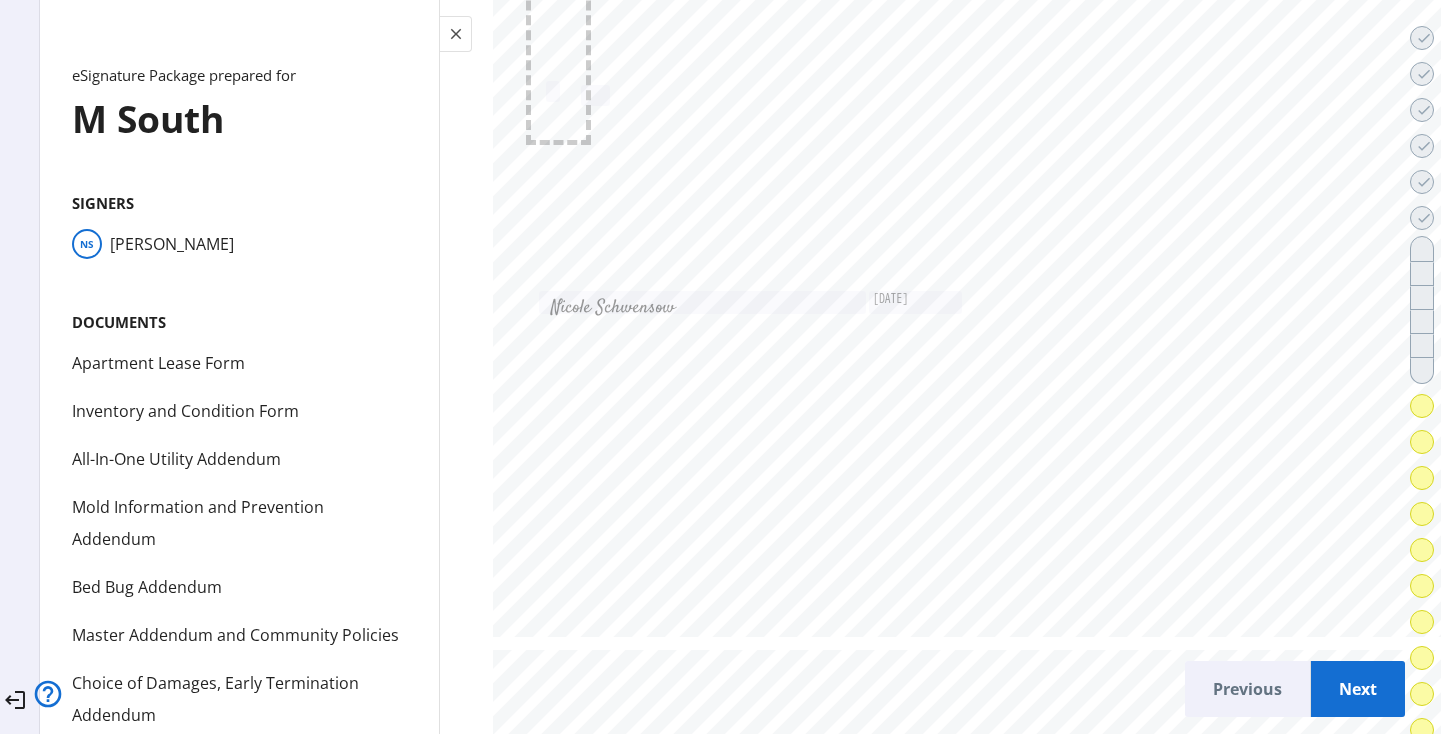 click on "Next" at bounding box center [1358, 689] 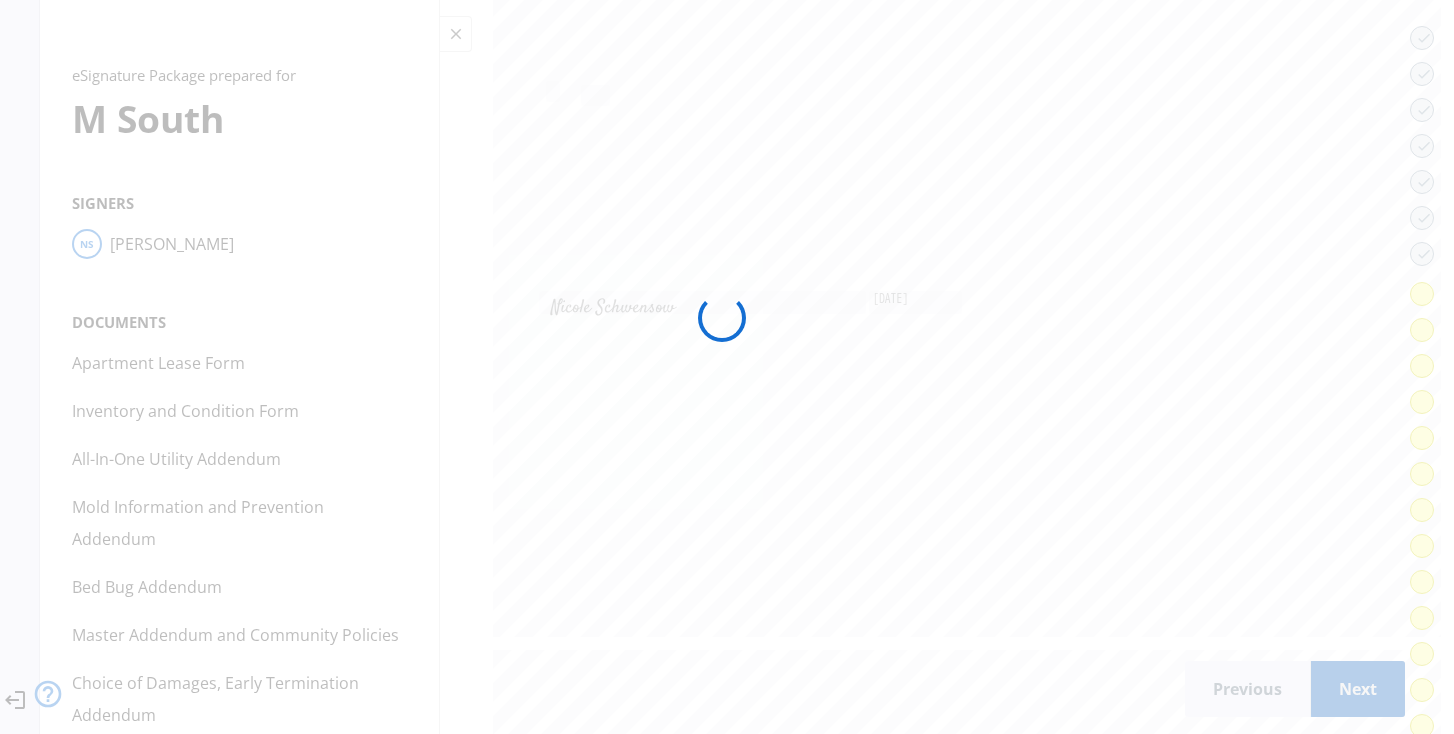 scroll, scrollTop: 46507, scrollLeft: 0, axis: vertical 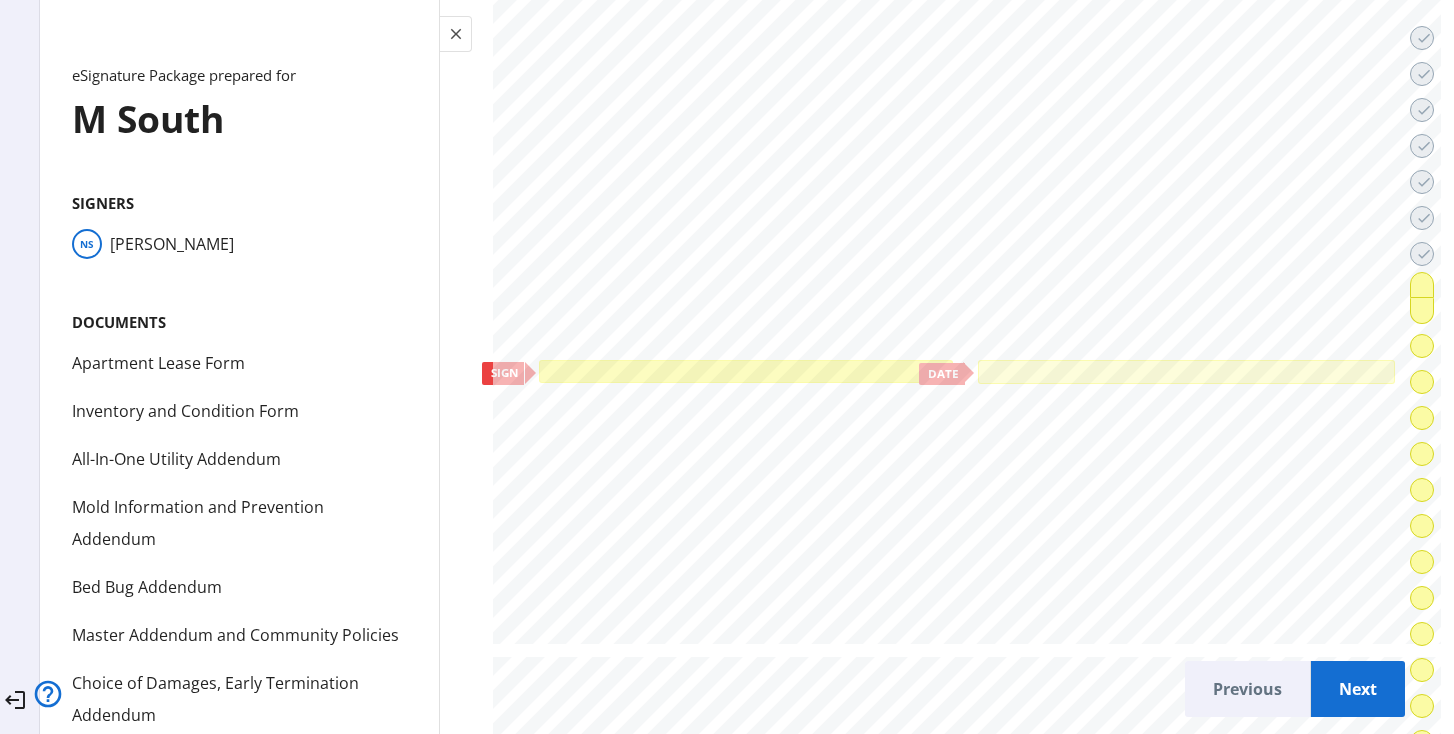 click at bounding box center (746, 371) 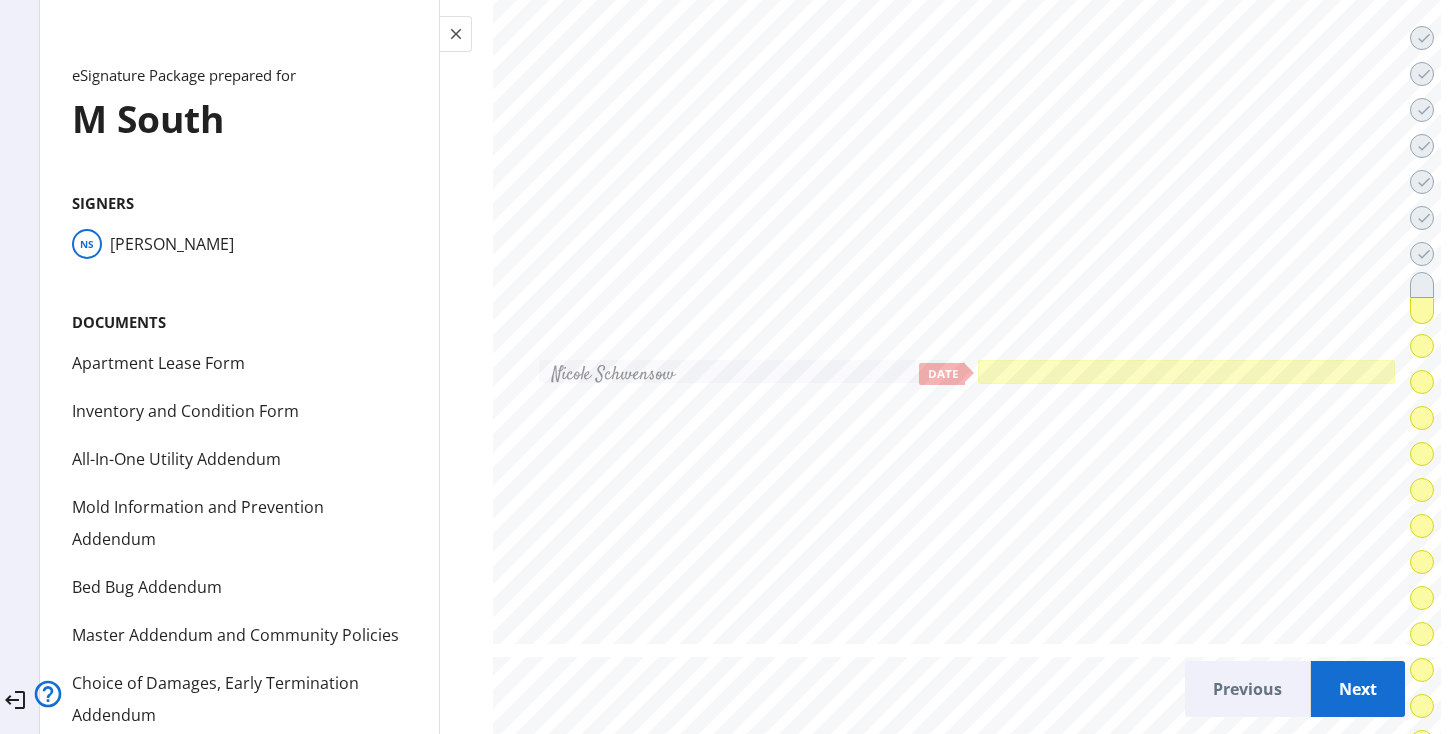 click at bounding box center (1186, 372) 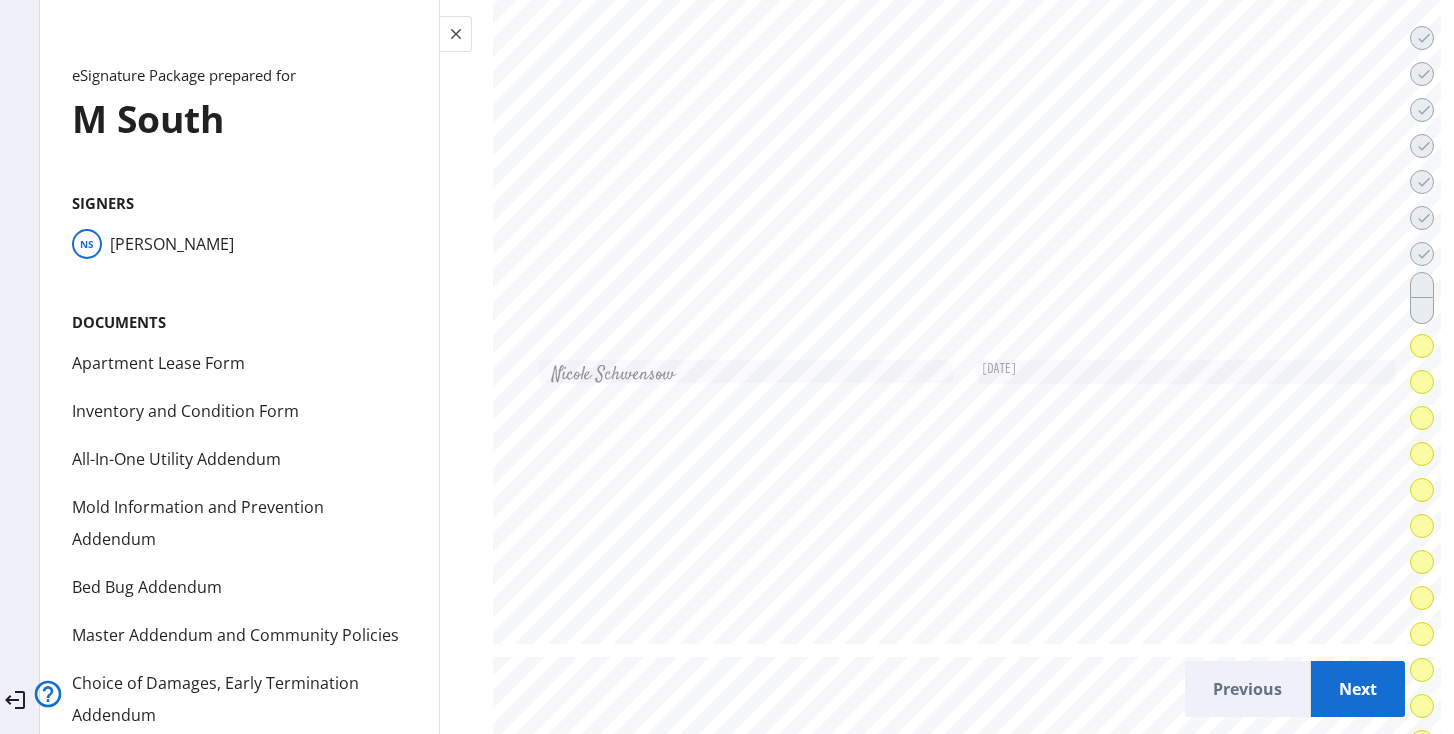 click on "Next" at bounding box center [1358, 689] 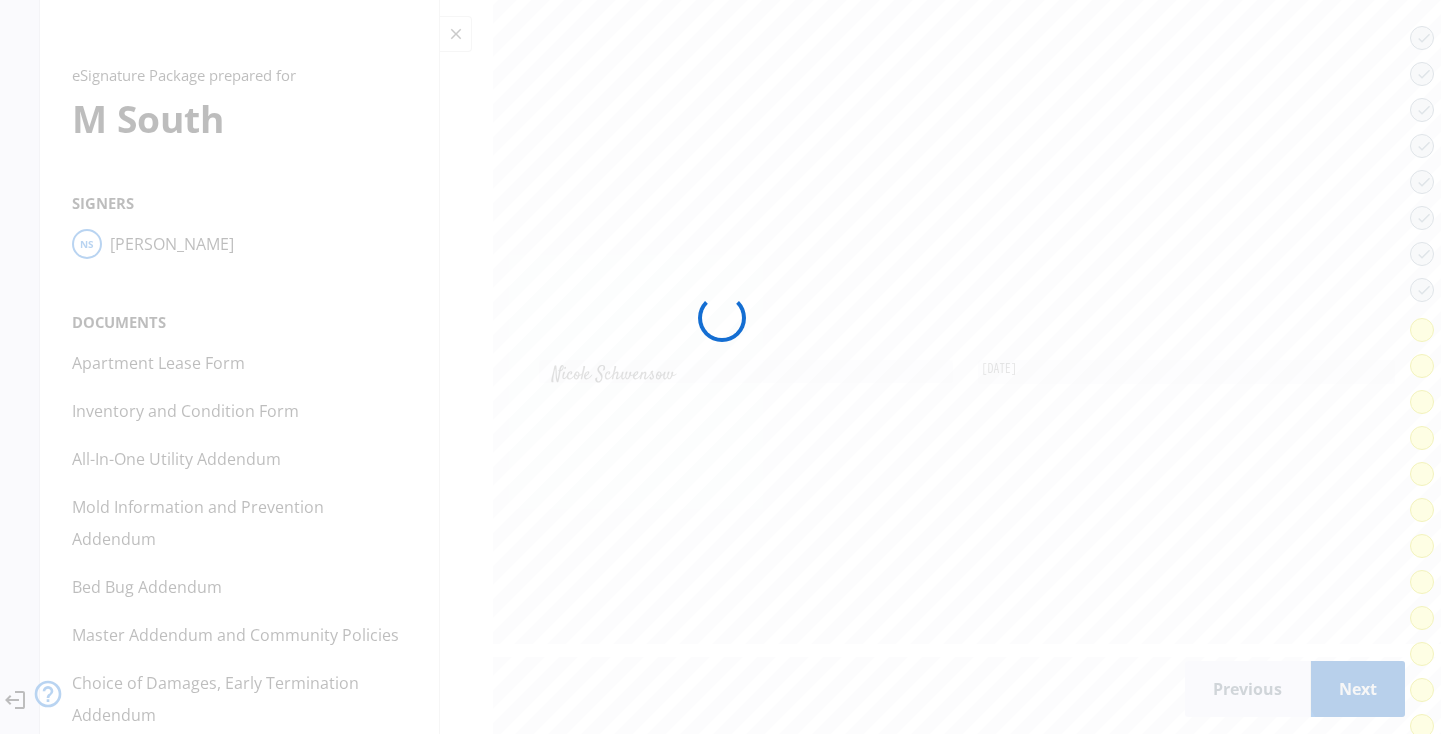 scroll, scrollTop: 48042, scrollLeft: 0, axis: vertical 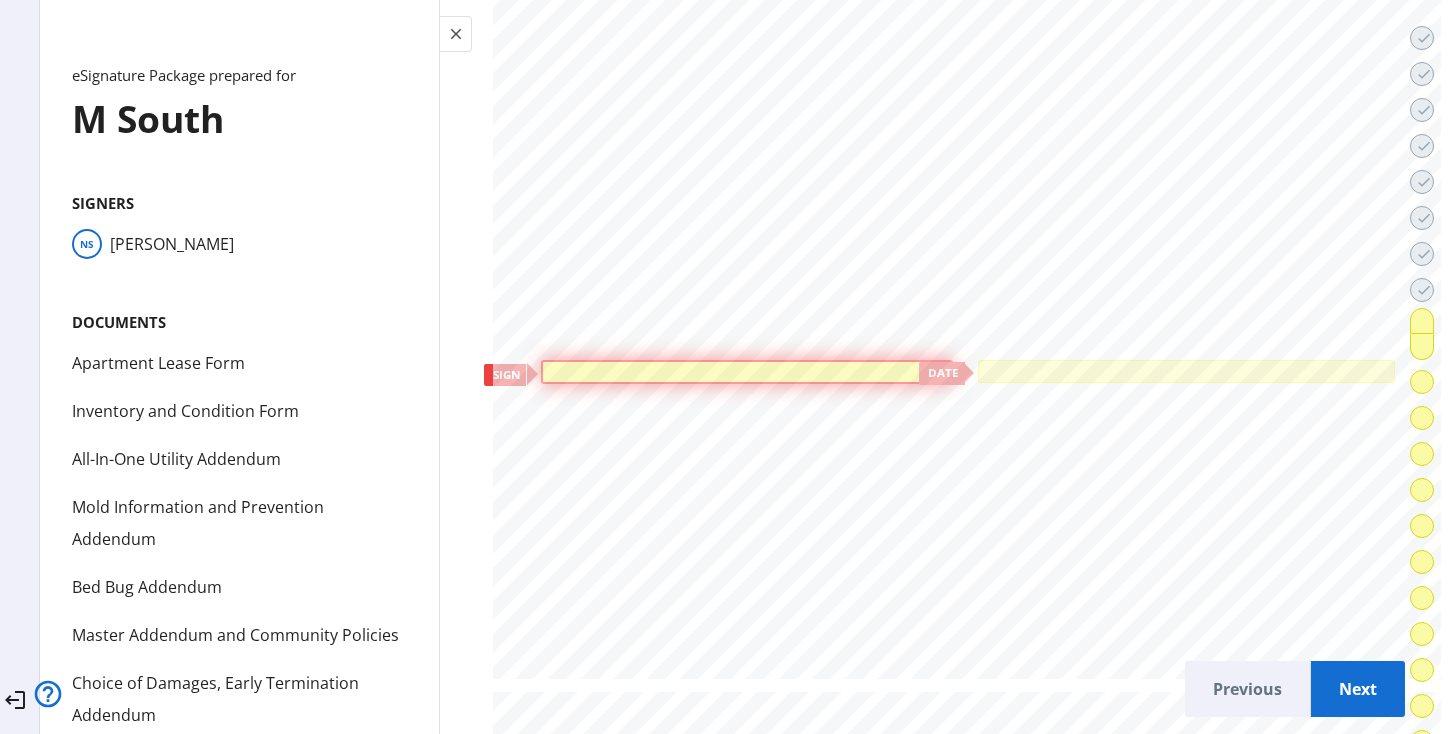click at bounding box center (747, 372) 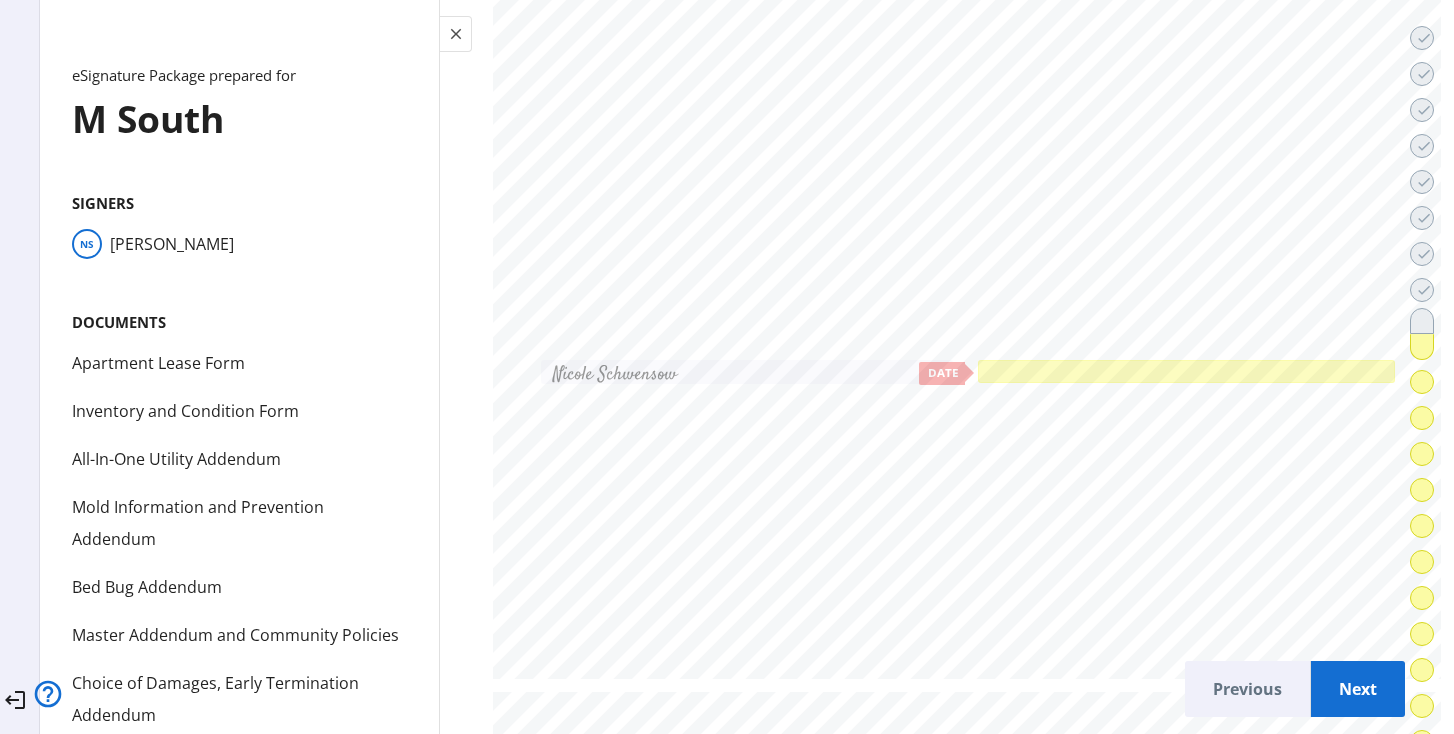 click at bounding box center (1186, 371) 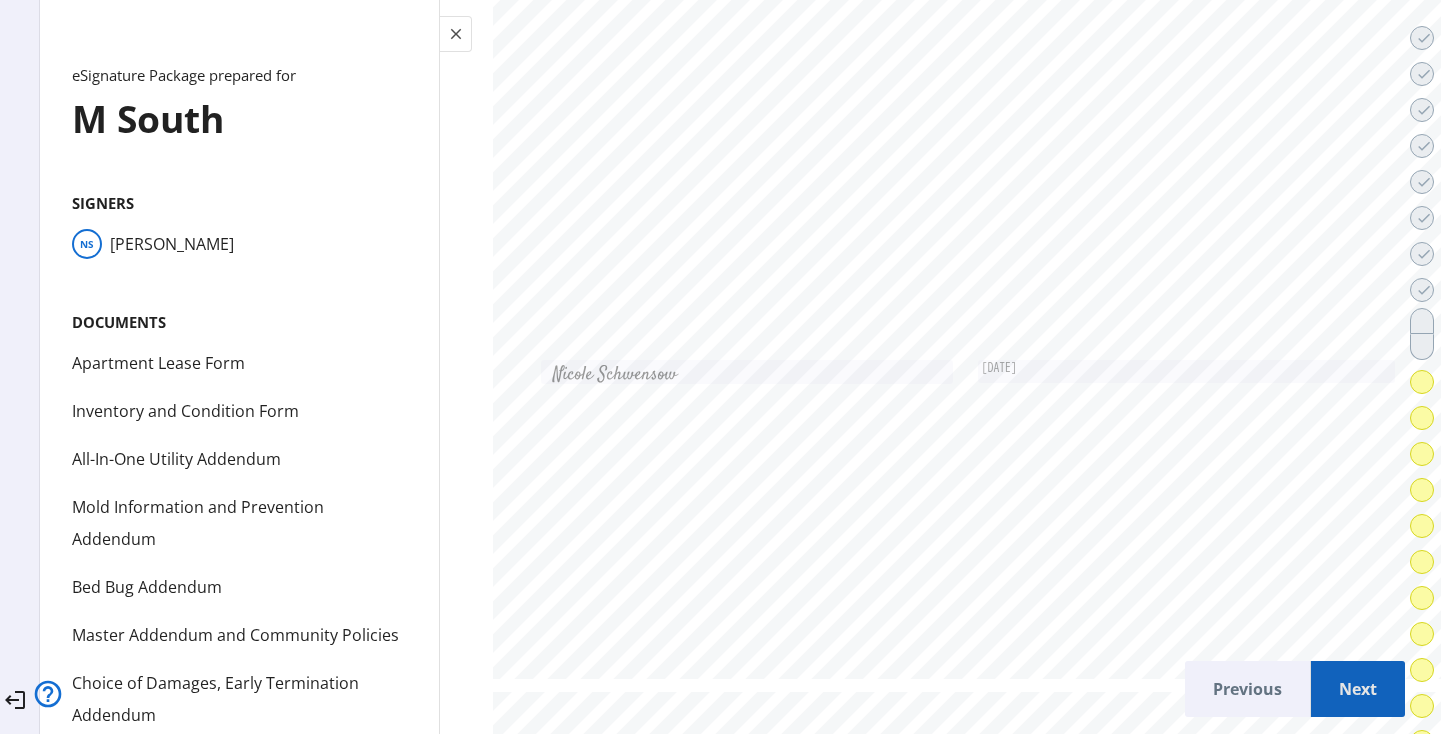 click on "Next" at bounding box center (1358, 689) 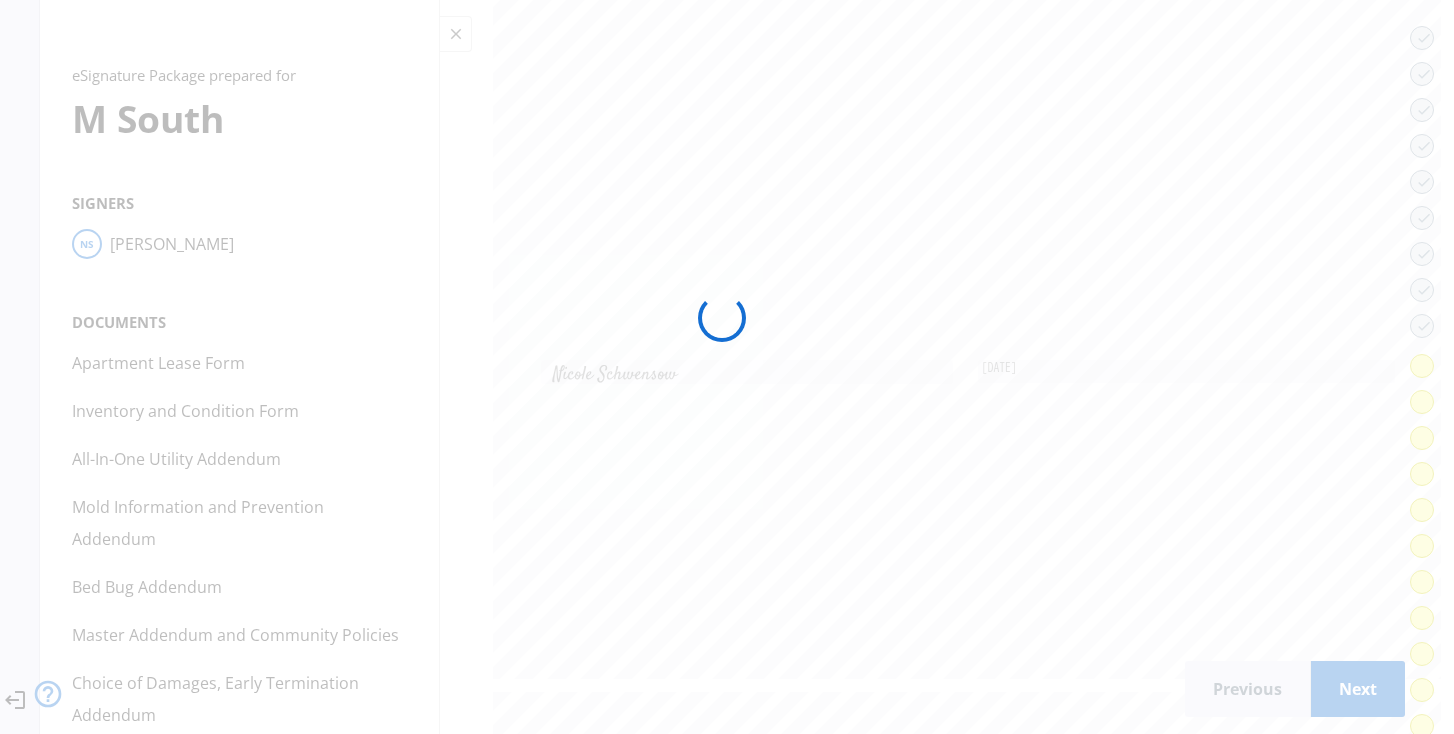 scroll, scrollTop: 50499, scrollLeft: 0, axis: vertical 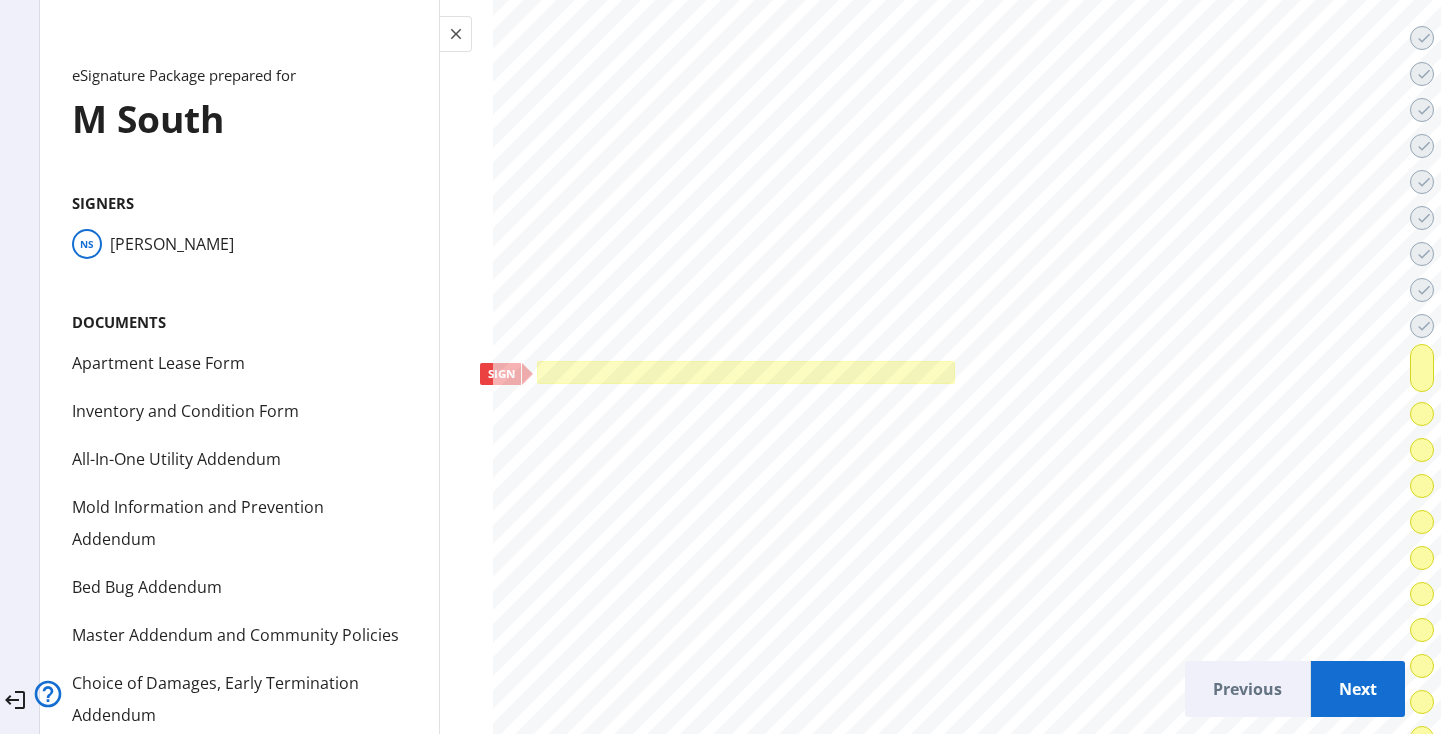 click at bounding box center [746, 372] 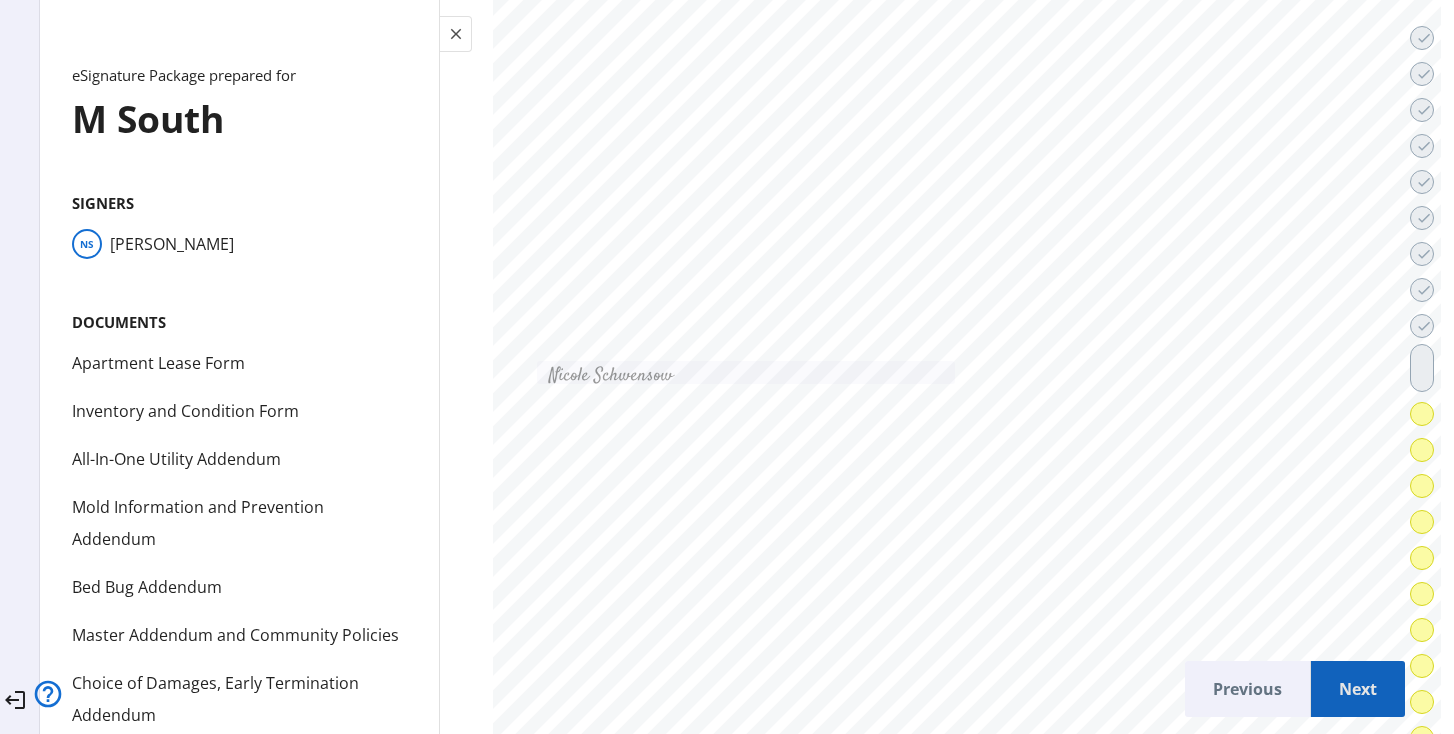 click on "Next" at bounding box center (1358, 689) 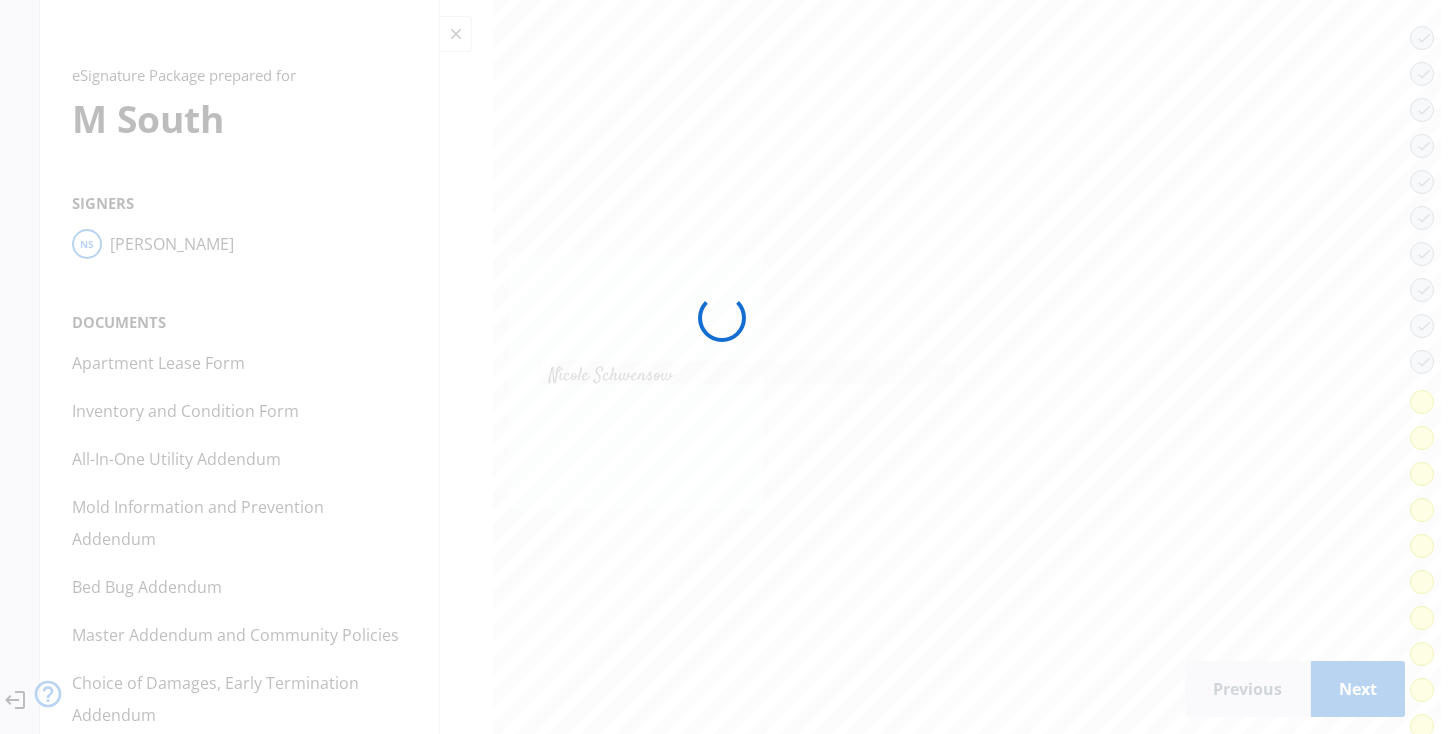 scroll, scrollTop: 54326, scrollLeft: 0, axis: vertical 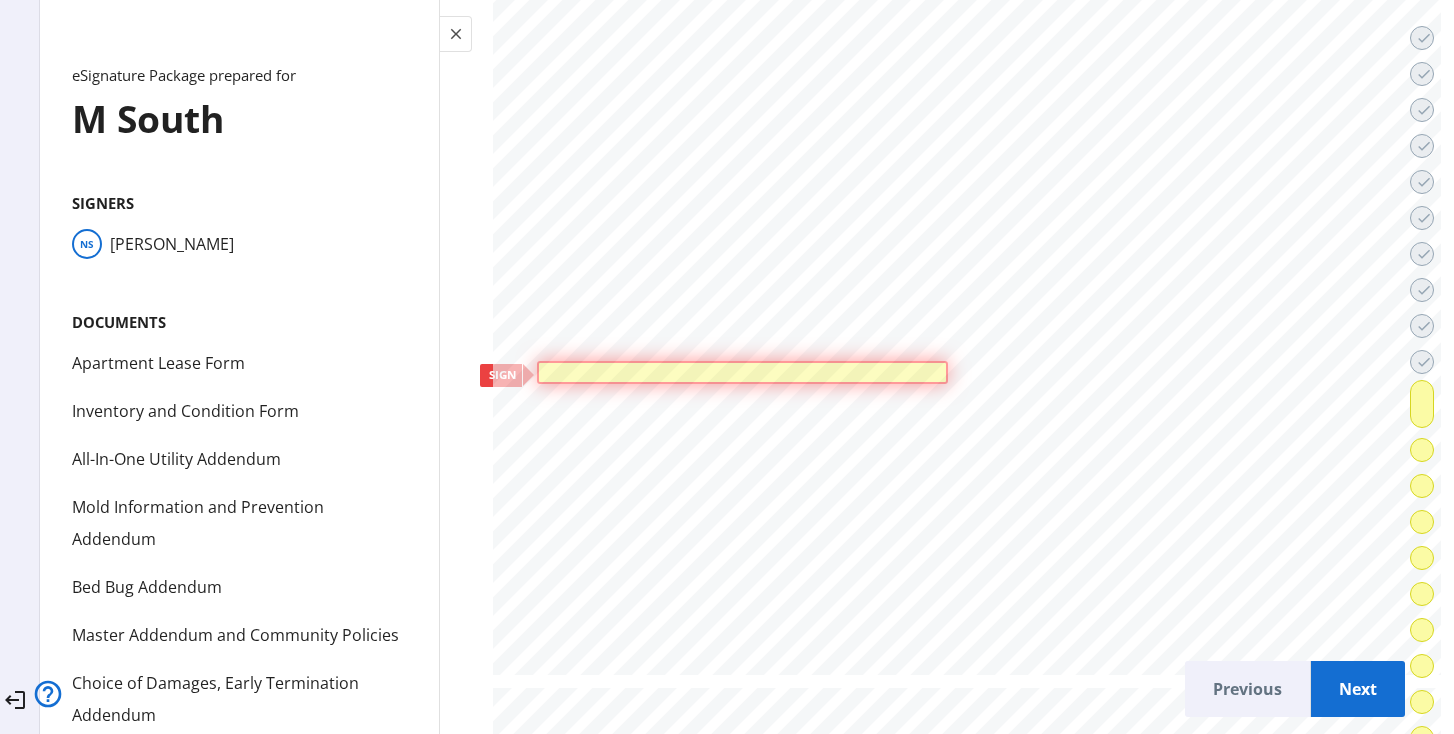click at bounding box center (743, 372) 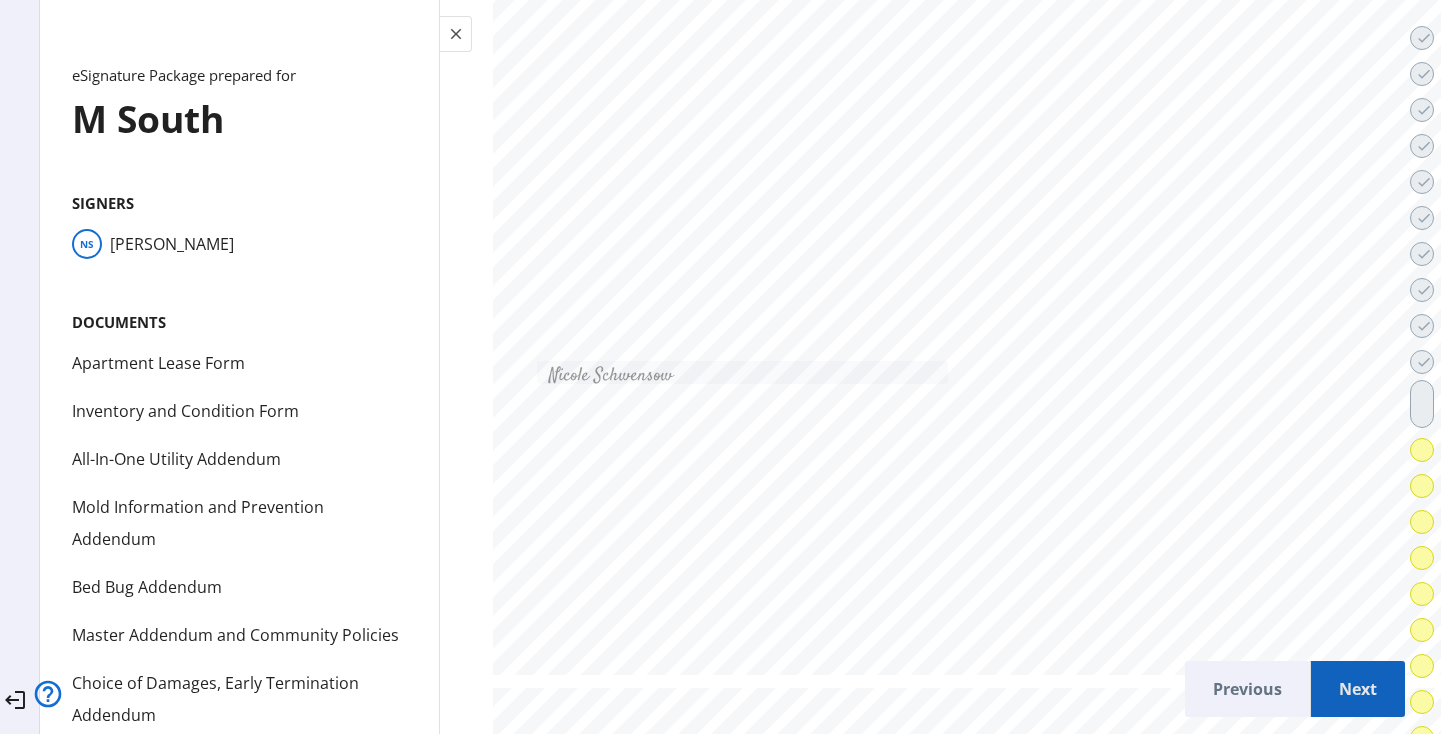 click on "Next" at bounding box center (1358, 689) 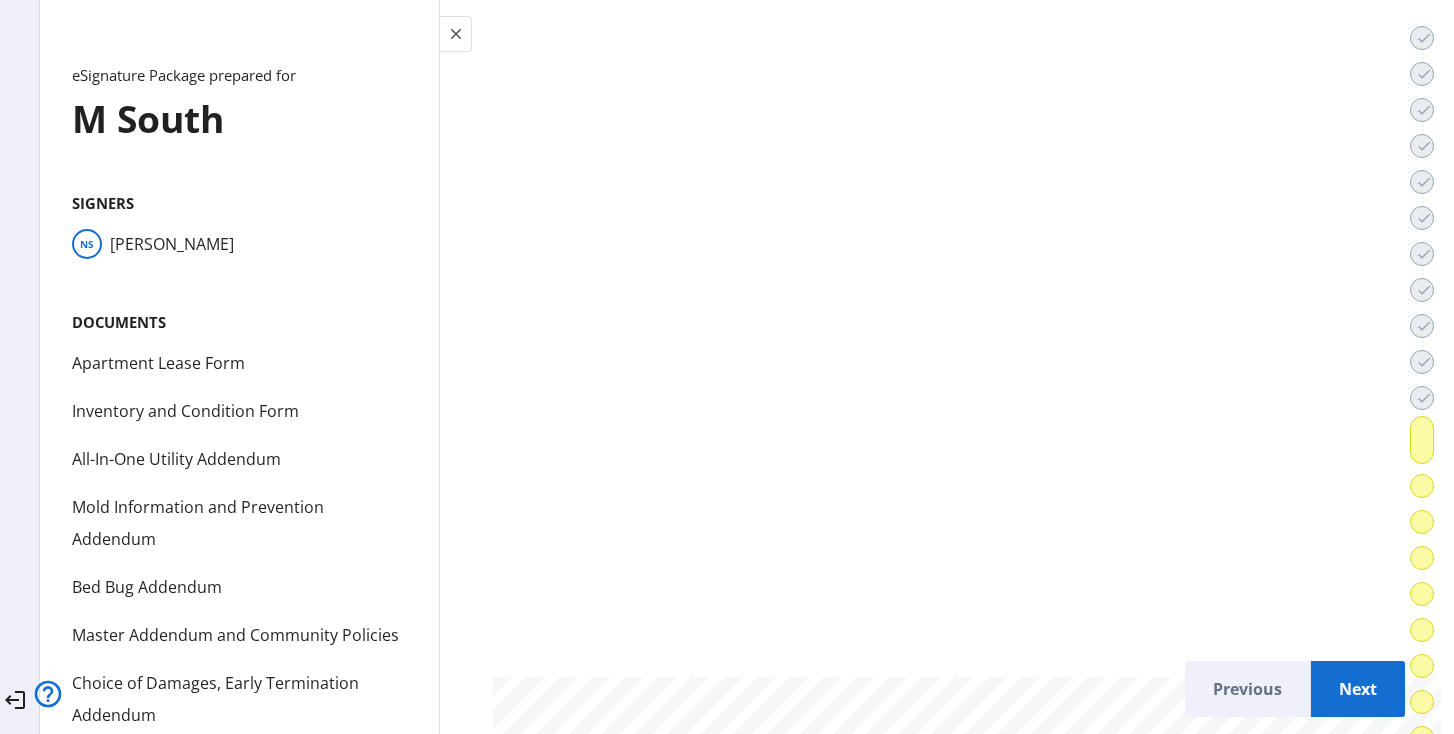 scroll, scrollTop: 57117, scrollLeft: 0, axis: vertical 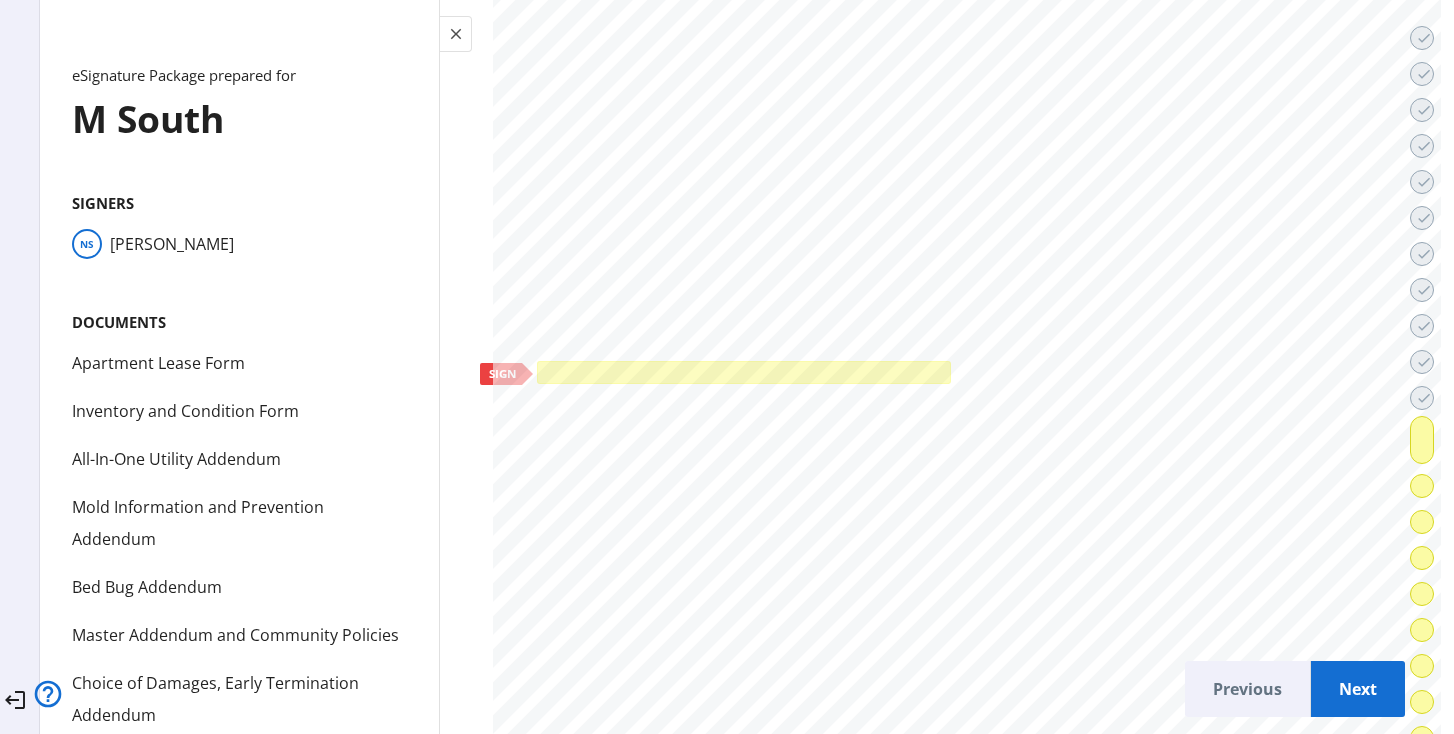 click at bounding box center [744, 372] 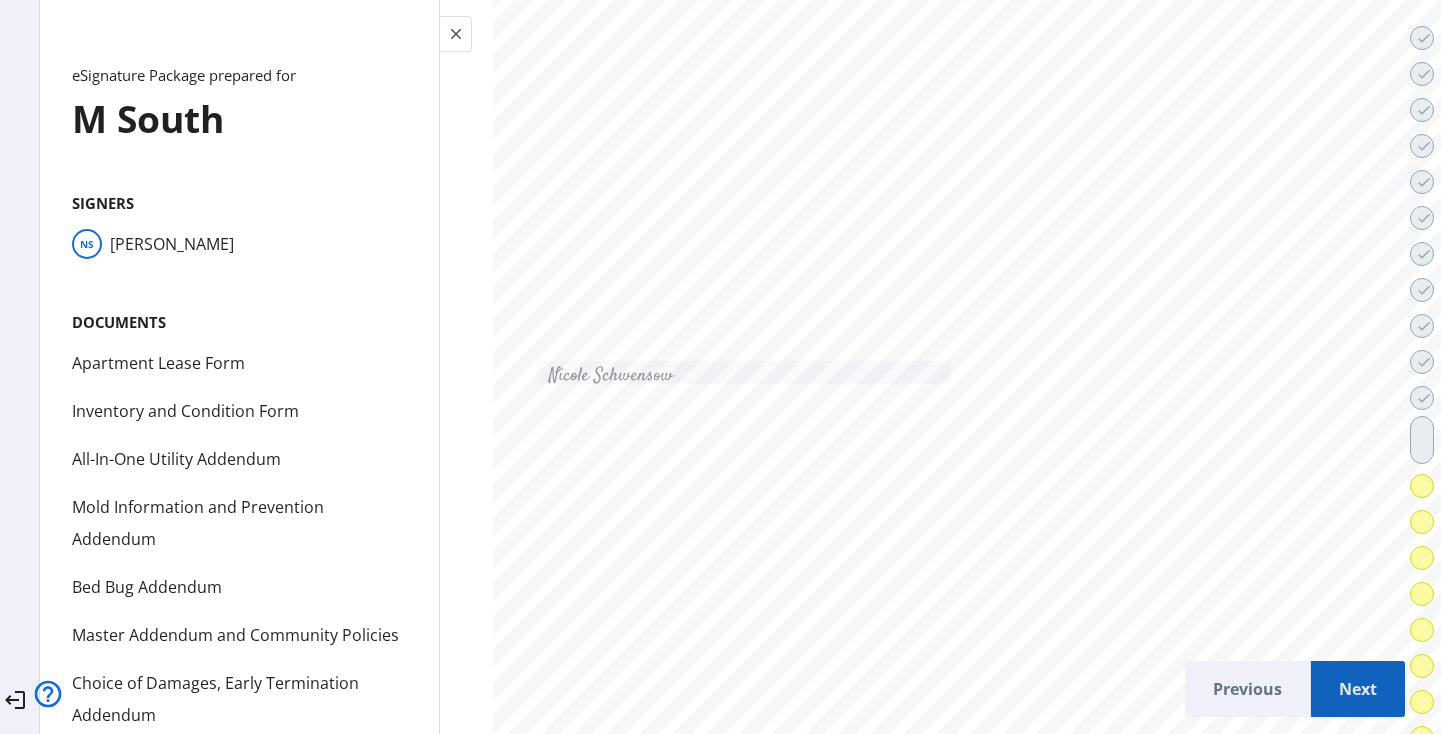 click on "Next" at bounding box center (1358, 689) 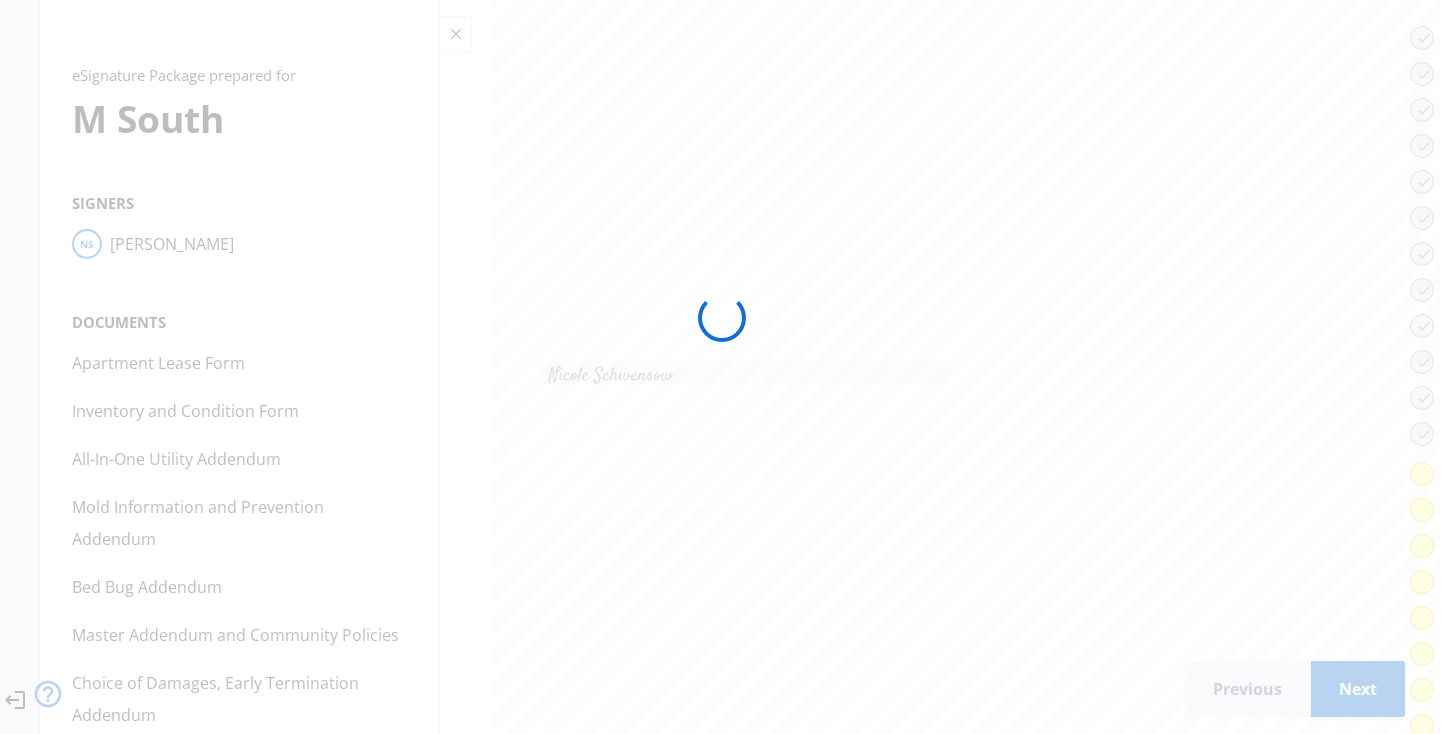scroll, scrollTop: 59113, scrollLeft: 0, axis: vertical 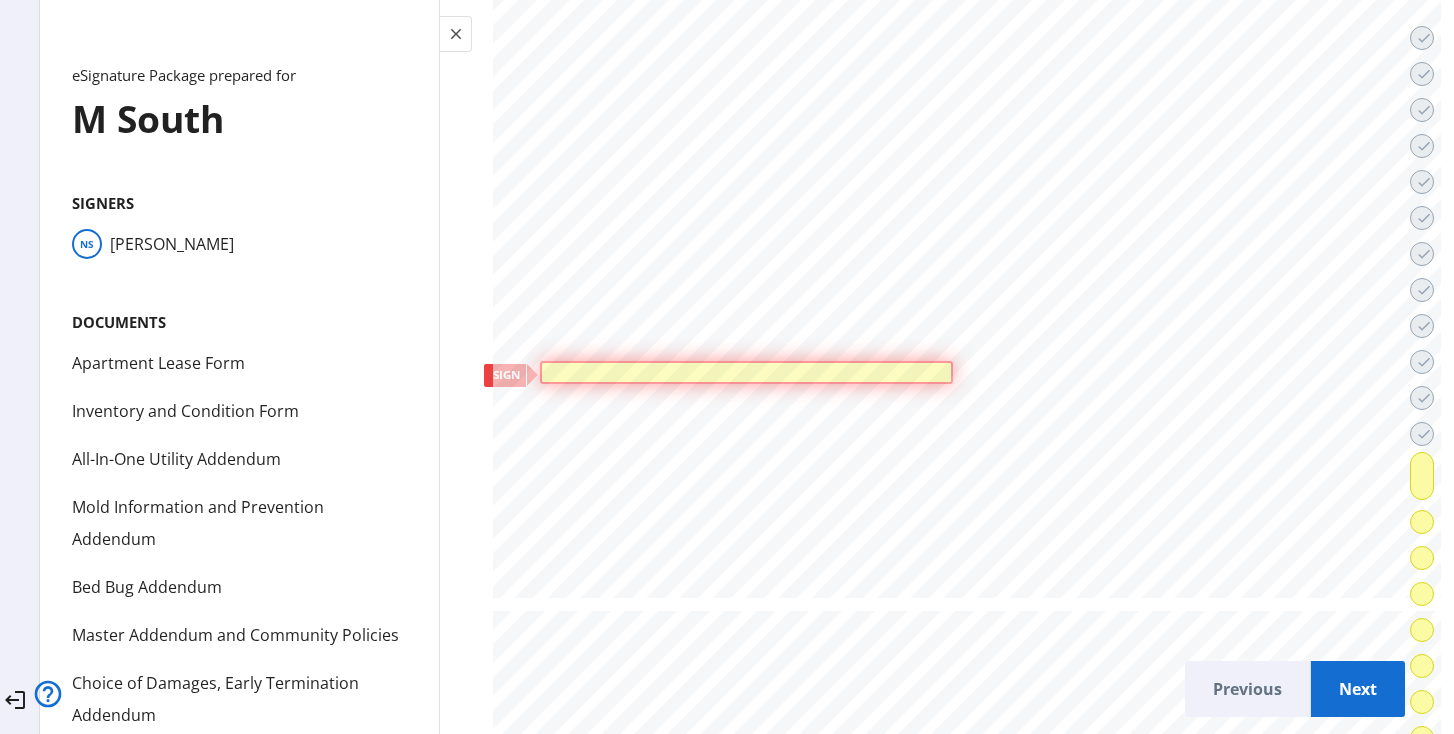 click at bounding box center [747, 372] 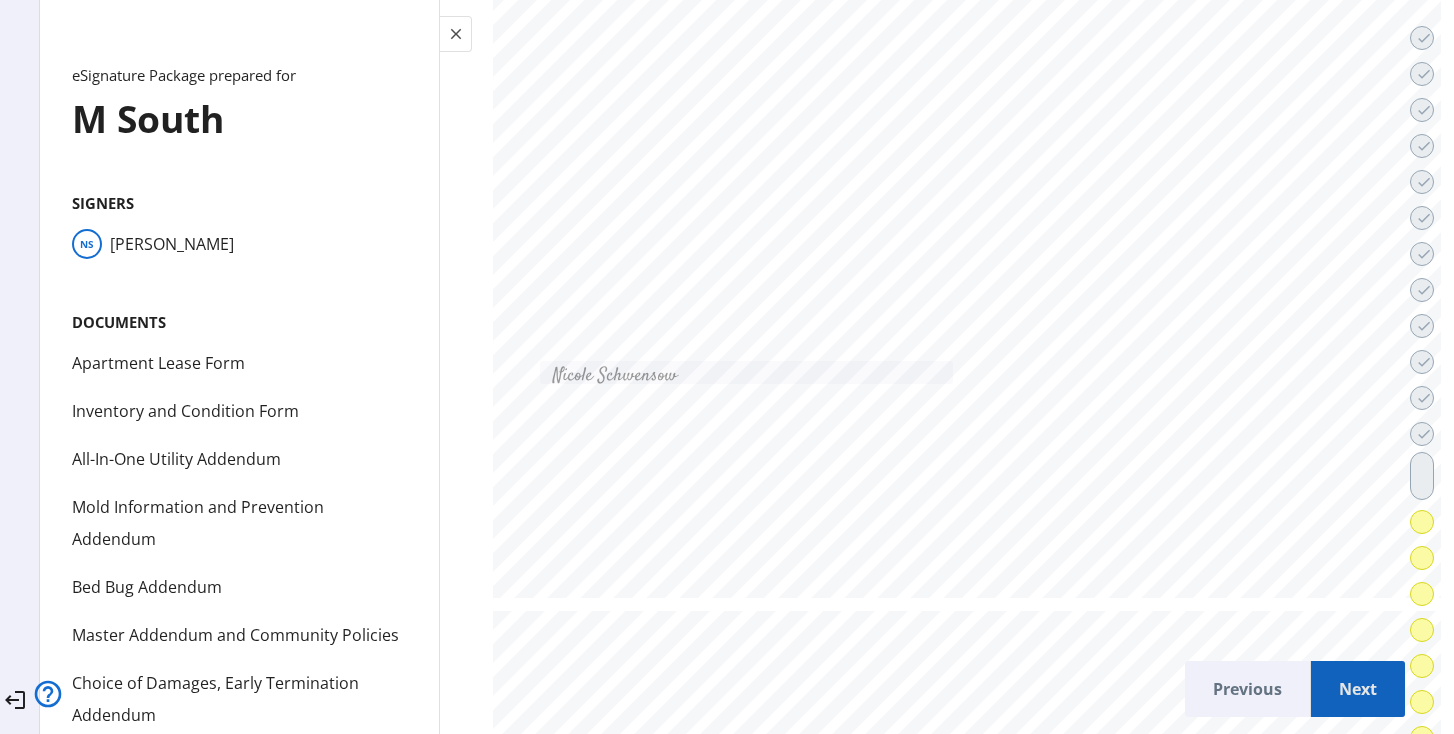click on "Next" at bounding box center [1358, 689] 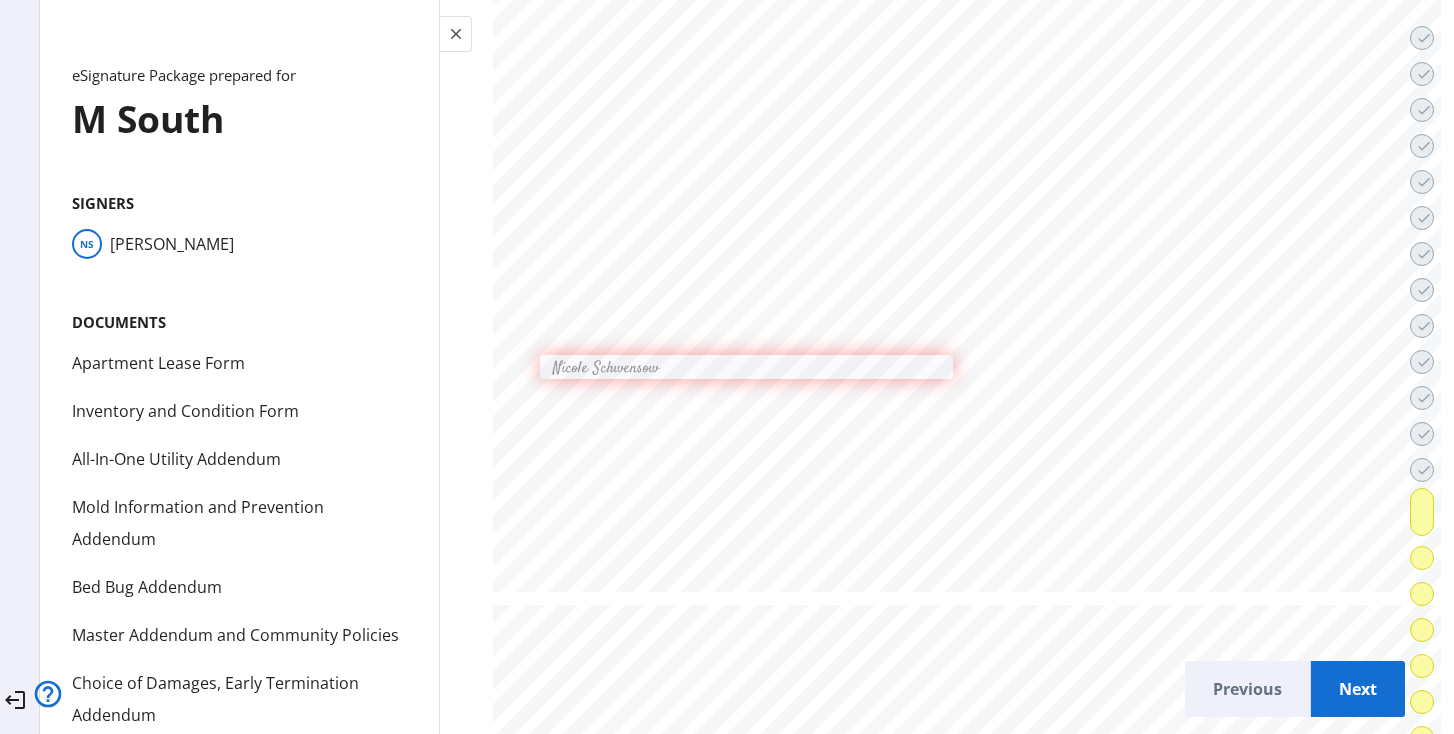 scroll, scrollTop: 60685, scrollLeft: 0, axis: vertical 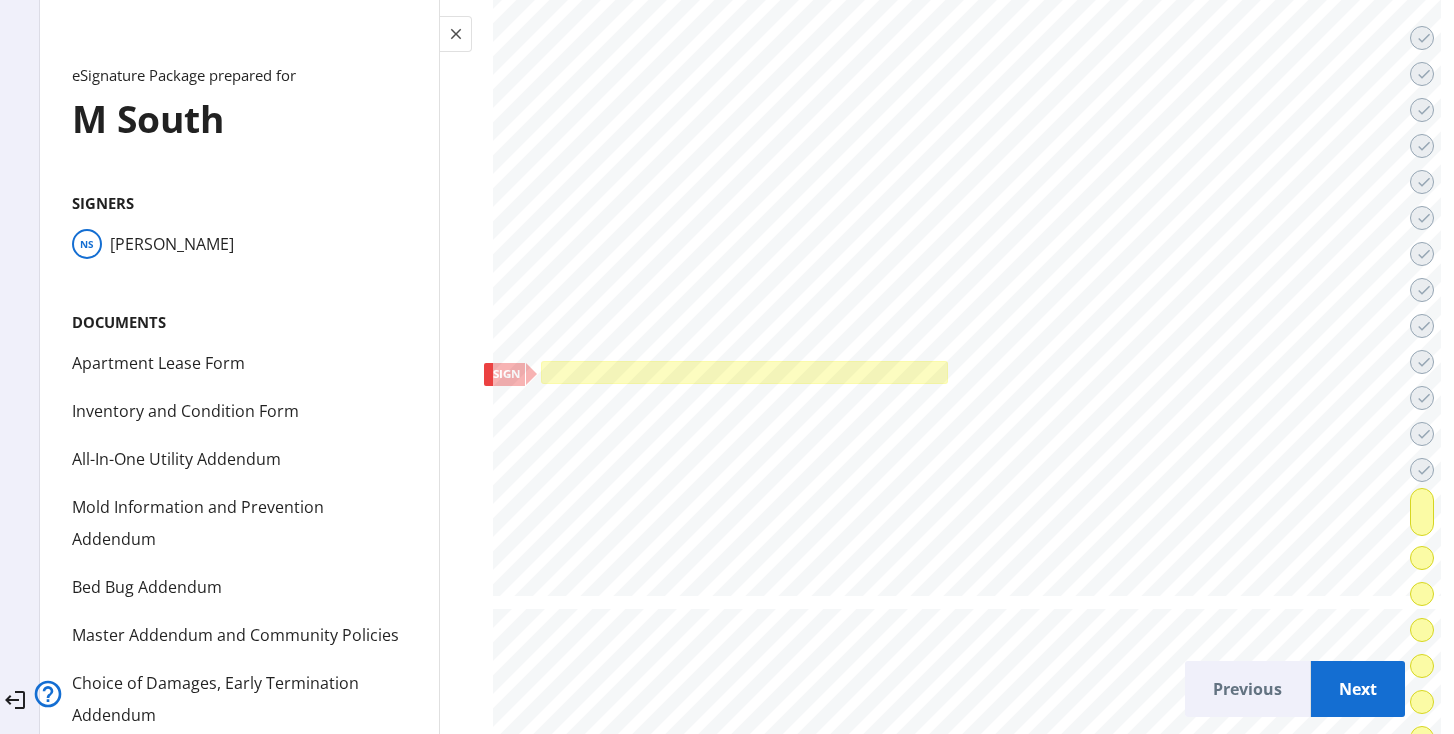 click at bounding box center [744, 372] 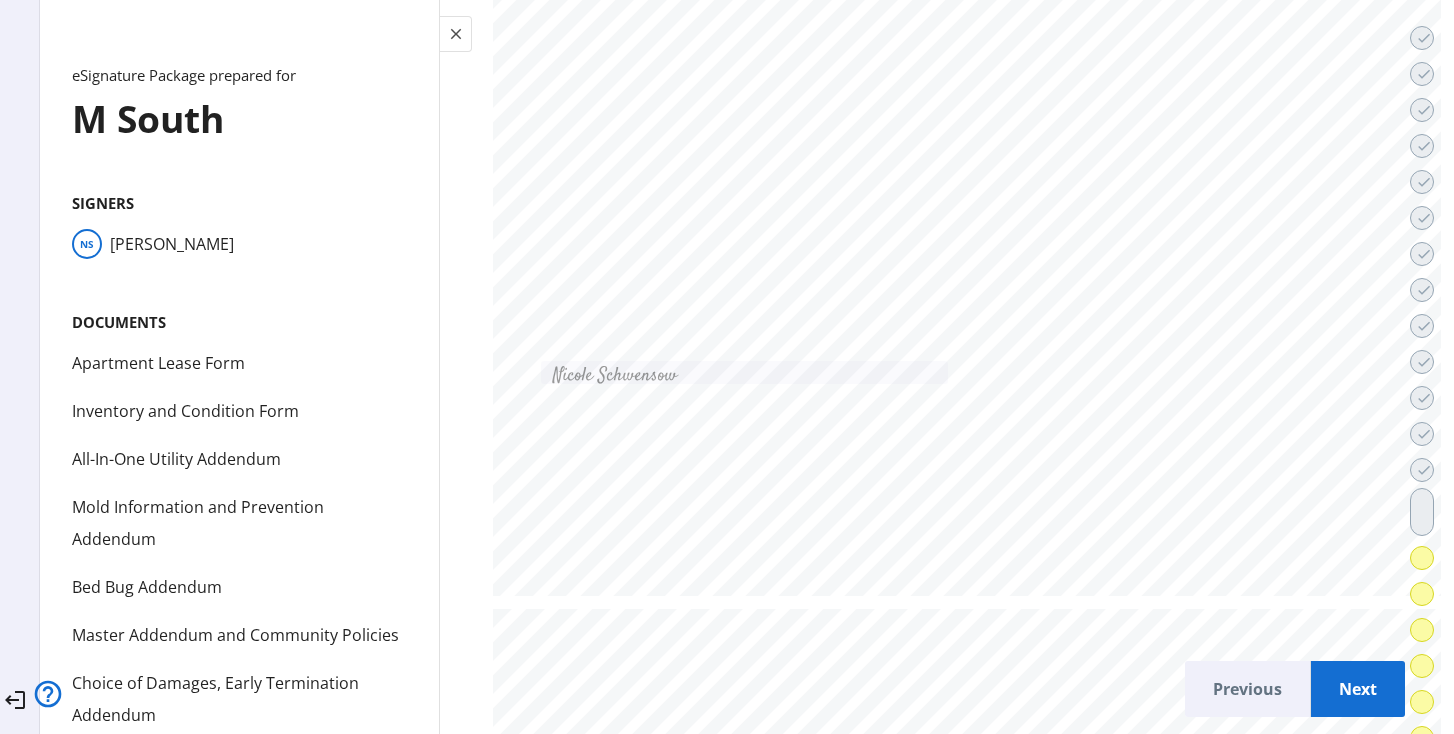 click on "Next" at bounding box center [1358, 689] 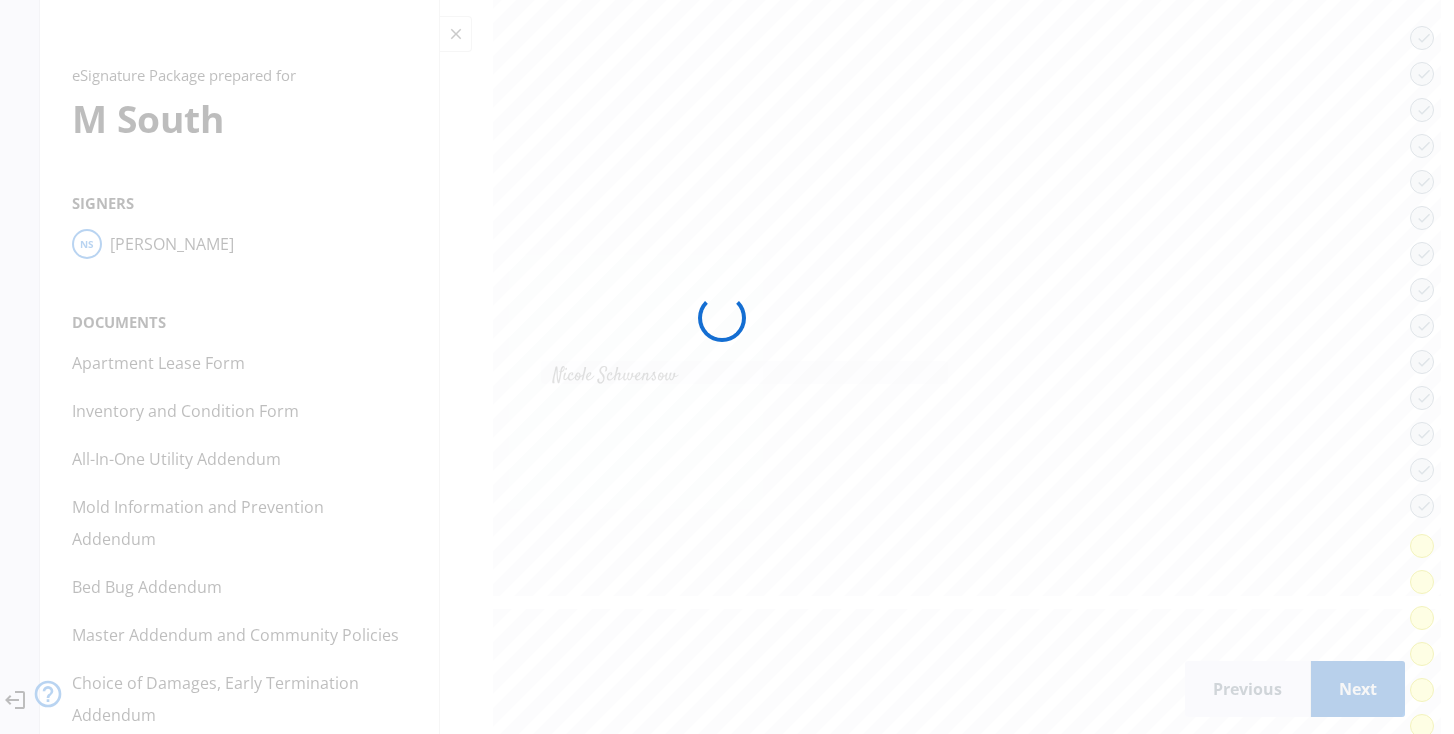 scroll, scrollTop: 64741, scrollLeft: 0, axis: vertical 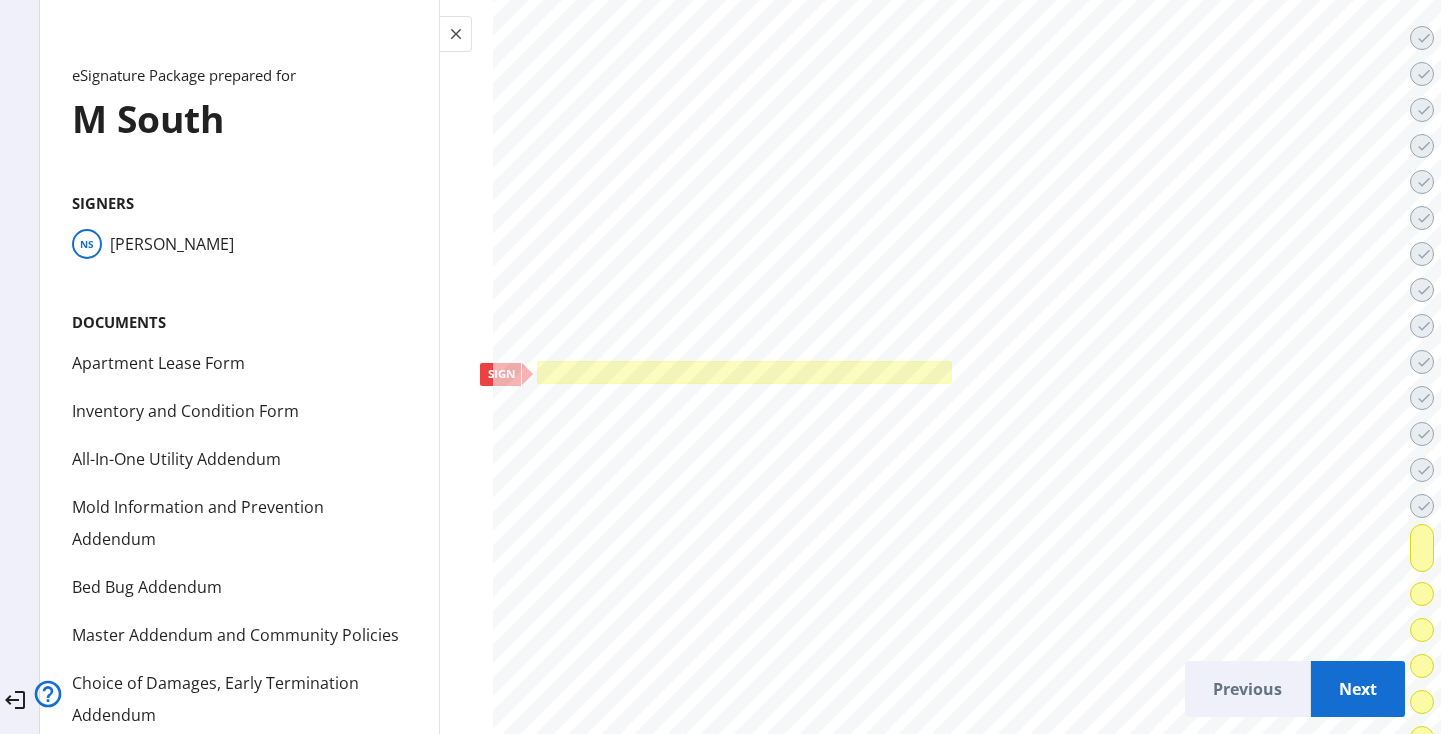 click at bounding box center [744, 372] 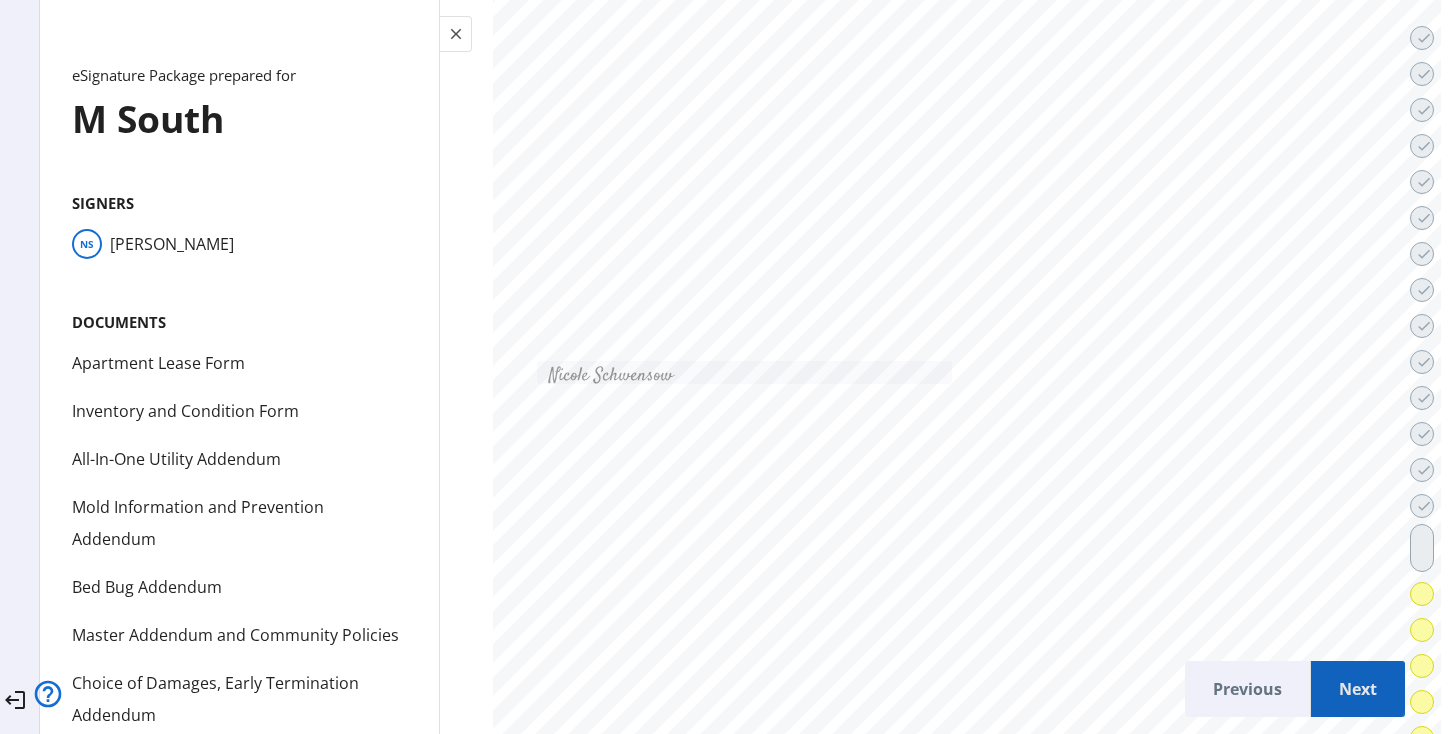 click on "Next" at bounding box center (1358, 689) 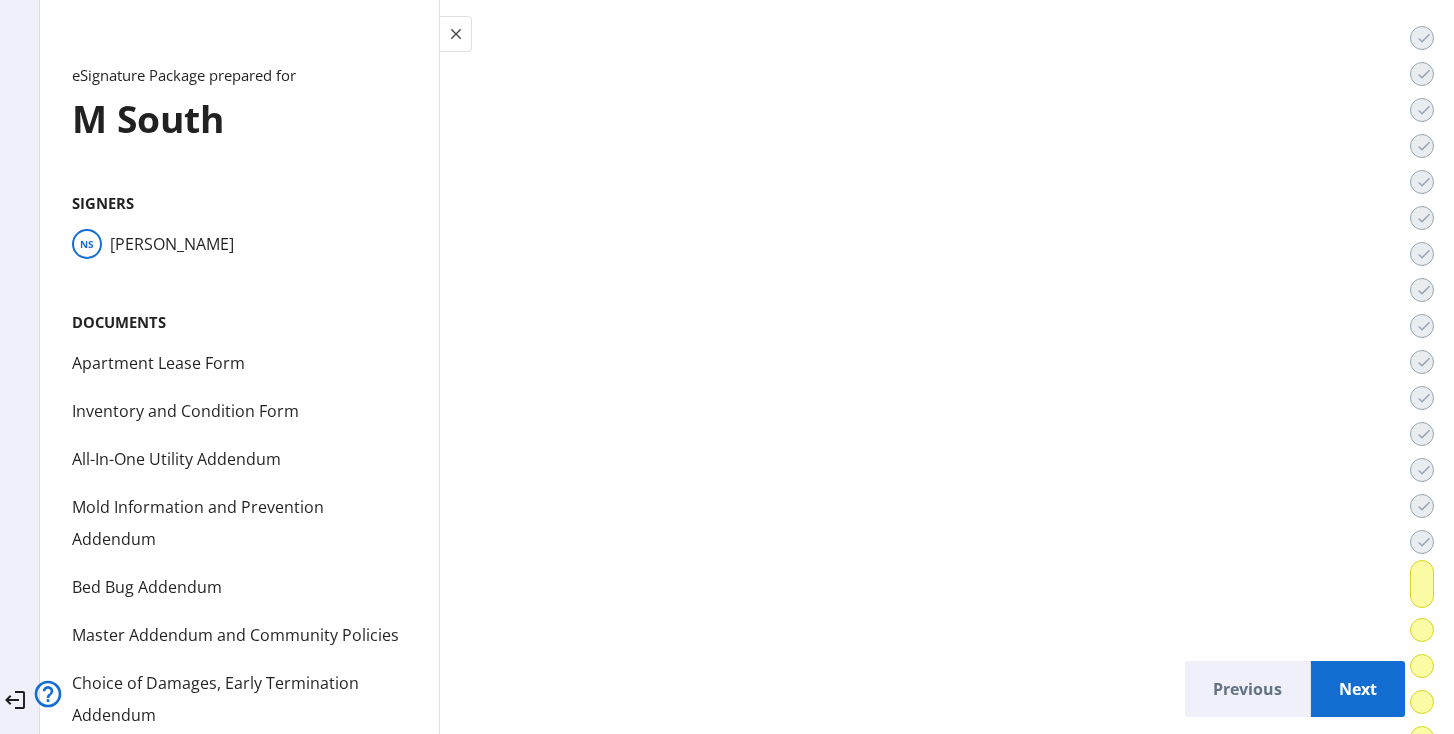 scroll, scrollTop: 67811, scrollLeft: 0, axis: vertical 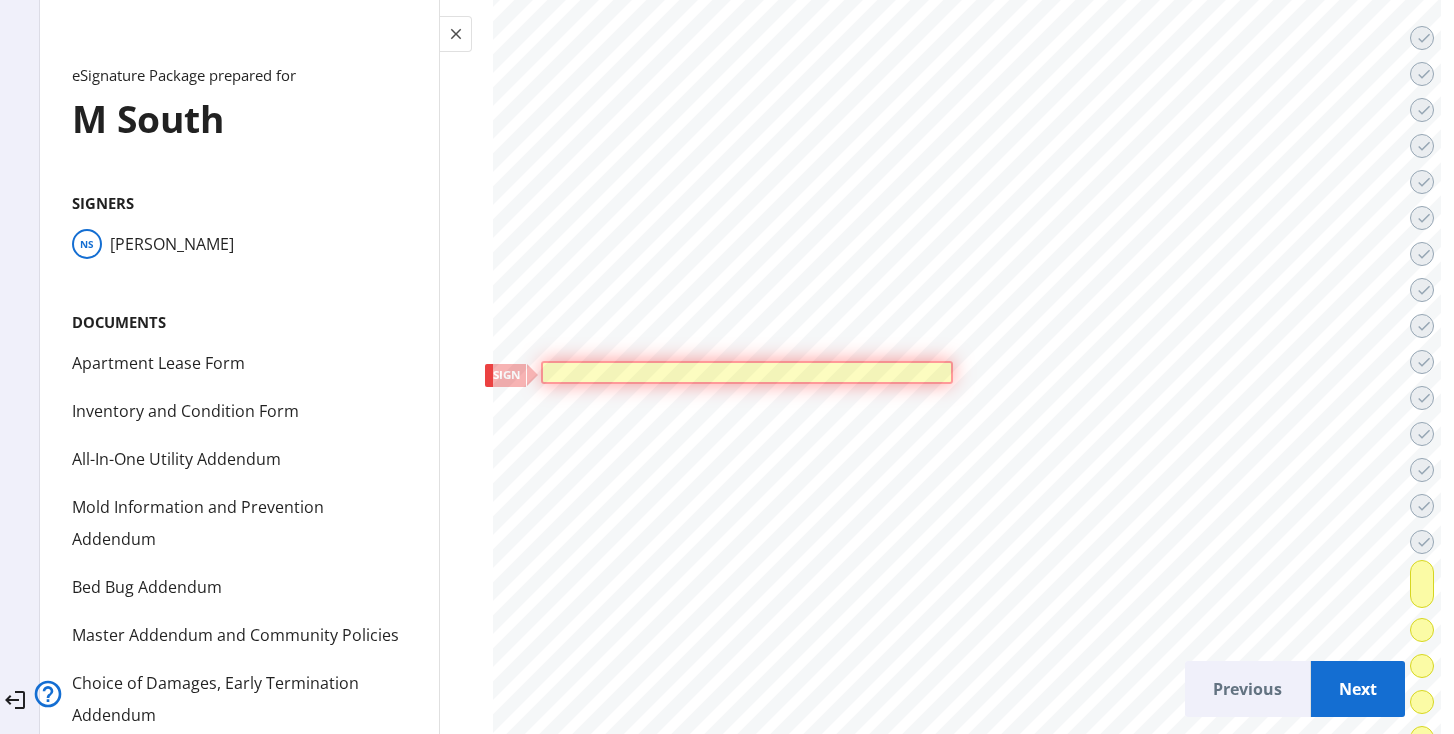 click at bounding box center (747, 372) 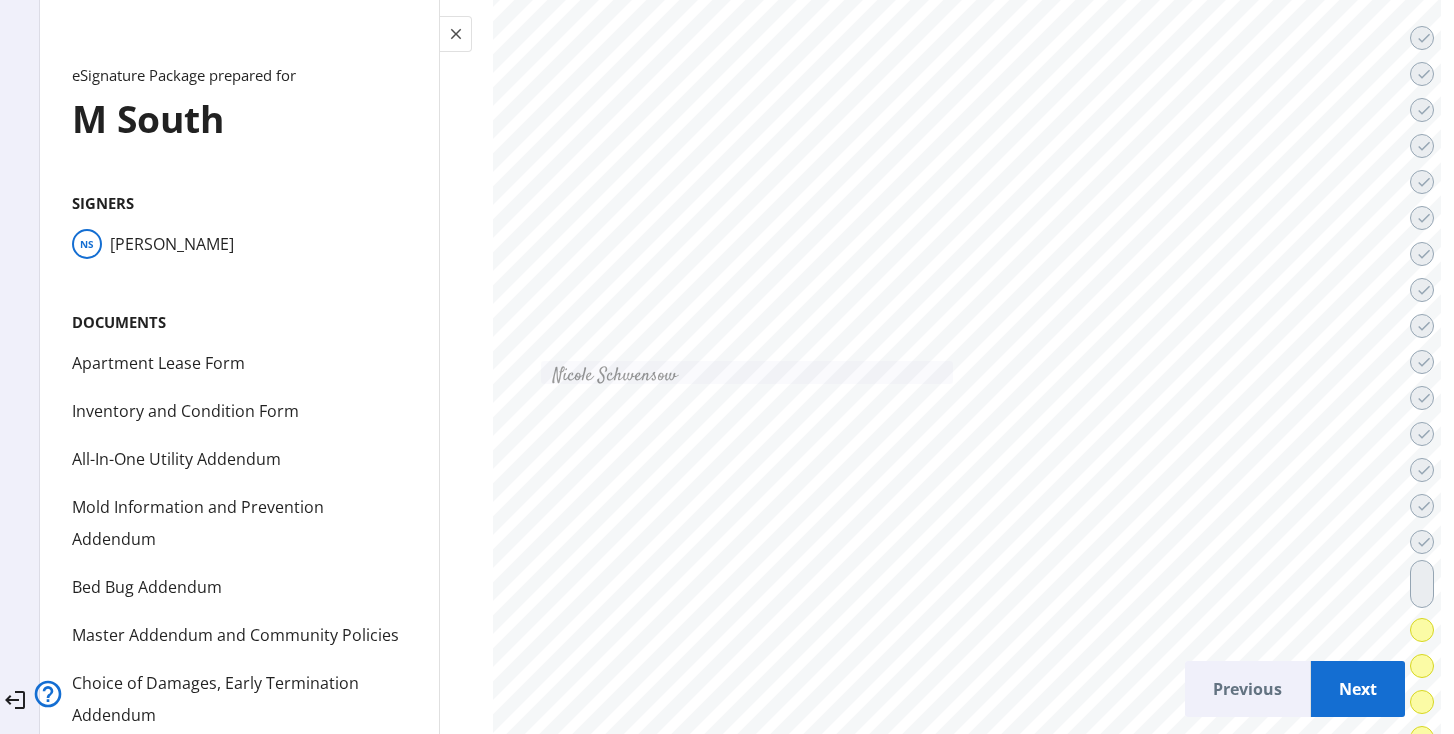 click on "Next" at bounding box center [1358, 689] 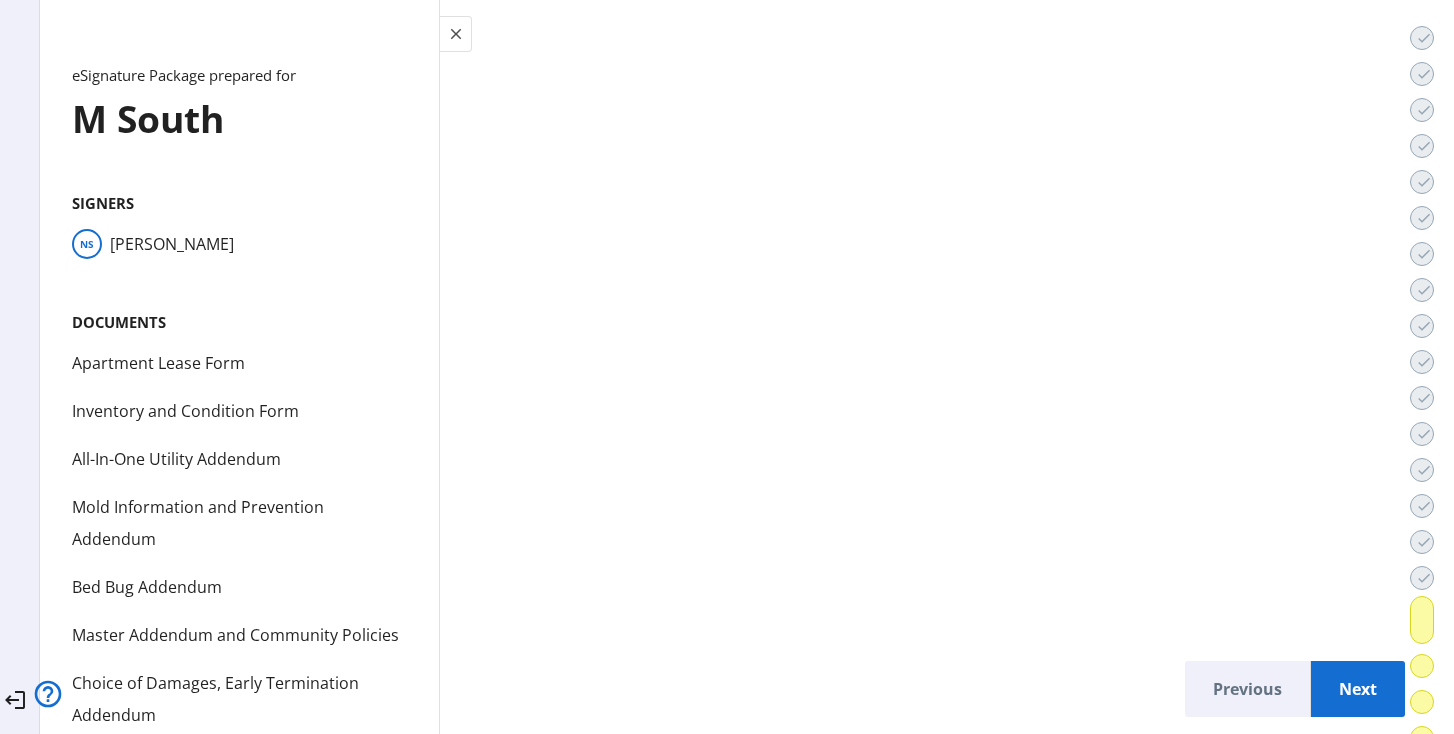 scroll, scrollTop: 71109, scrollLeft: 0, axis: vertical 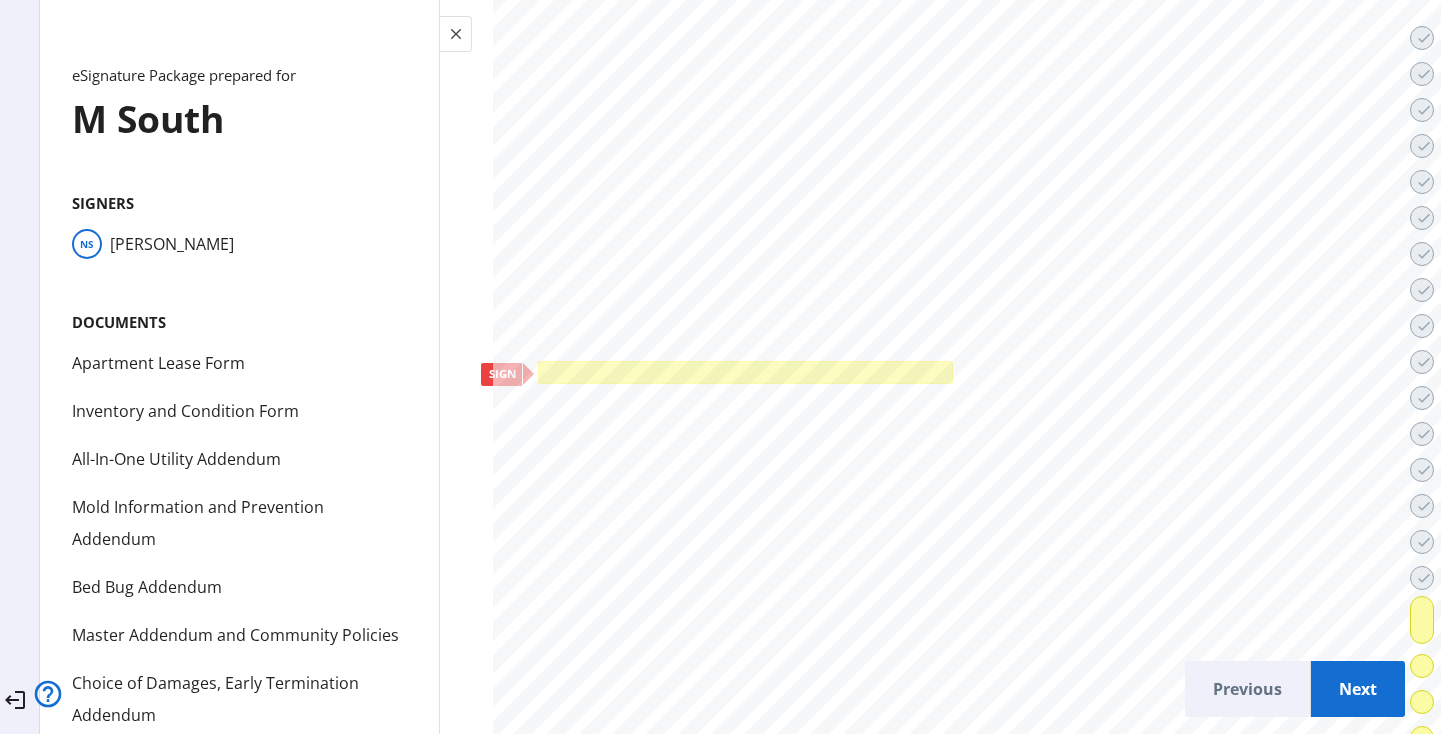 click at bounding box center (745, 372) 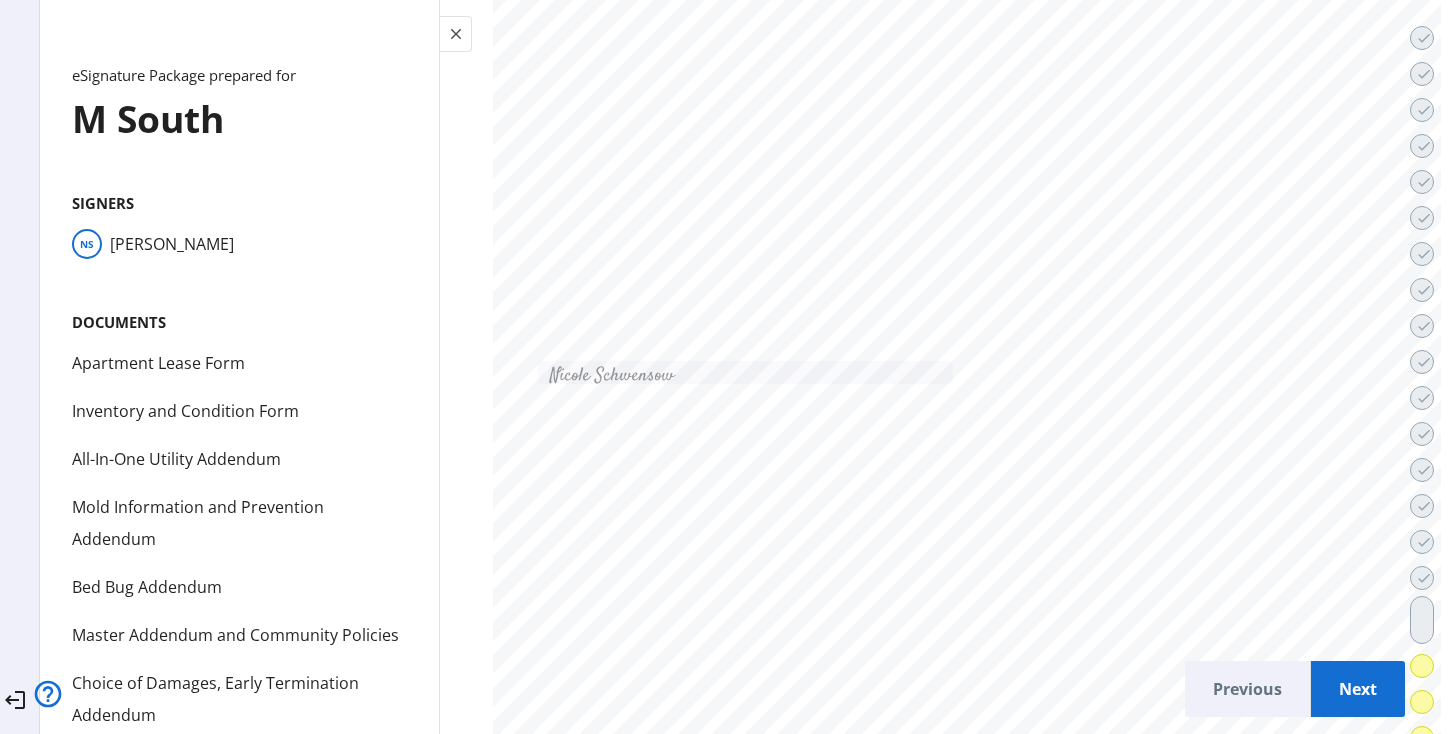 click on "Next" at bounding box center [1358, 689] 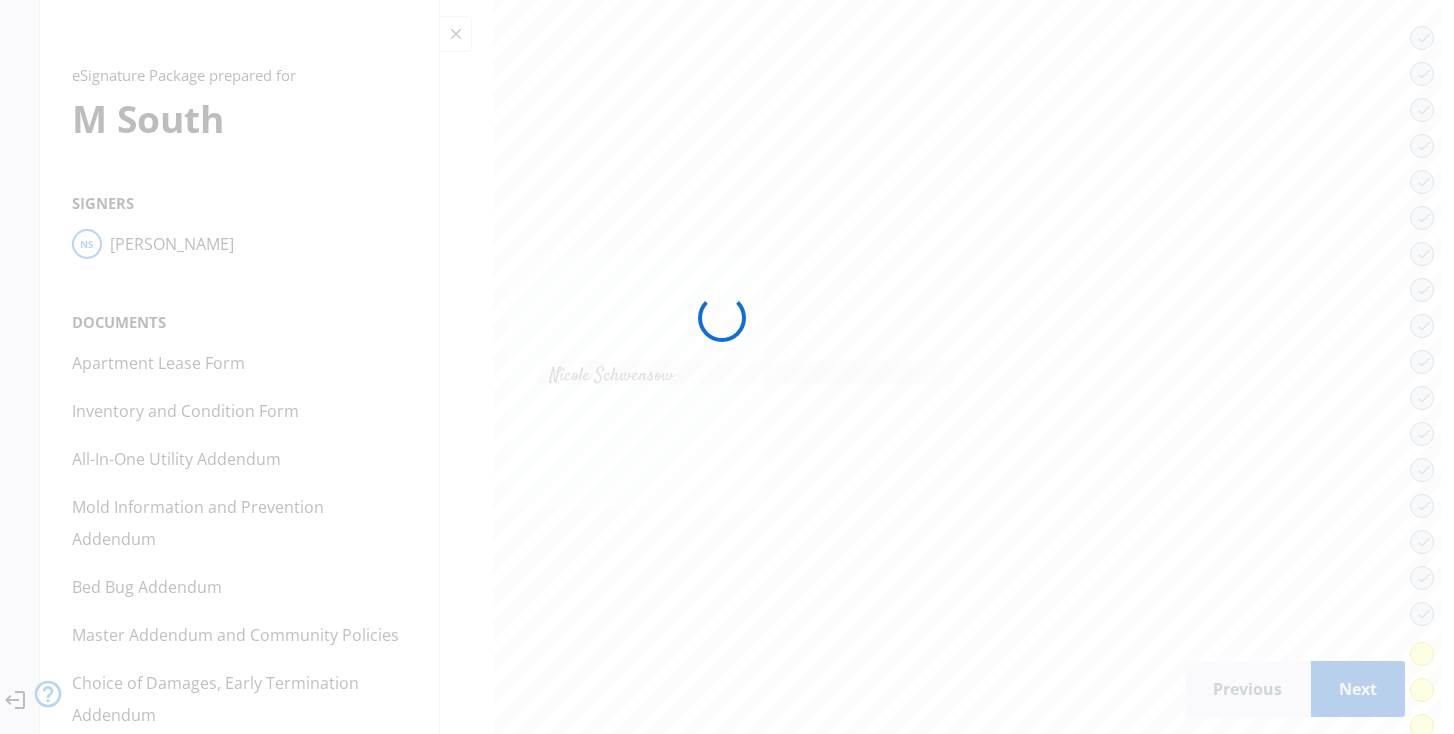 scroll, scrollTop: 74093, scrollLeft: 0, axis: vertical 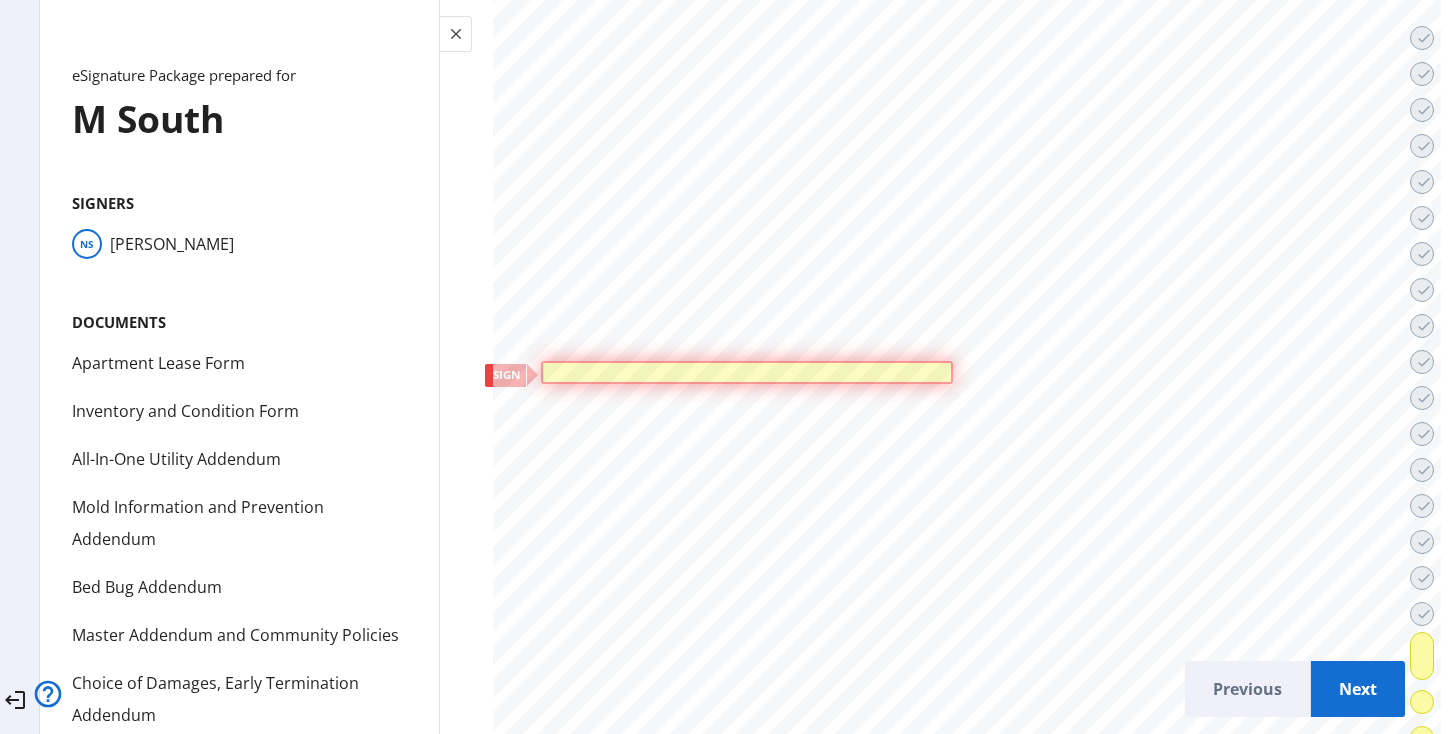 click at bounding box center [747, 372] 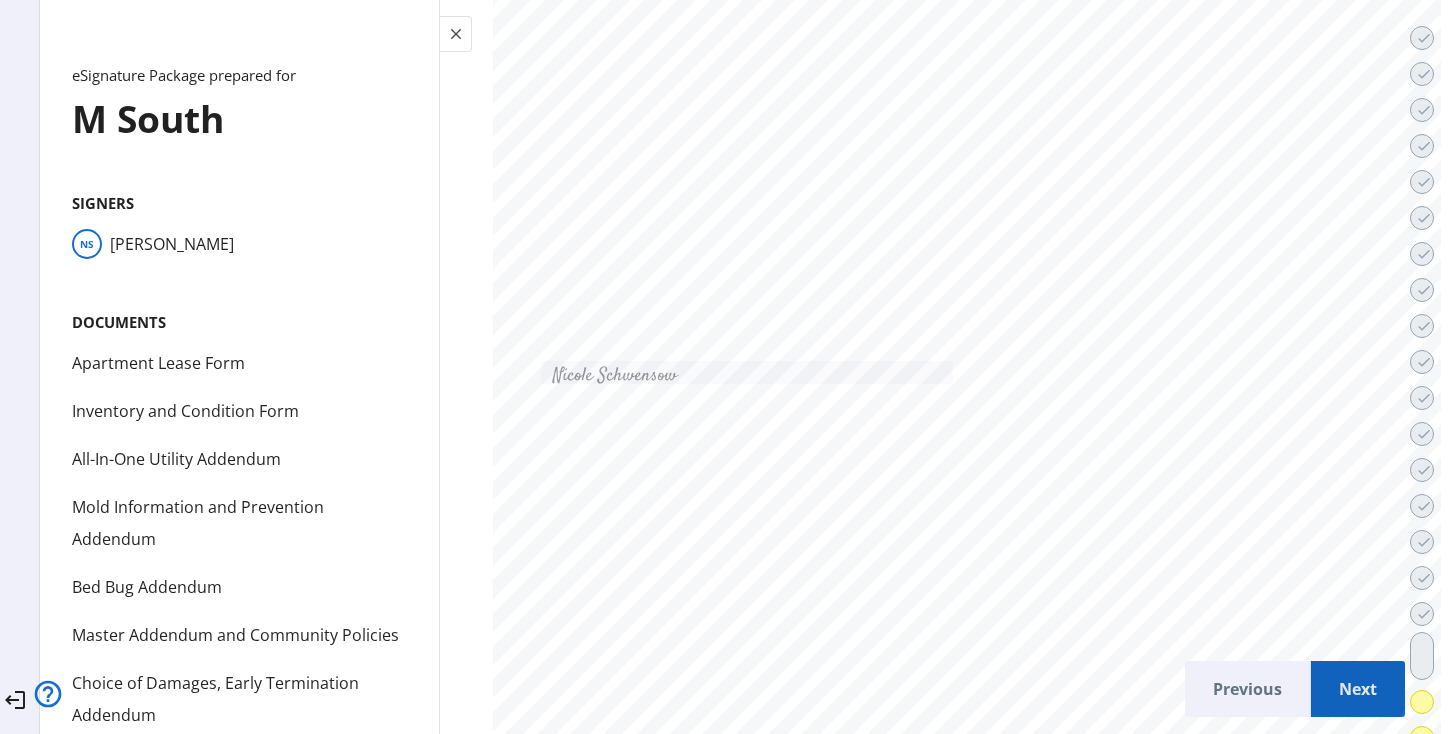 click on "Next" at bounding box center (1358, 689) 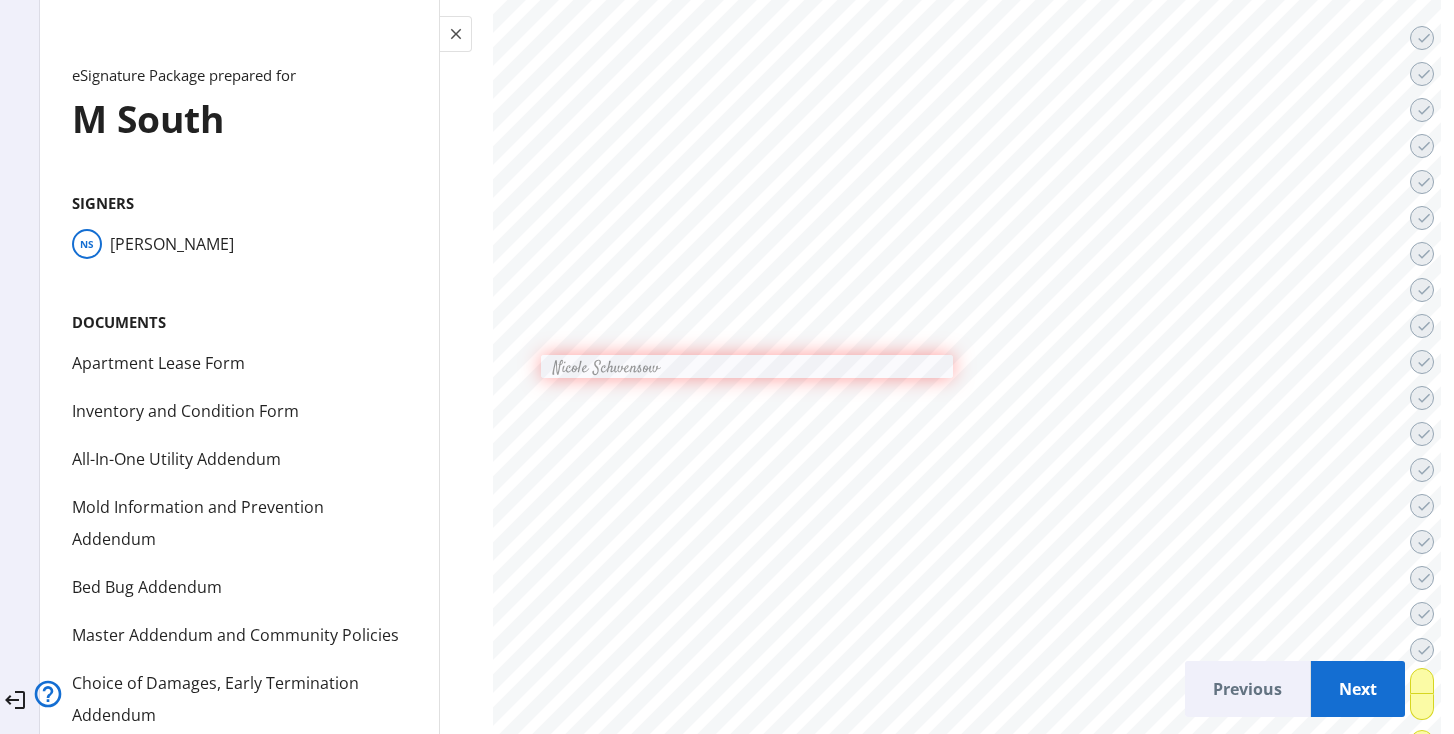 scroll, scrollTop: 75684, scrollLeft: 0, axis: vertical 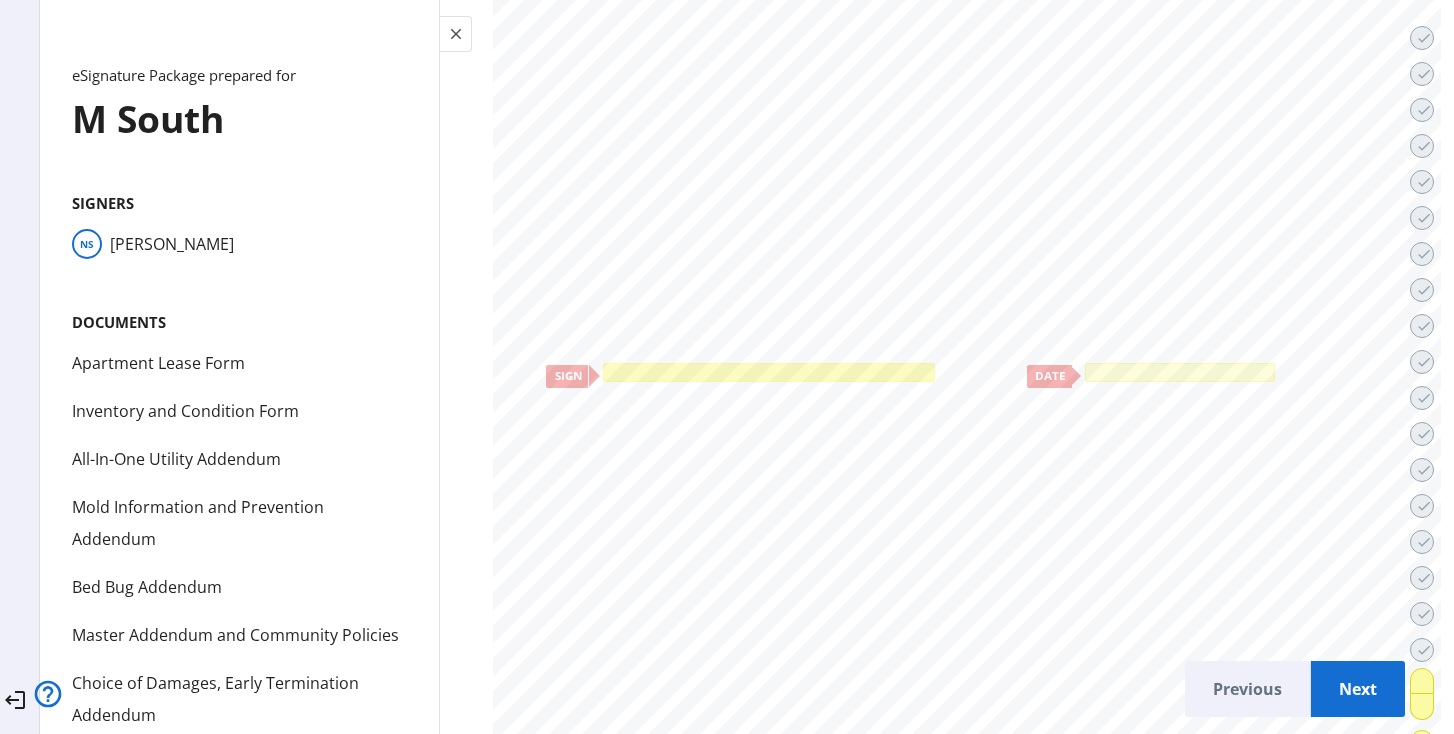 click at bounding box center (769, 372) 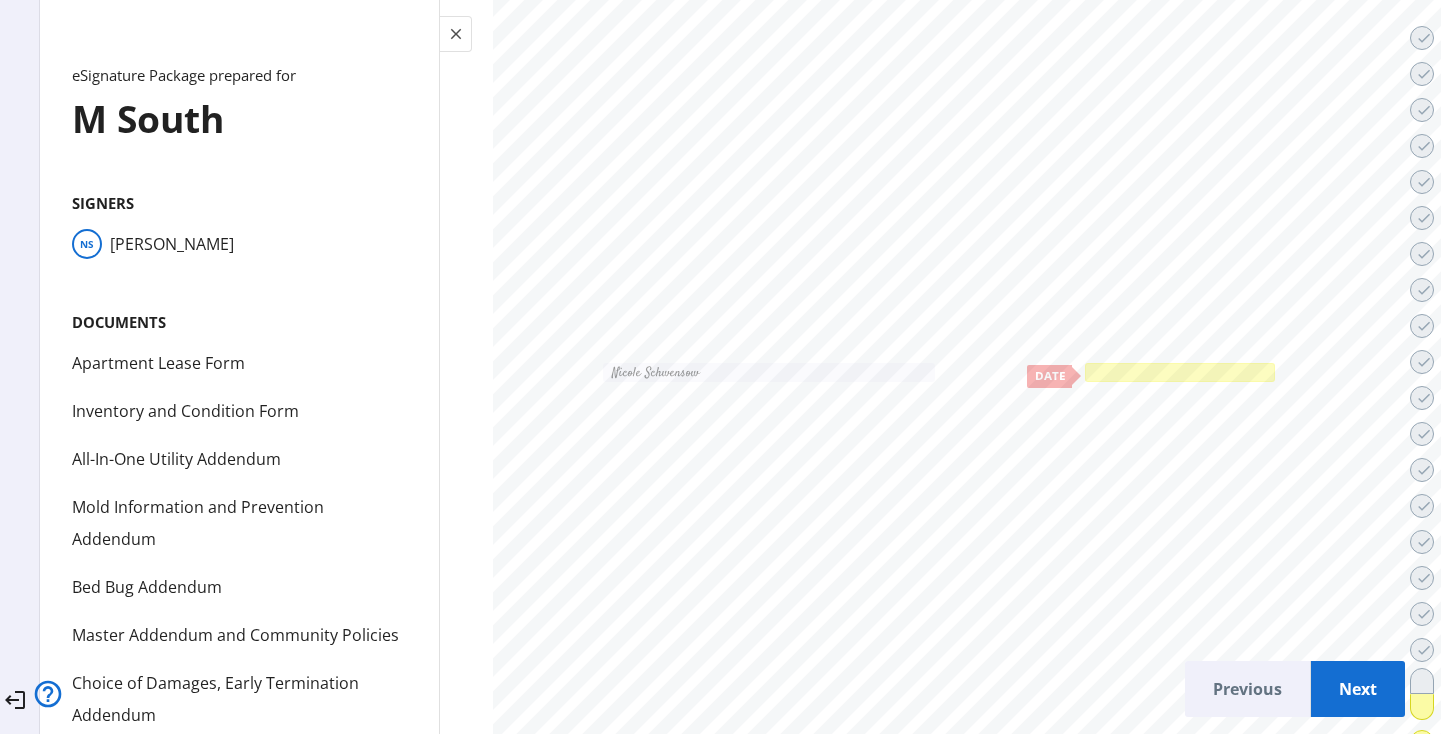 click at bounding box center (1179, 372) 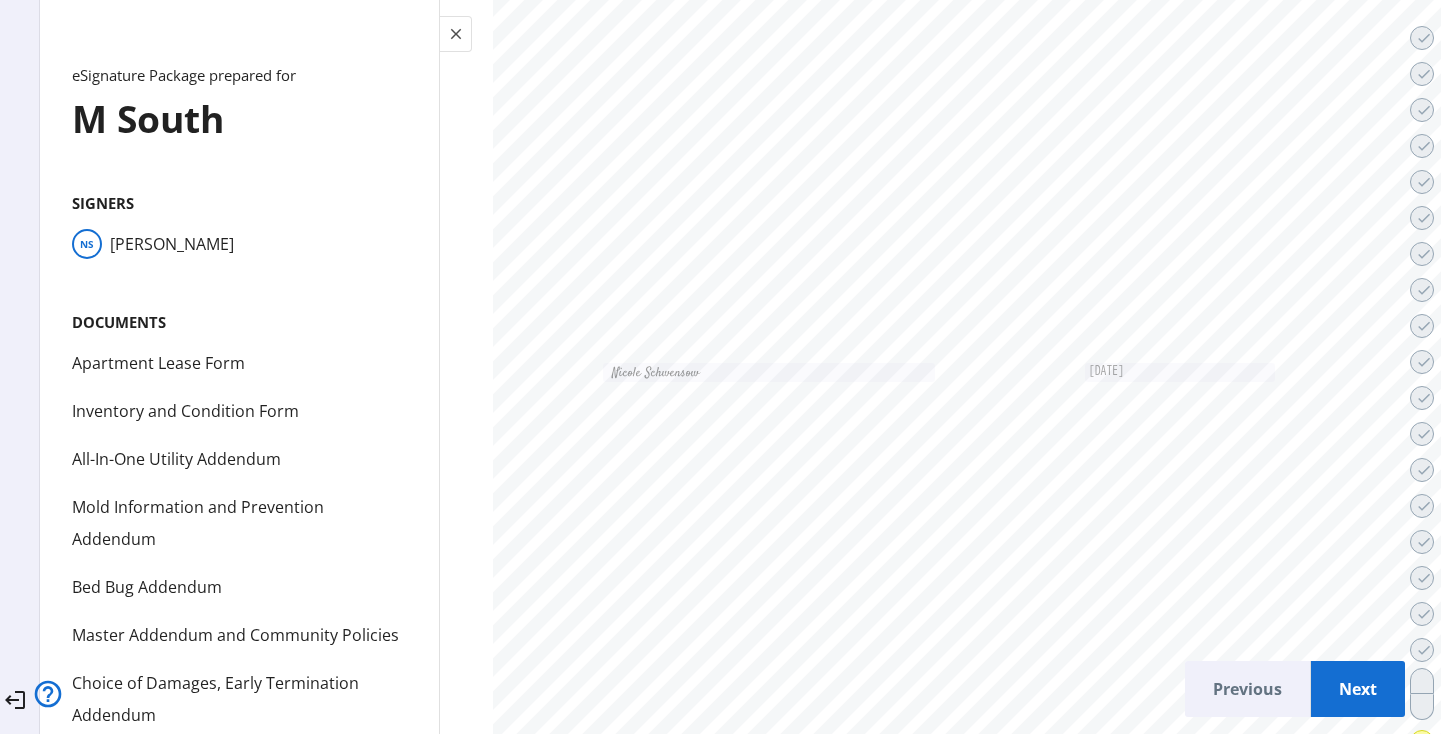 click on "Next" at bounding box center [1358, 689] 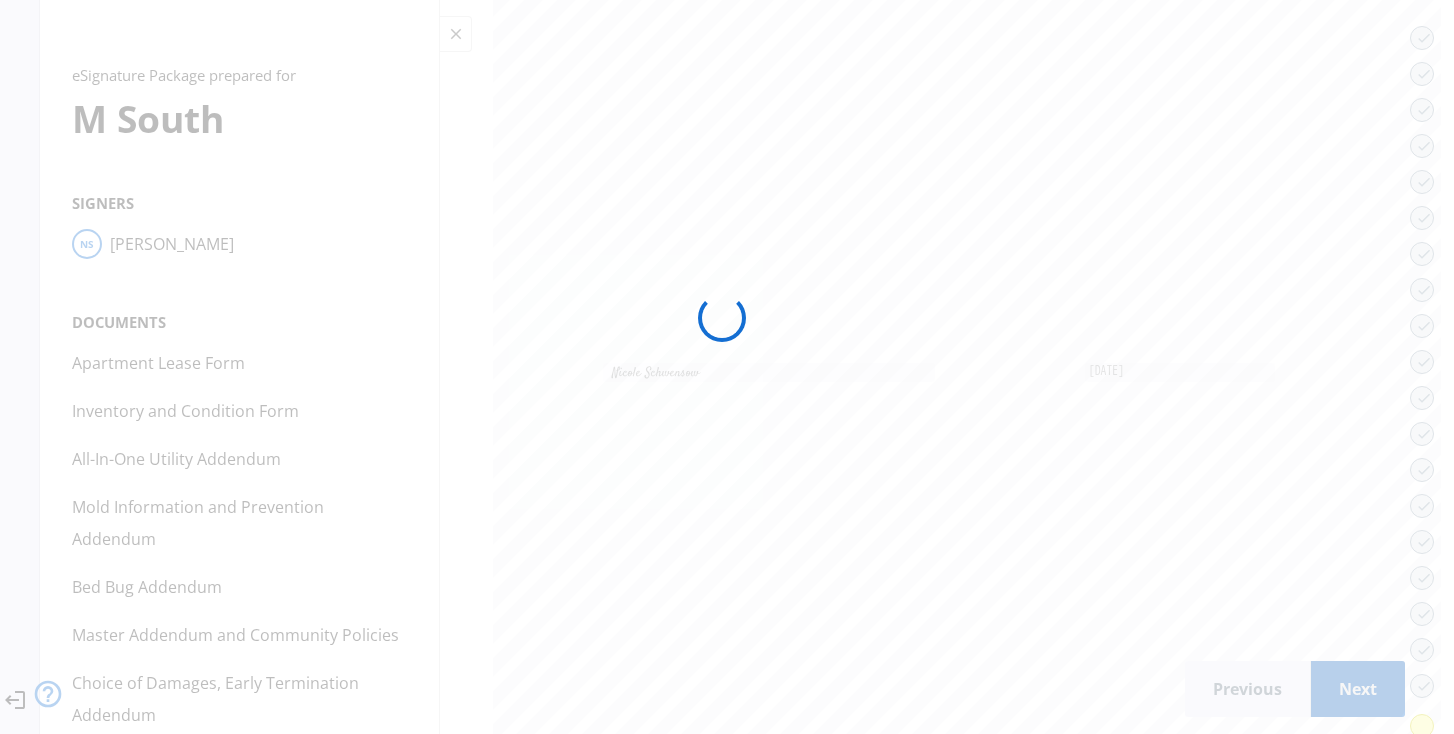 scroll, scrollTop: 10, scrollLeft: 0, axis: vertical 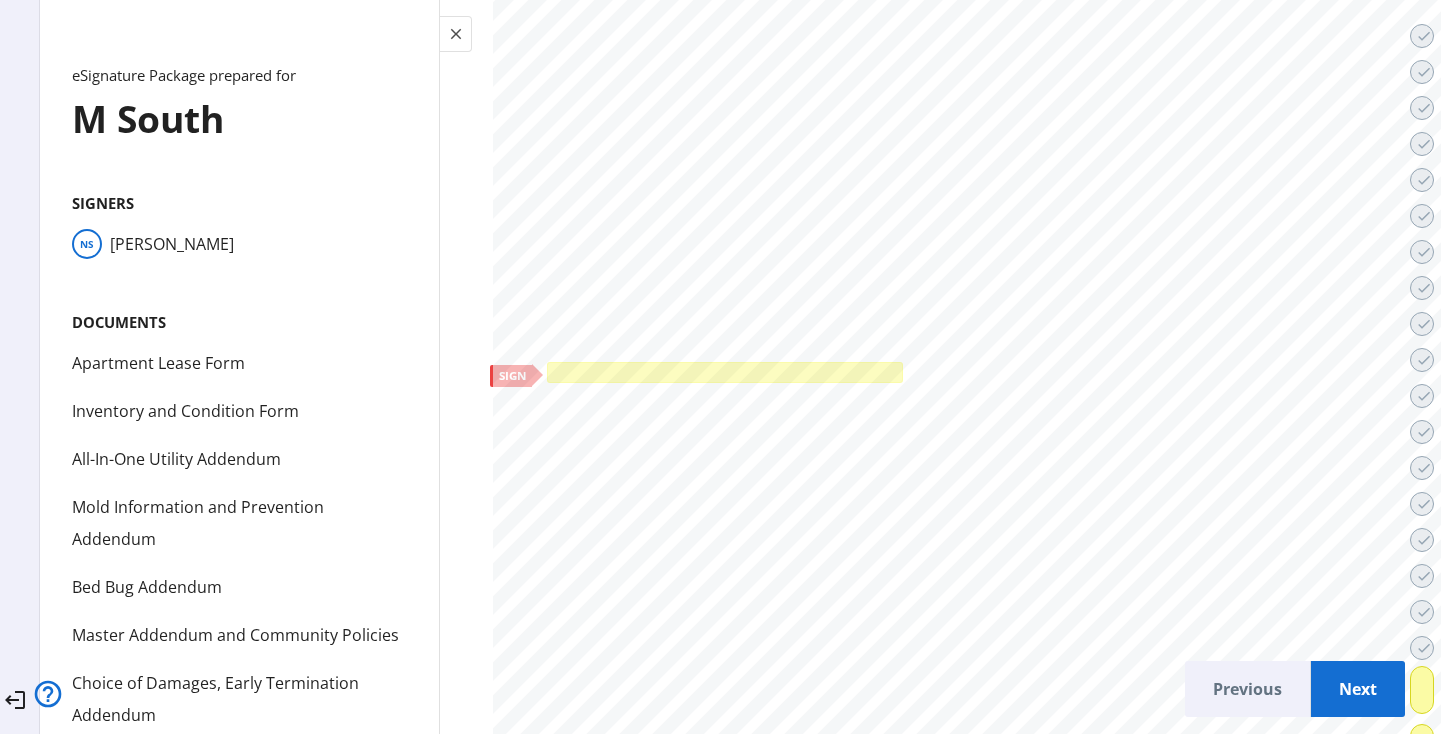 click at bounding box center [725, 373] 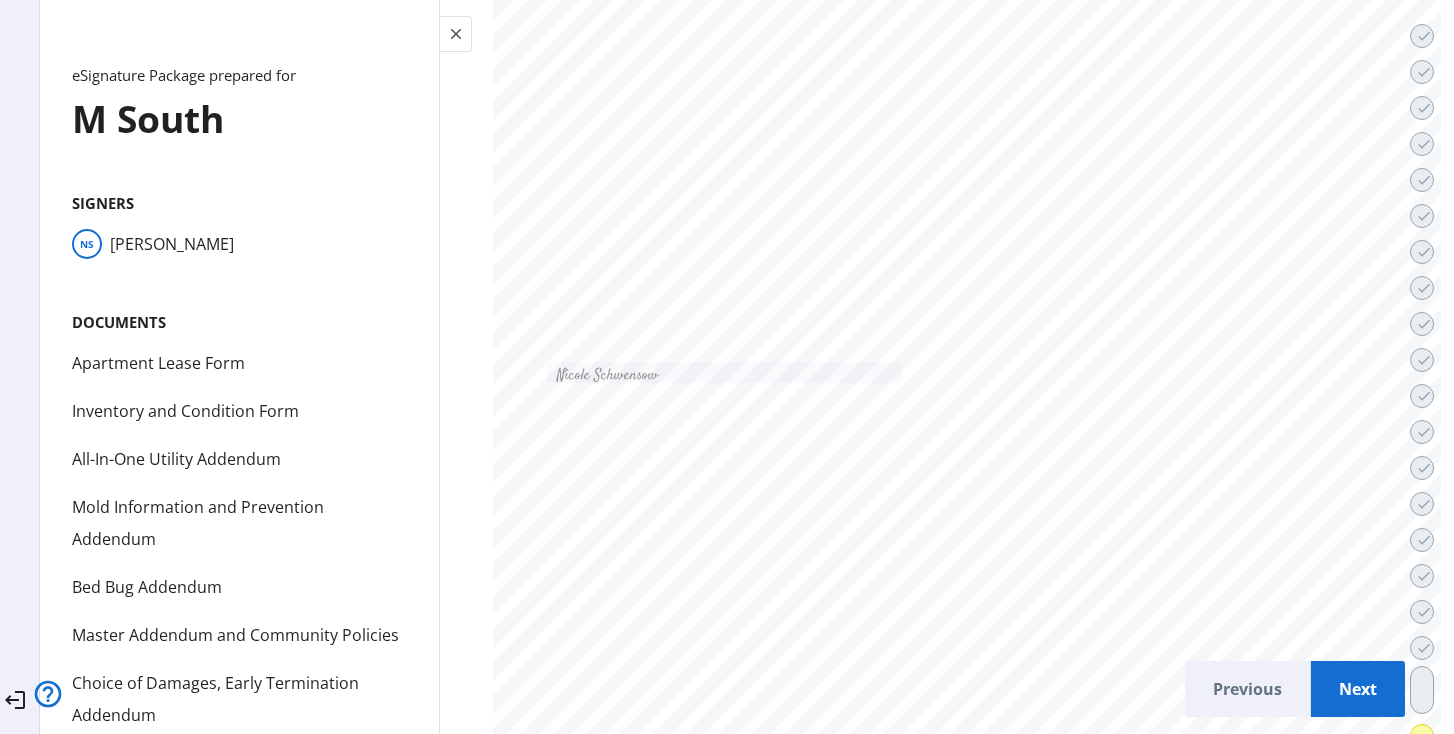 click on "Next" at bounding box center [1358, 689] 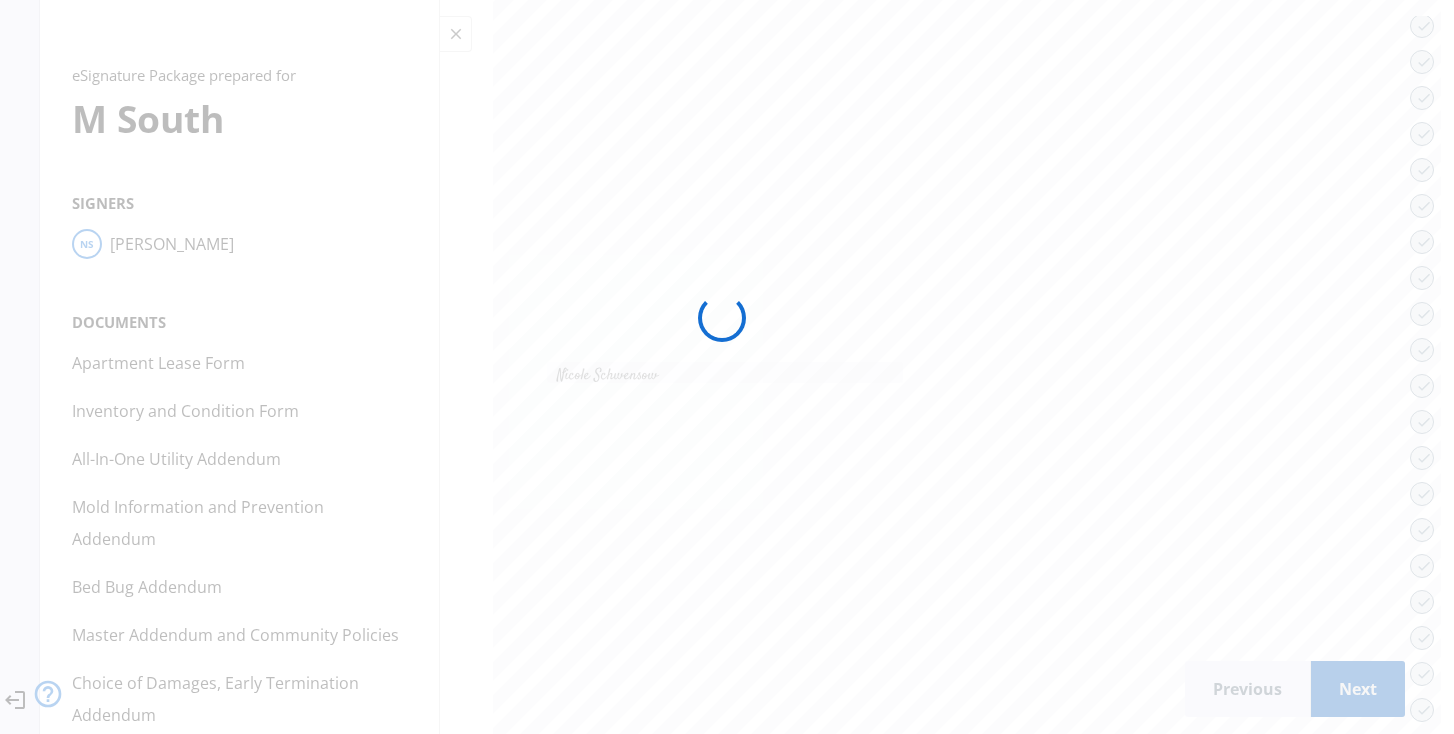 scroll, scrollTop: 10, scrollLeft: 0, axis: vertical 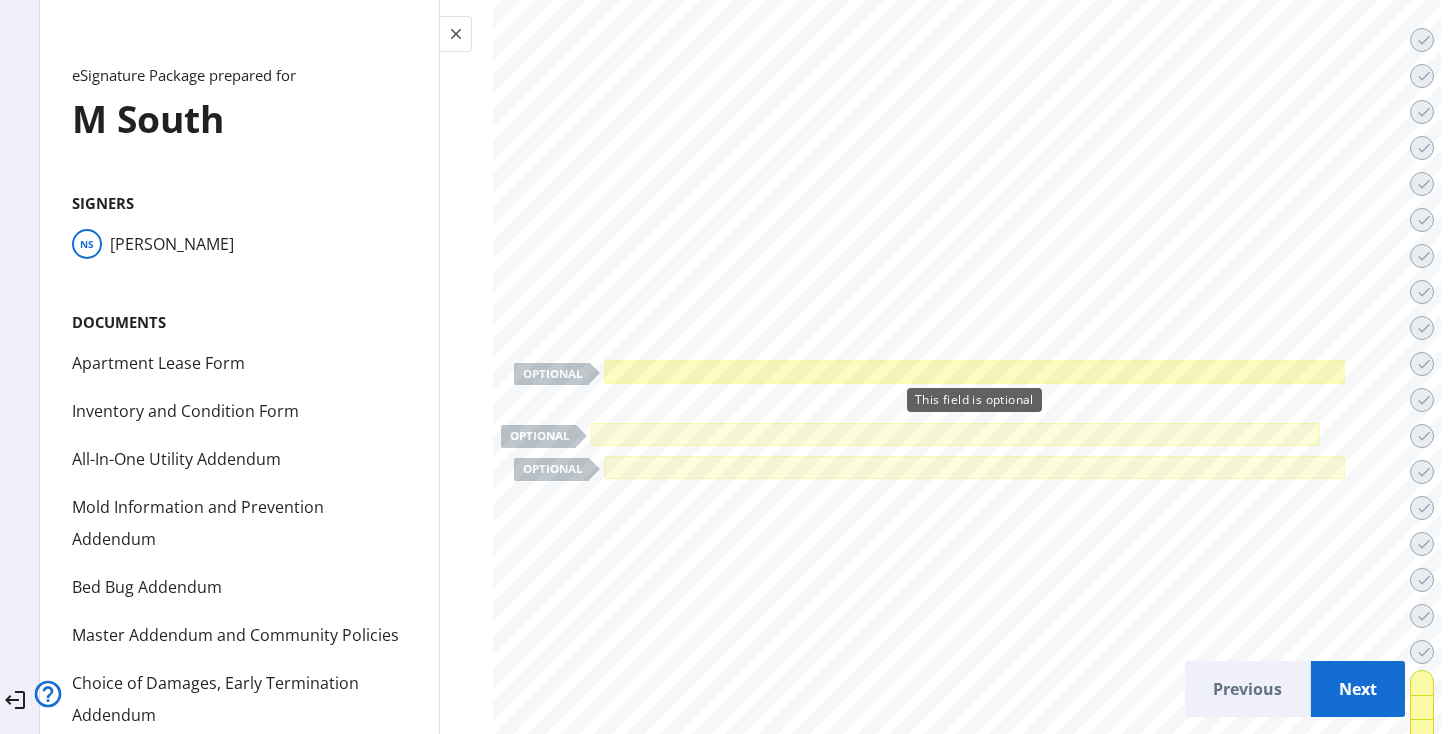 click at bounding box center [974, 372] 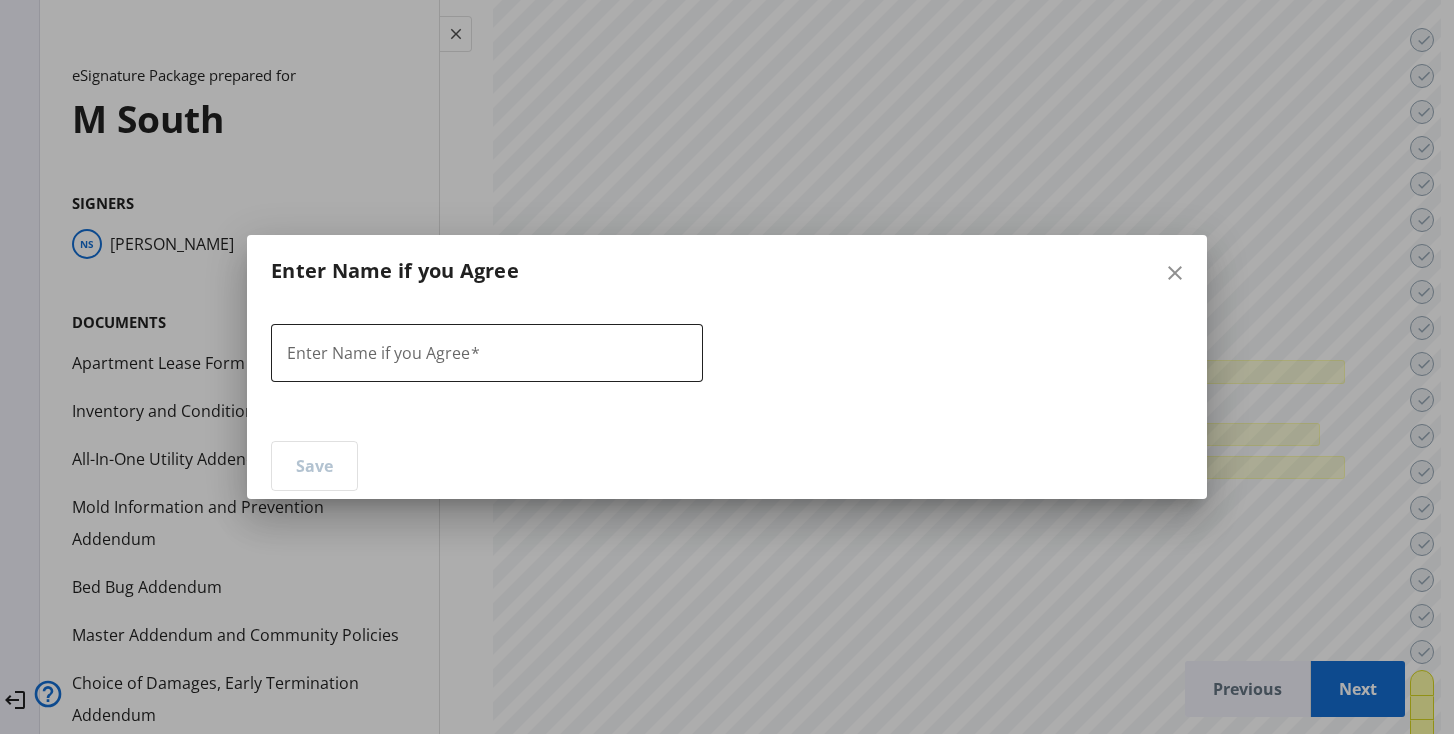 click at bounding box center [487, 353] 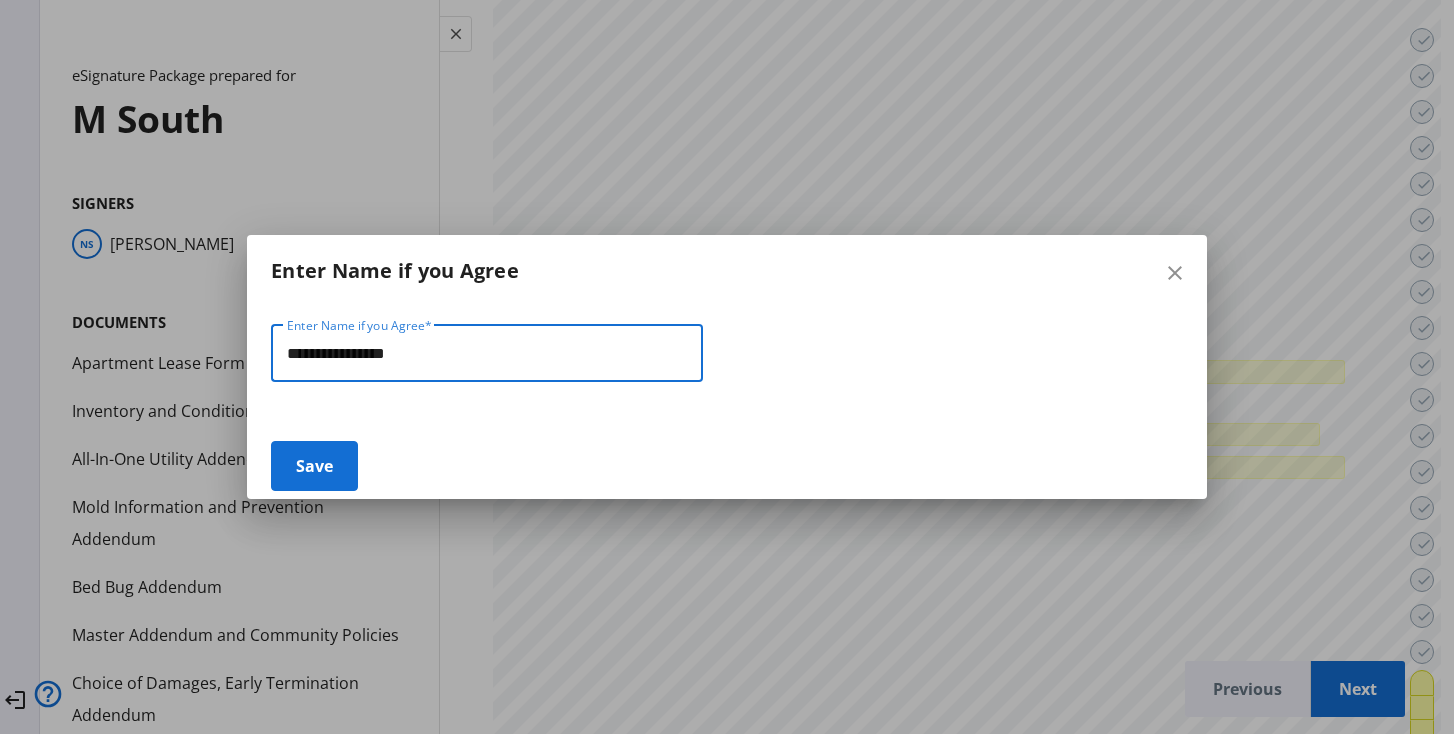 type on "**********" 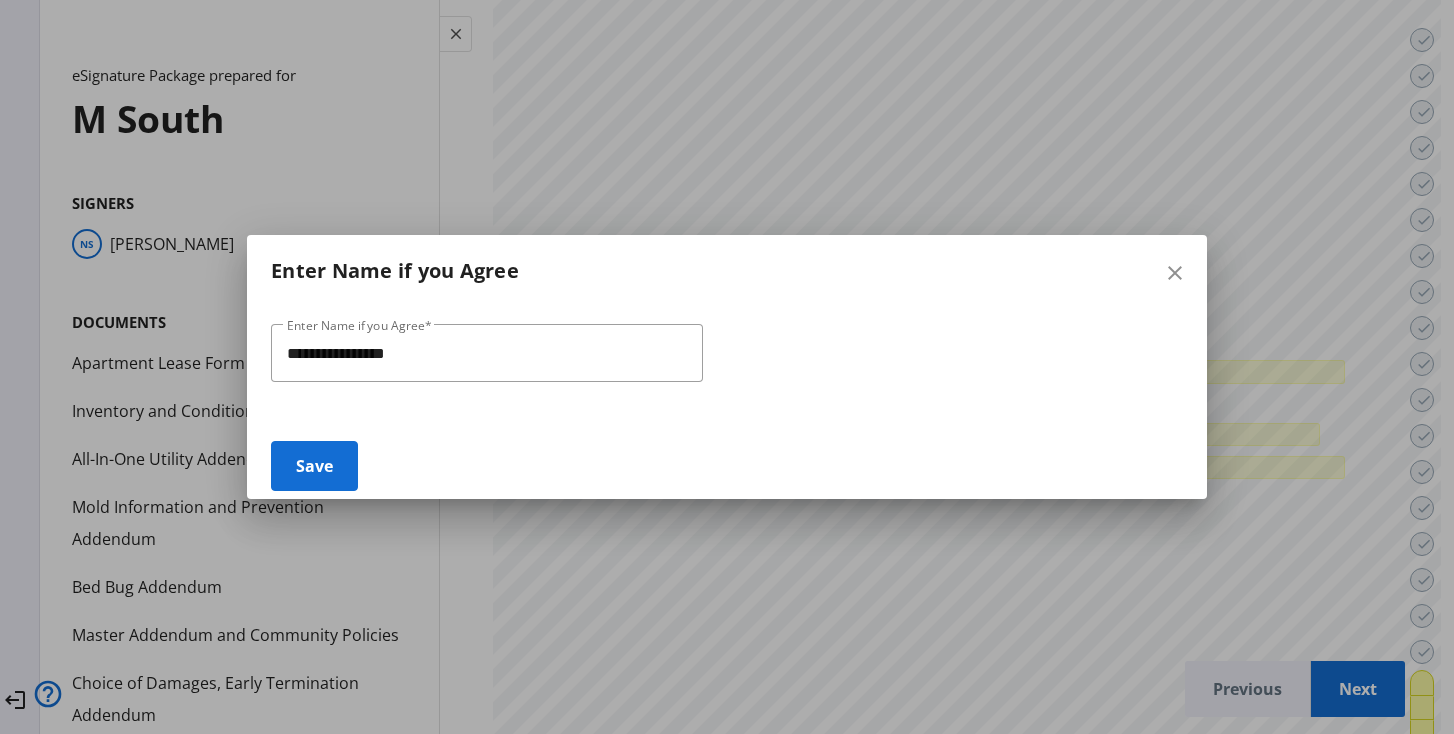 click on "Save" at bounding box center [314, 466] 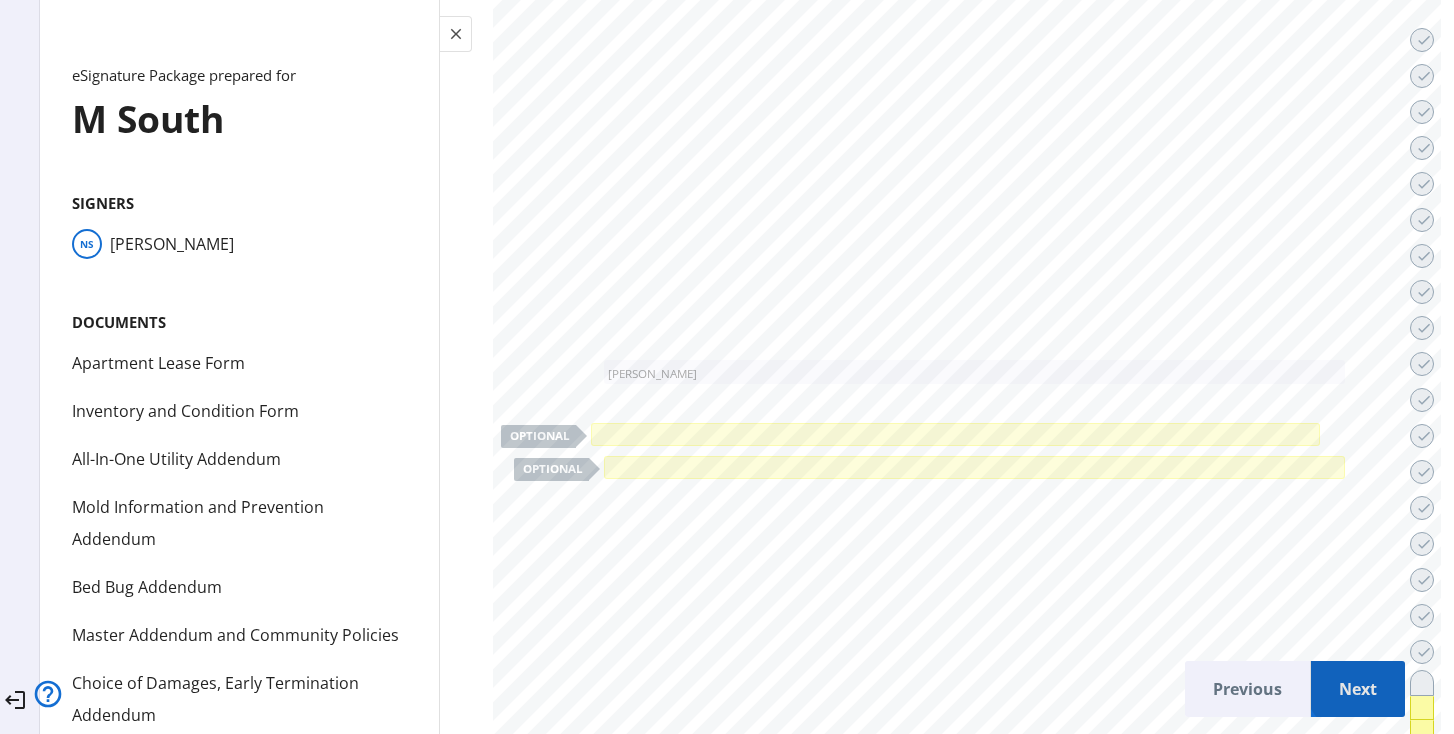 click on "Next" at bounding box center [1358, 689] 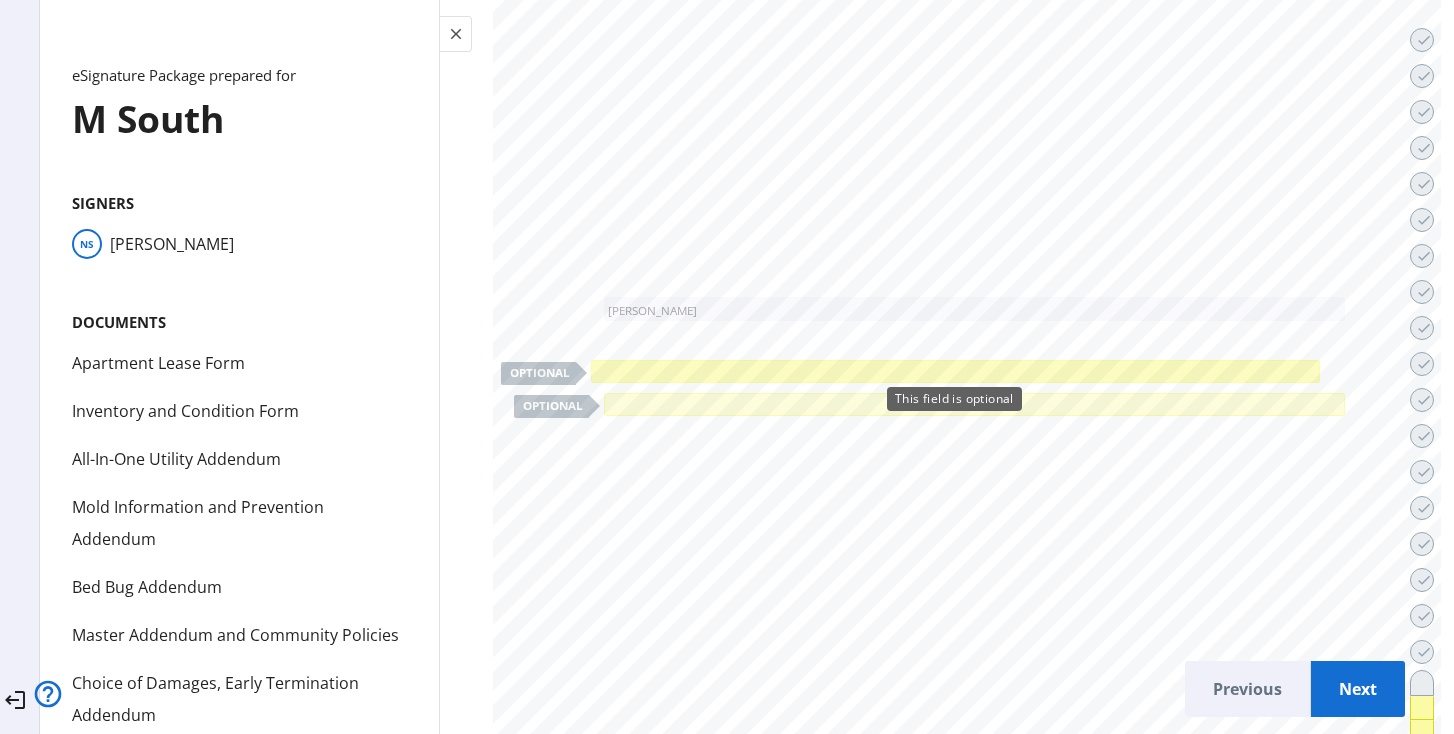 click at bounding box center (955, 371) 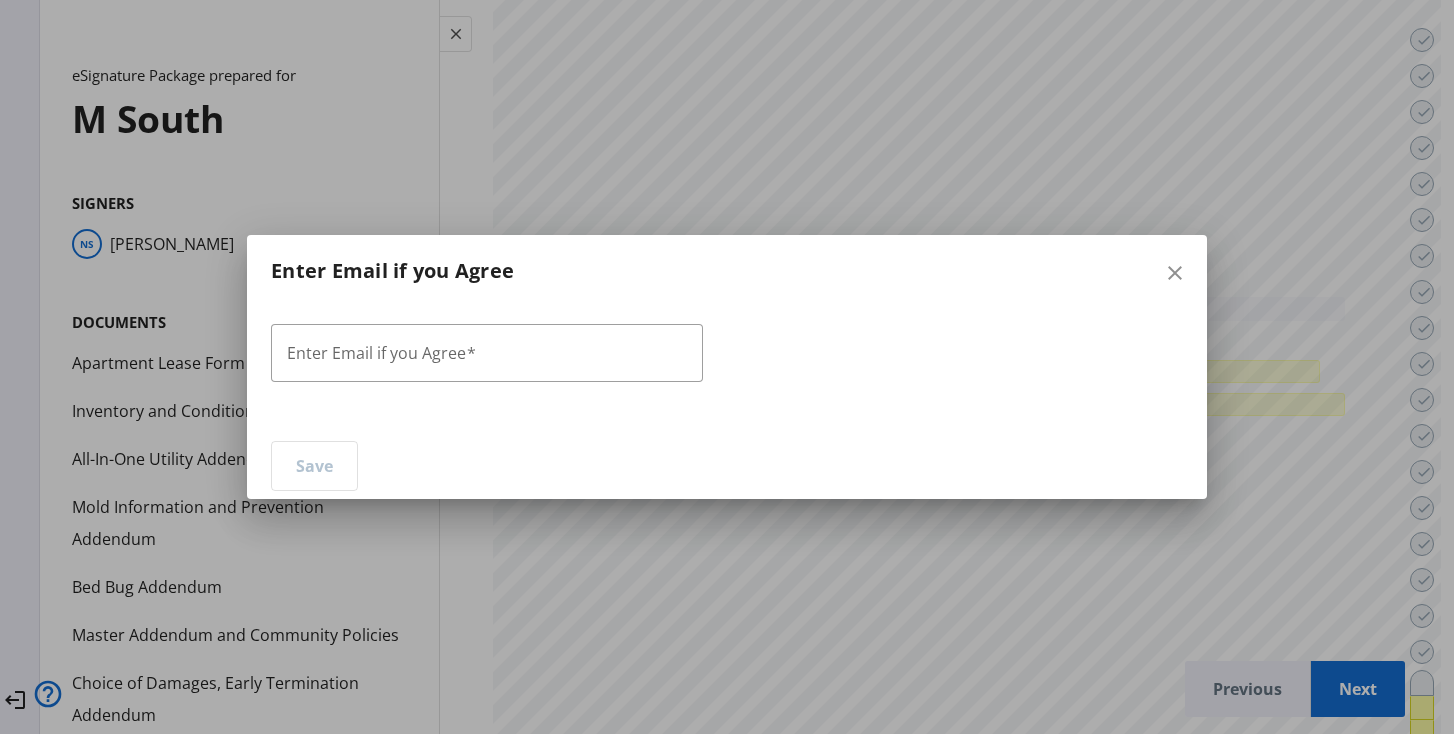 click at bounding box center [487, 393] 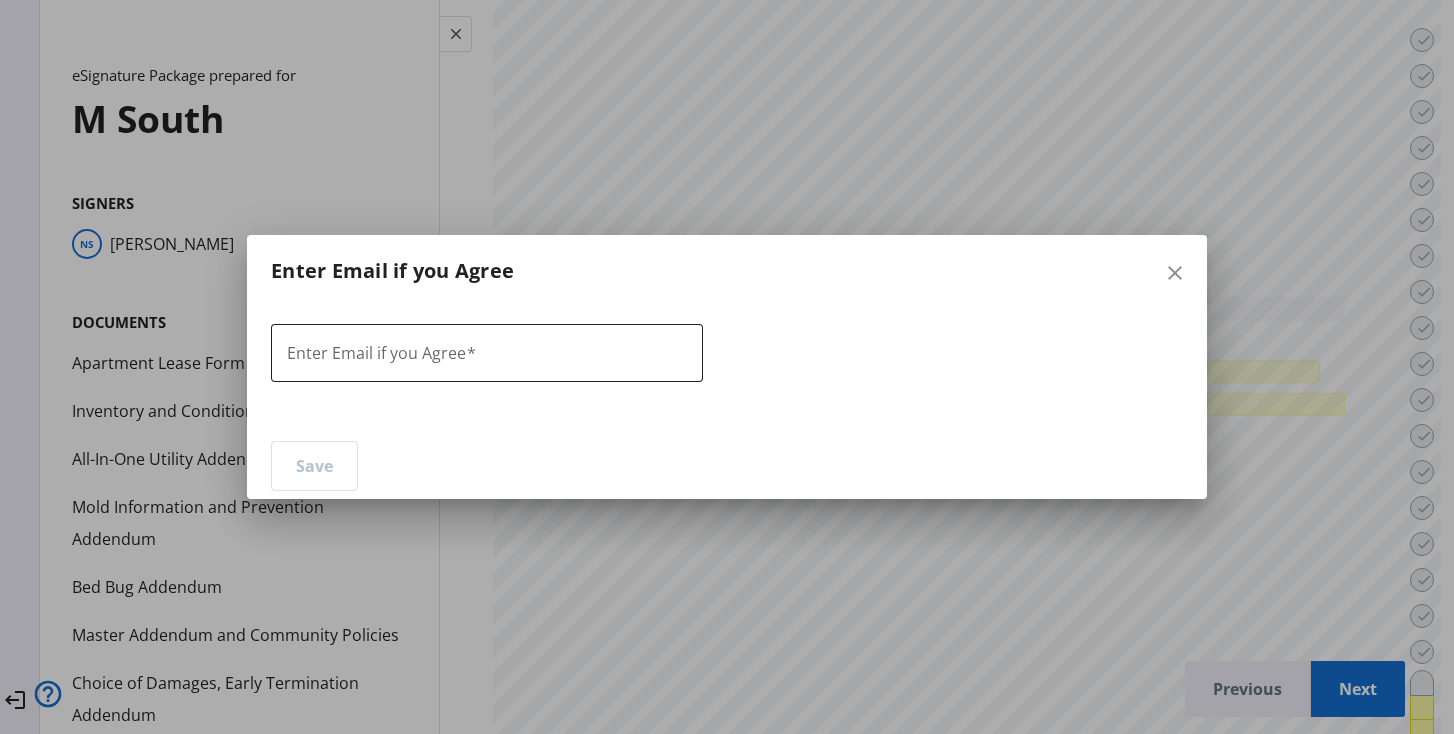 click on "Enter Email if you Agree" at bounding box center [487, 354] 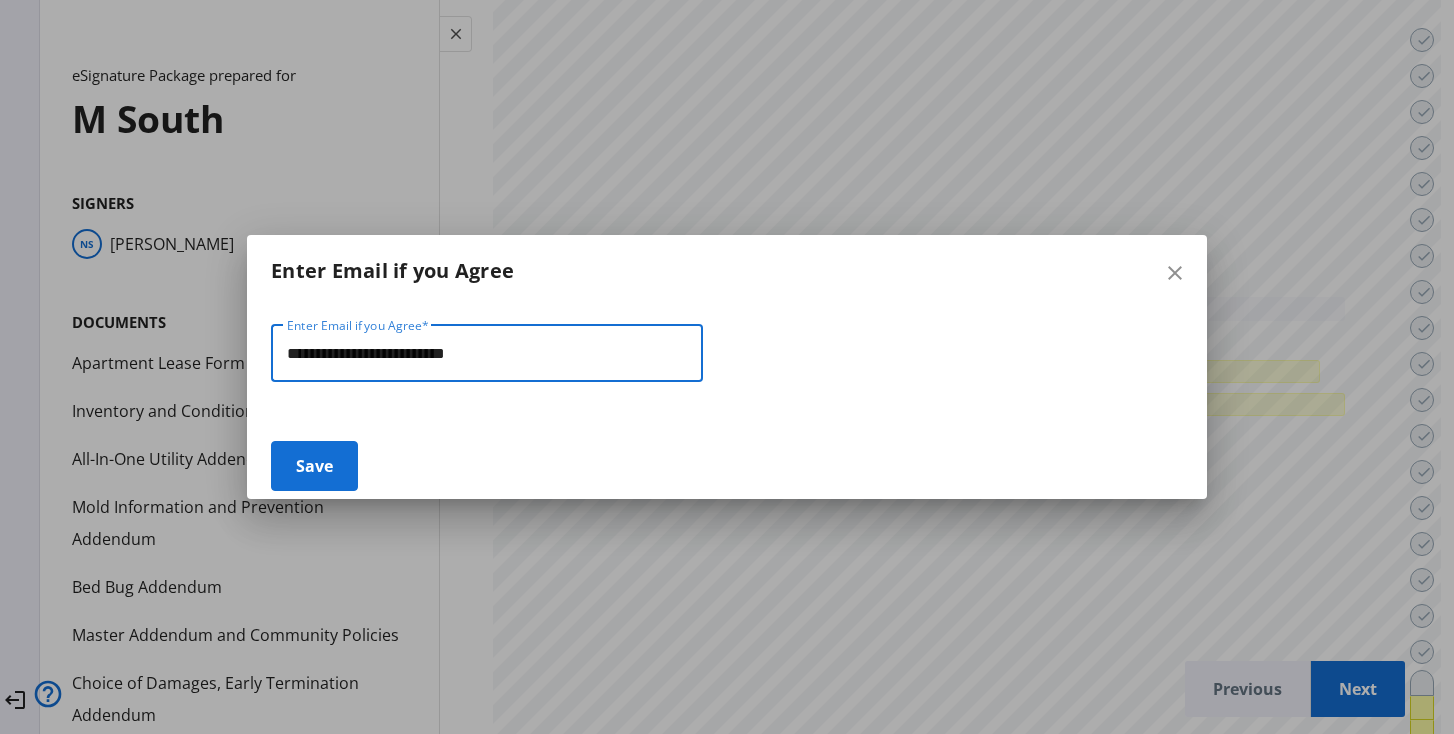 type on "**********" 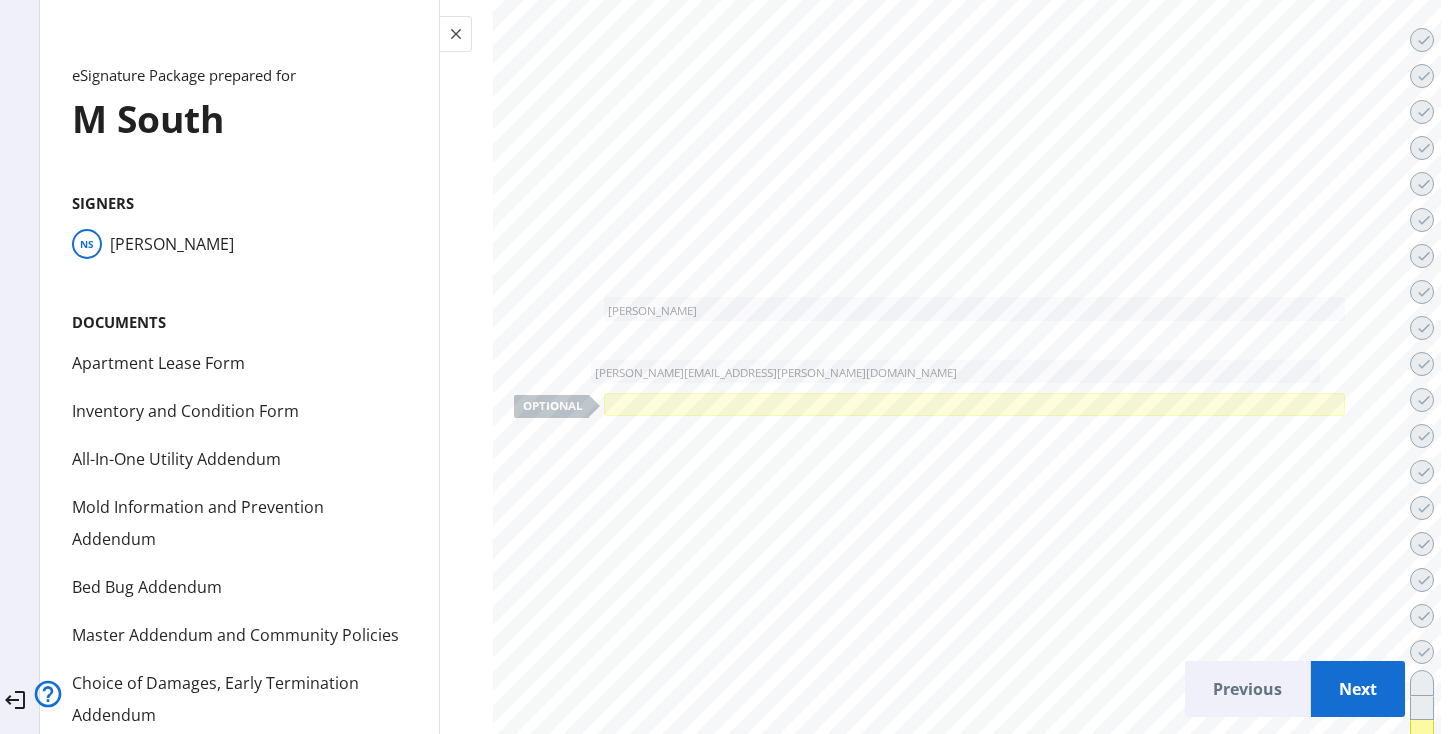 click on "Next" at bounding box center [1358, 689] 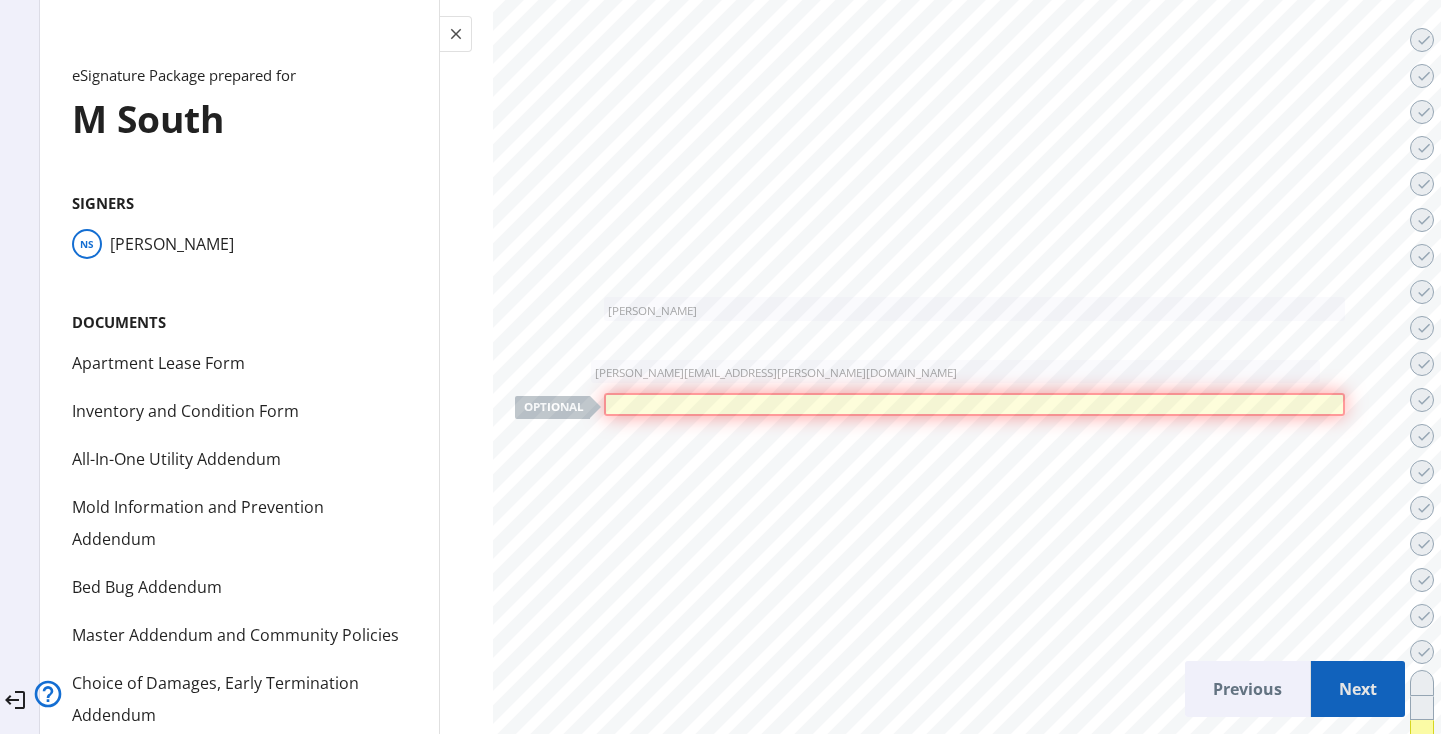 scroll, scrollTop: 80441, scrollLeft: 0, axis: vertical 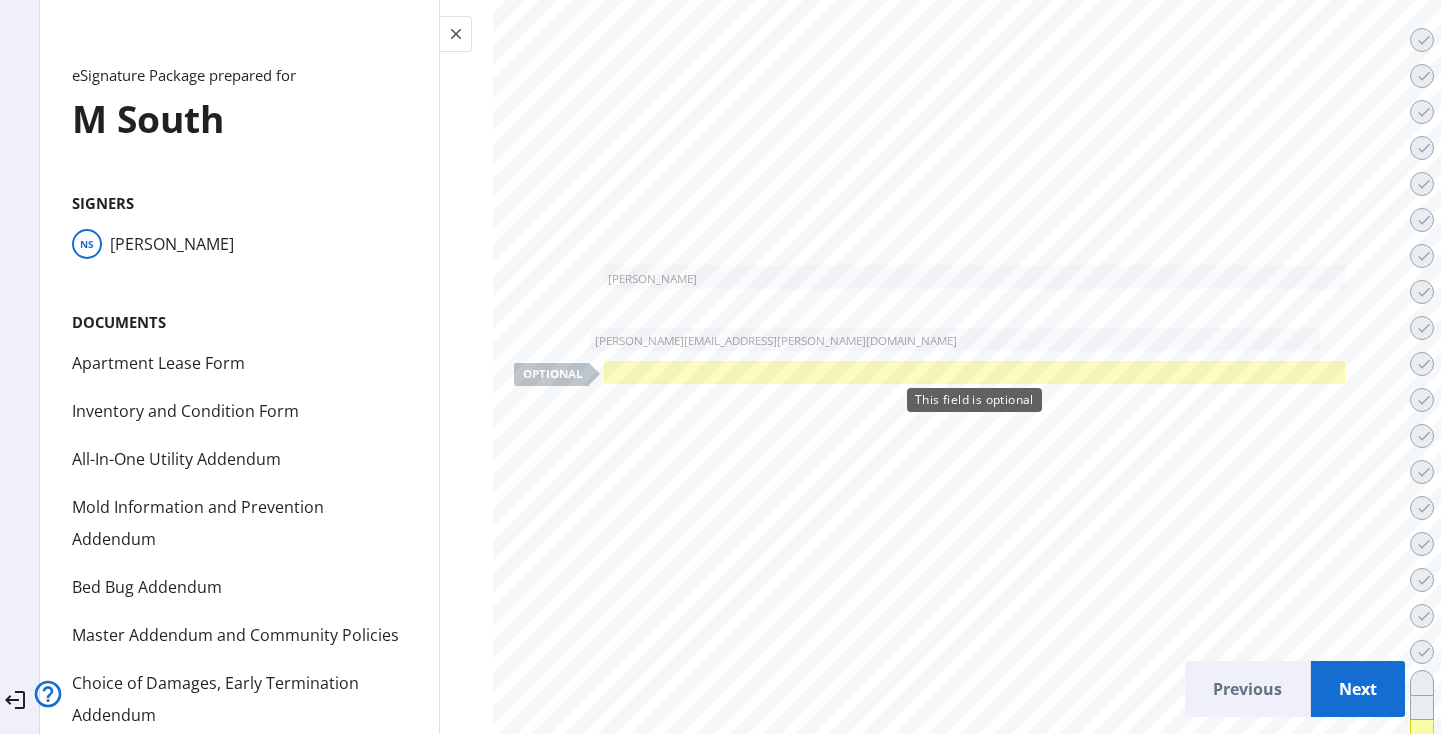 click at bounding box center [974, 372] 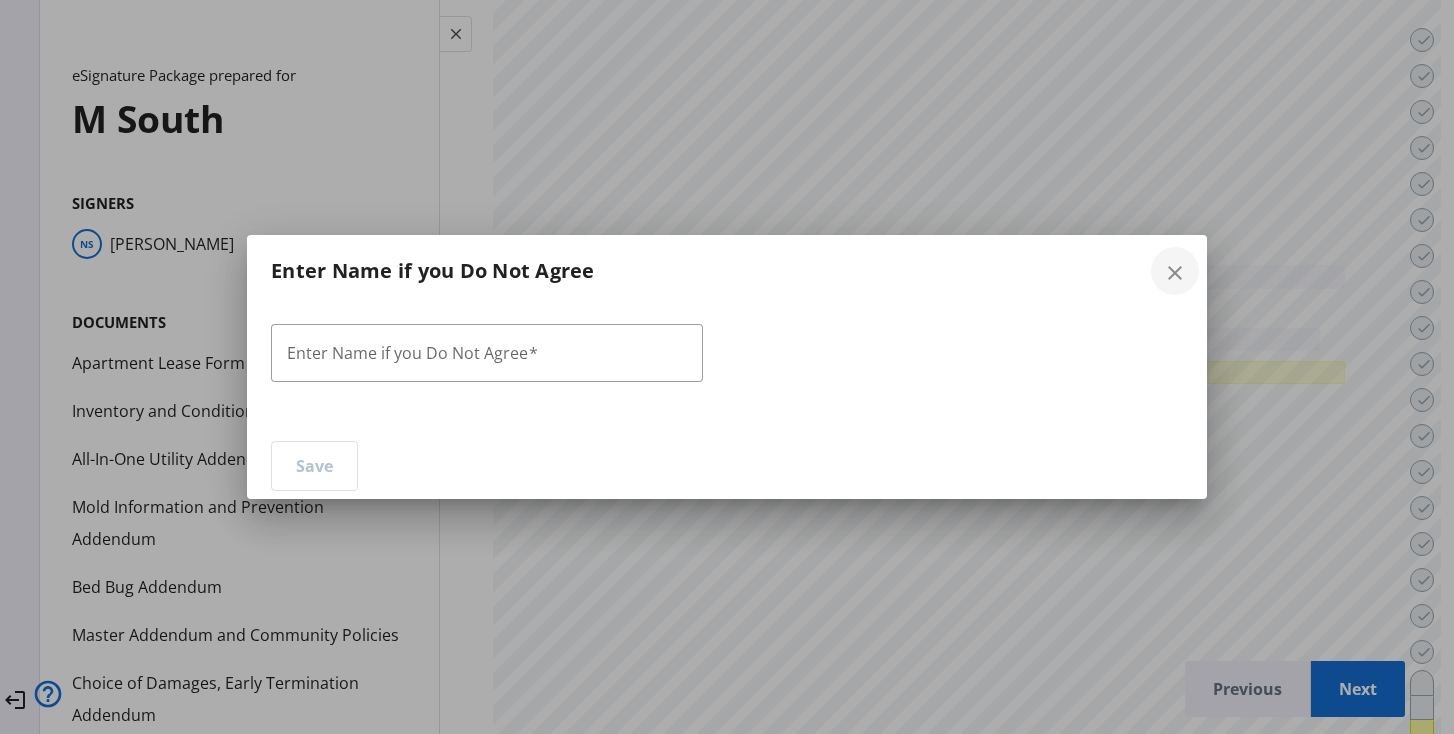 click on "close" at bounding box center (1175, 273) 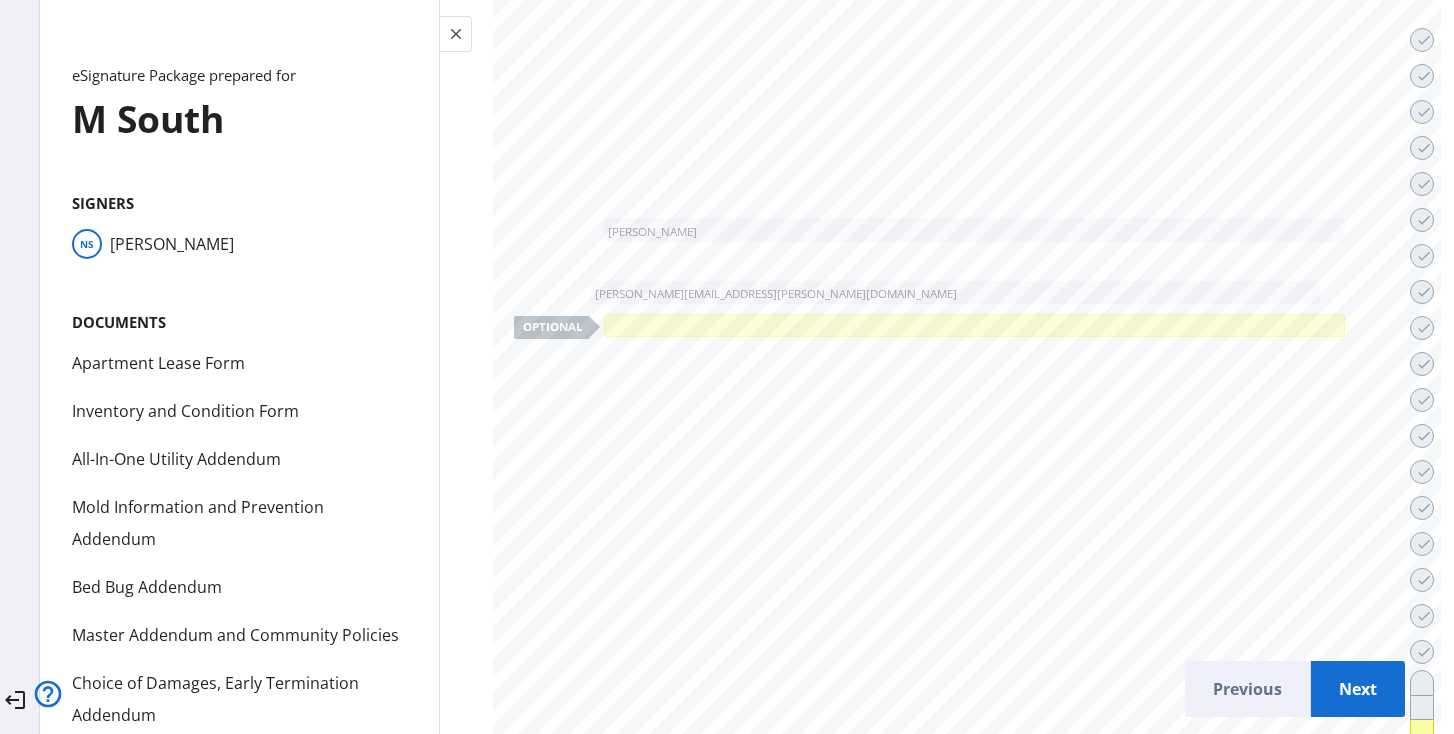 scroll, scrollTop: 80491, scrollLeft: 0, axis: vertical 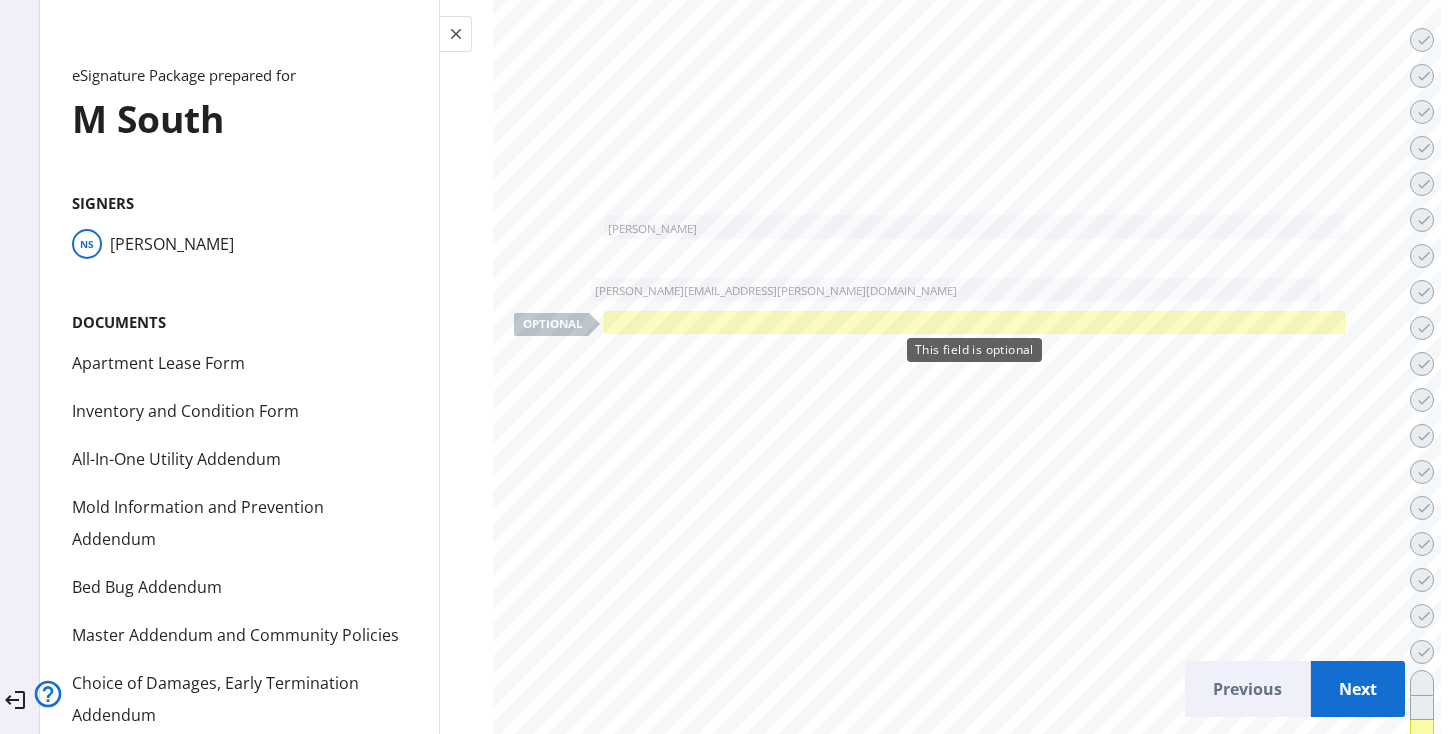 click at bounding box center (974, 322) 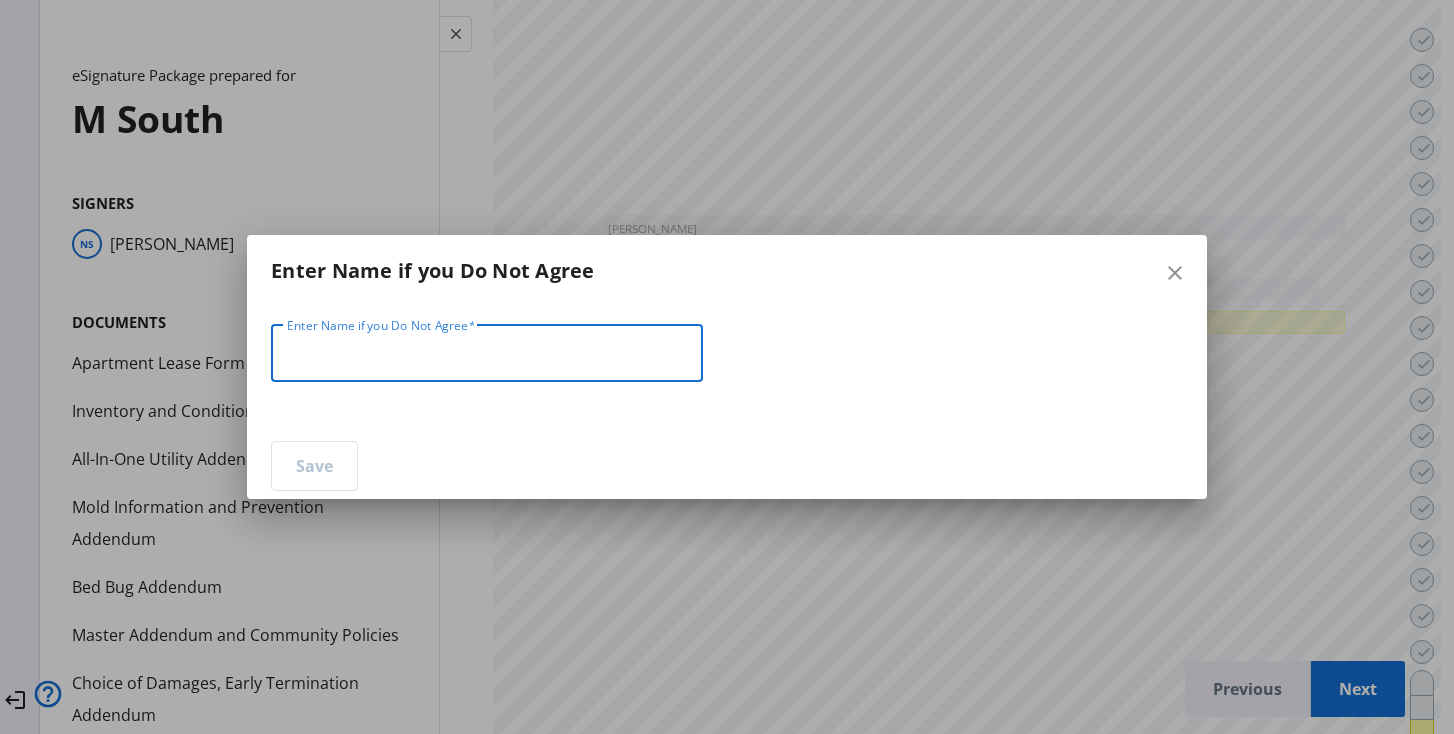click on "Enter Name if you Do Not Agree" at bounding box center [487, 354] 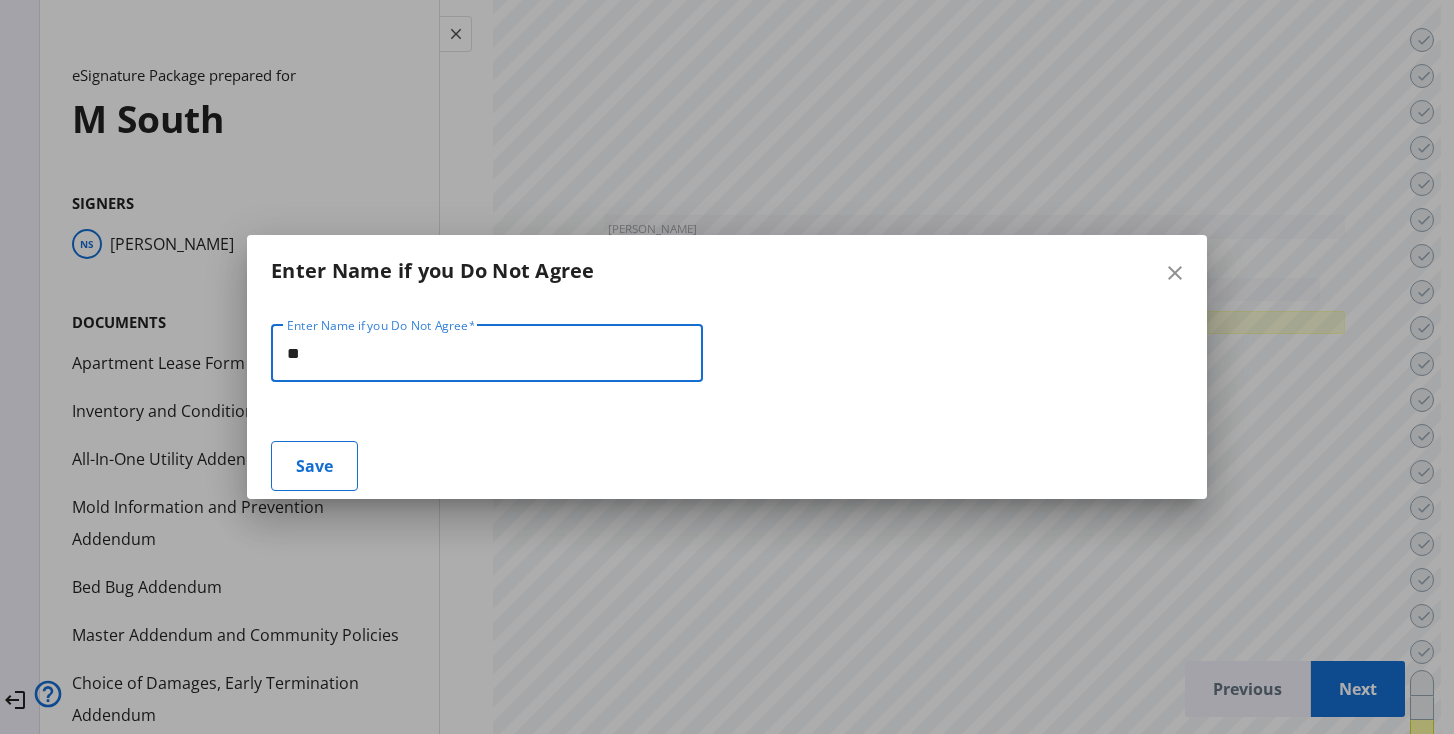 type on "*" 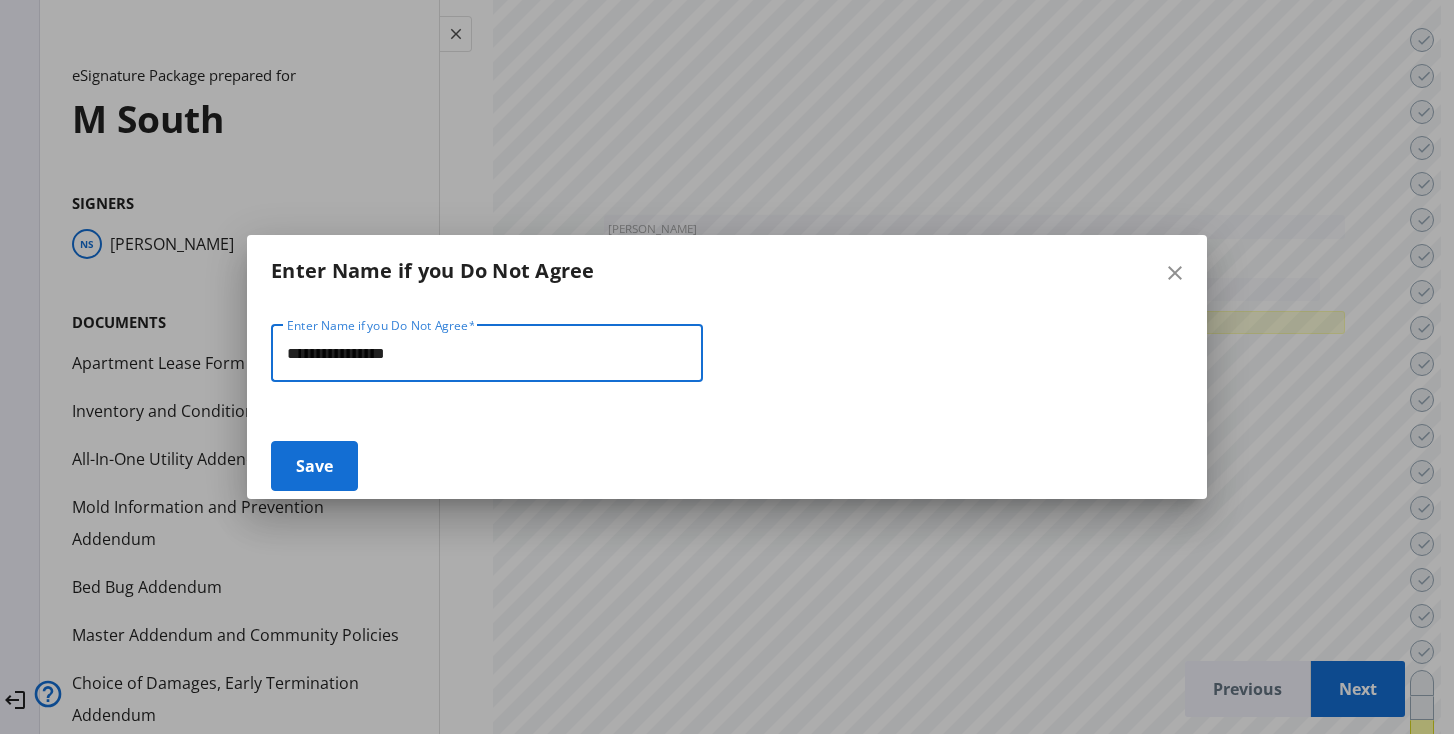 type on "**********" 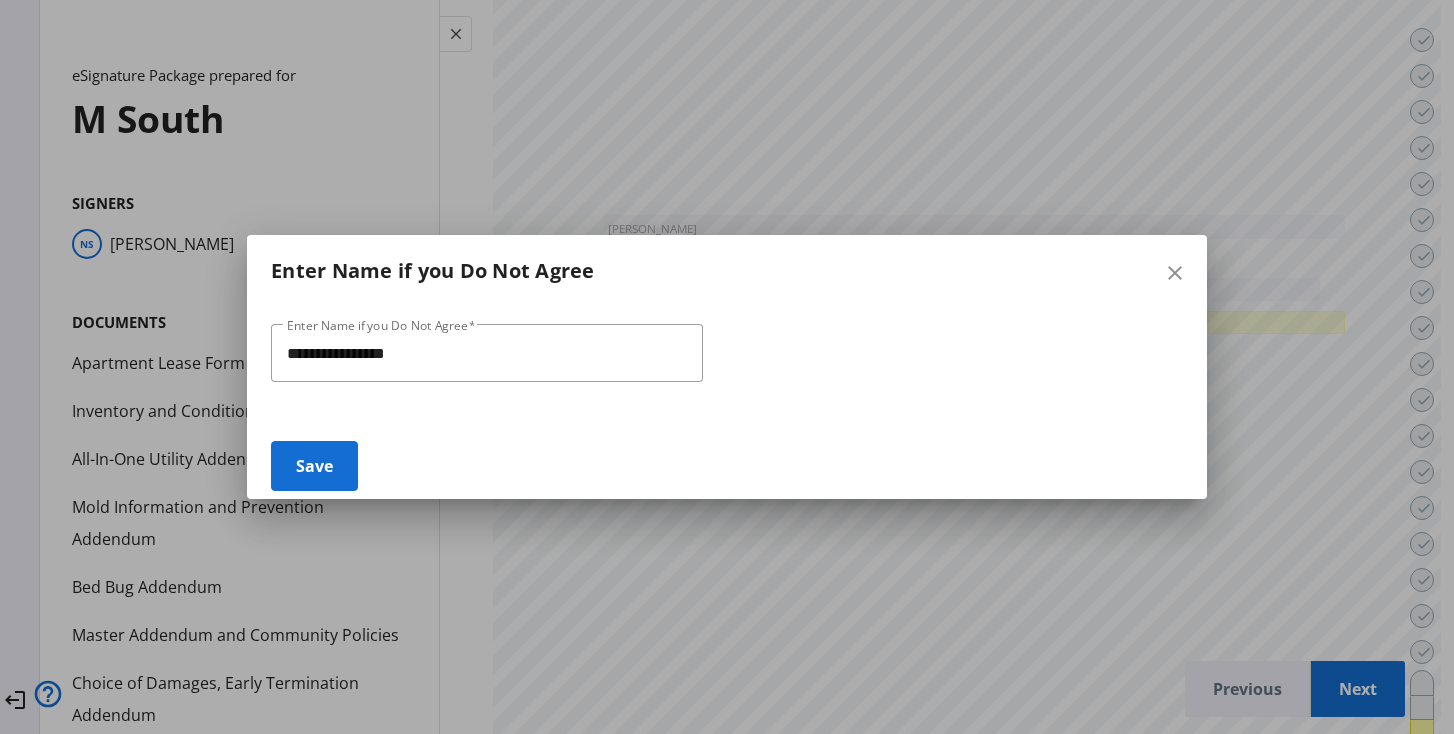 click on "Save" at bounding box center [314, 466] 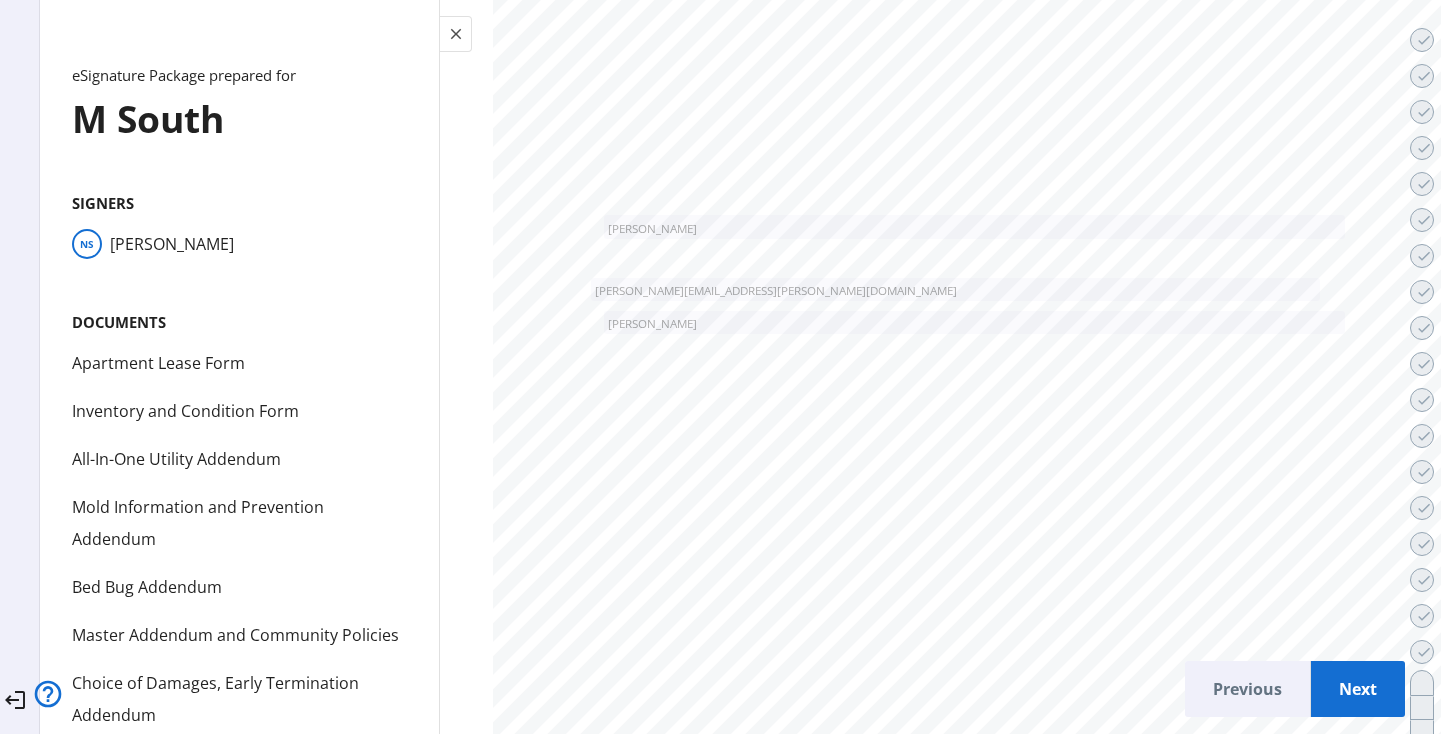 click on "Next" at bounding box center (1358, 689) 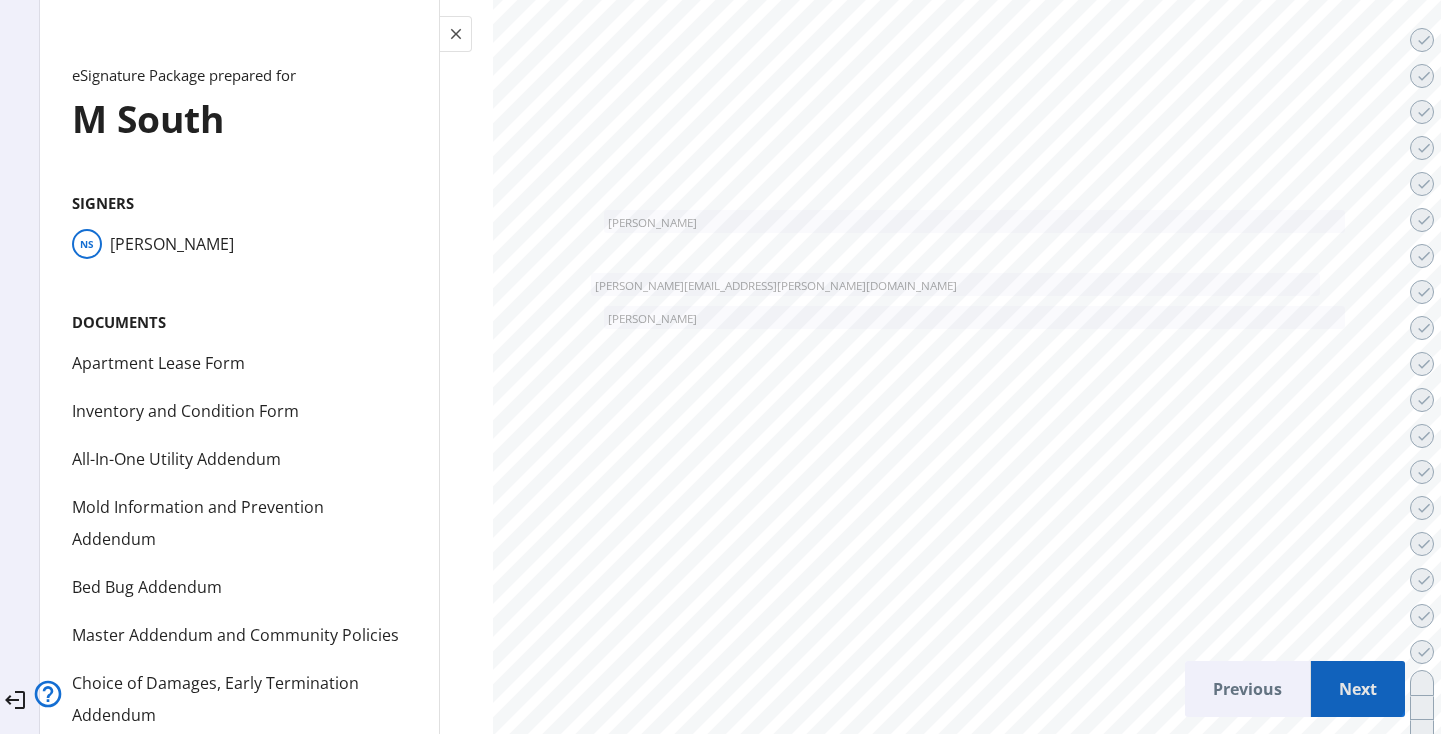 scroll, scrollTop: 81857, scrollLeft: 0, axis: vertical 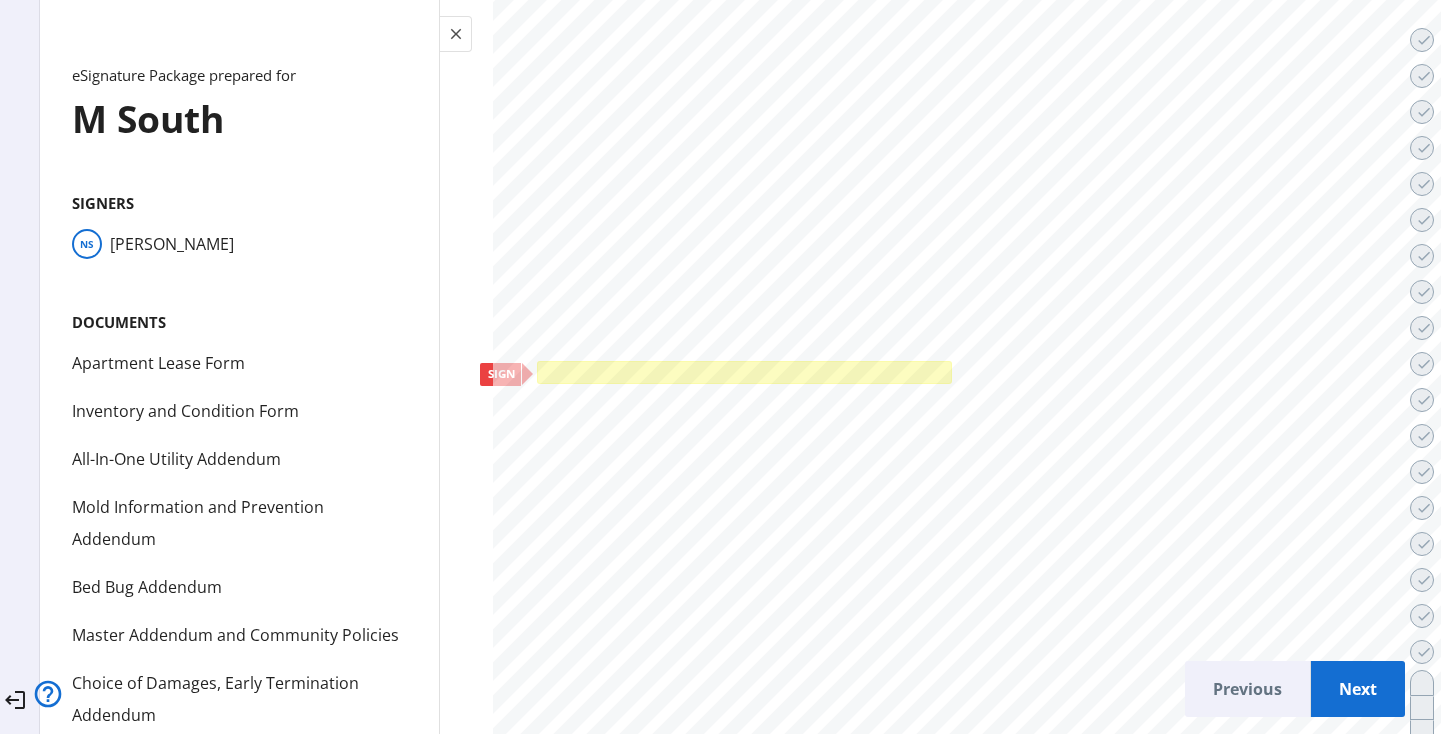 click at bounding box center (744, 372) 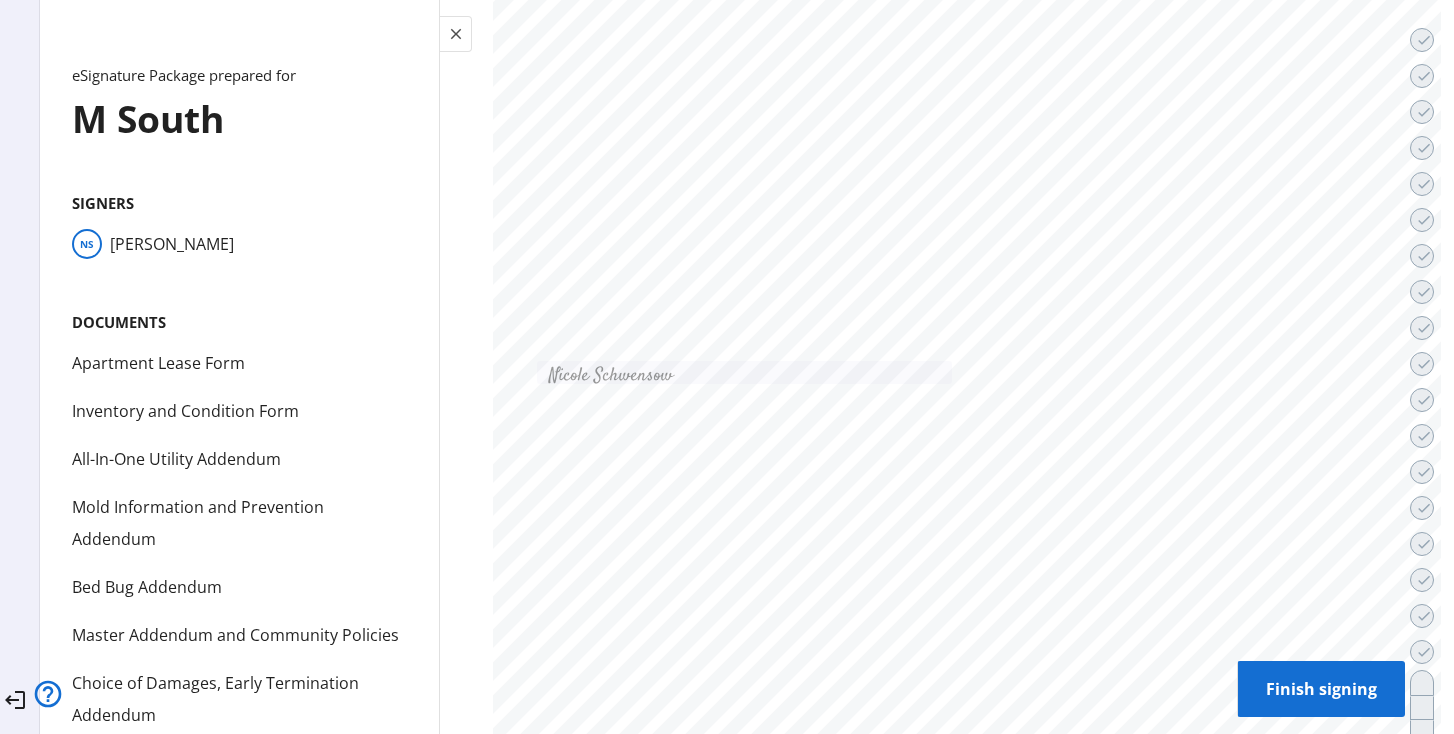 click on "Finish signing" at bounding box center (1321, 689) 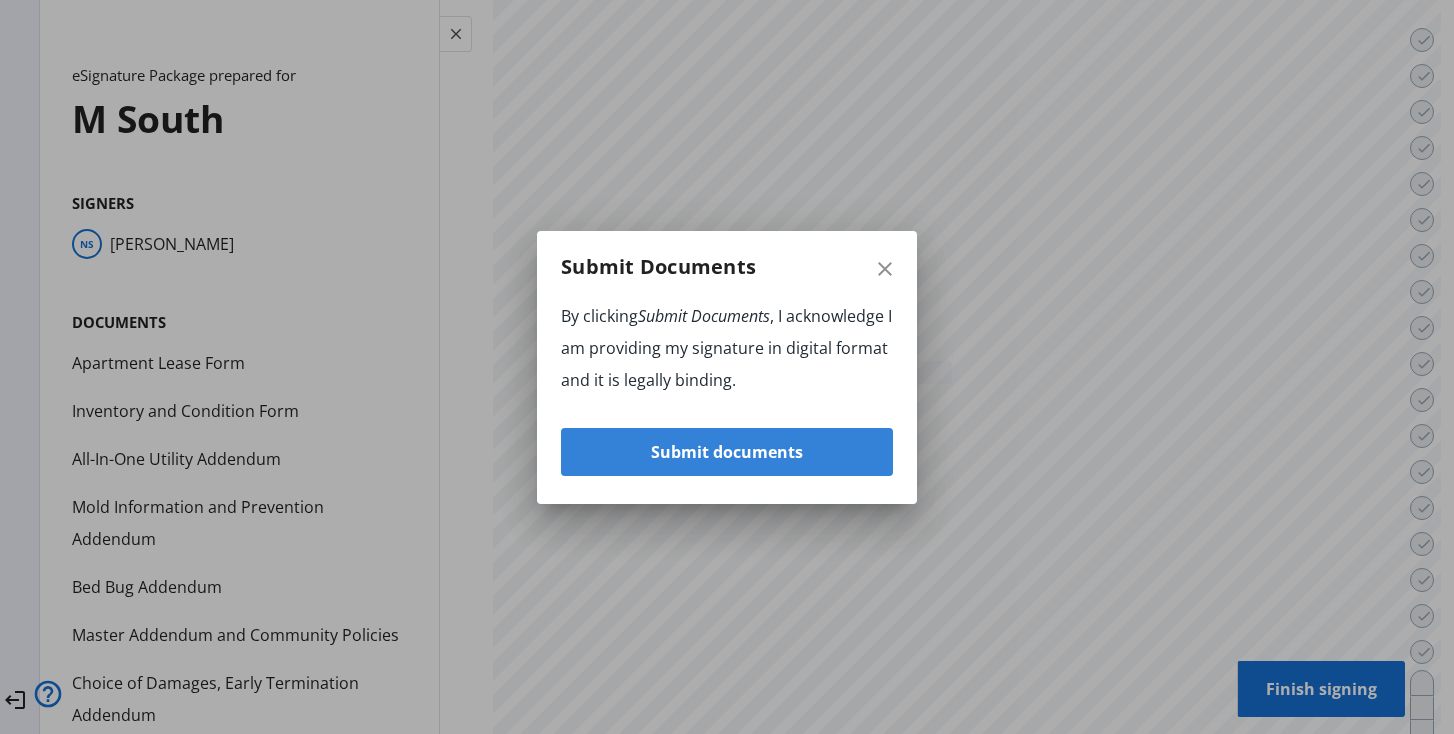 click at bounding box center (727, 452) 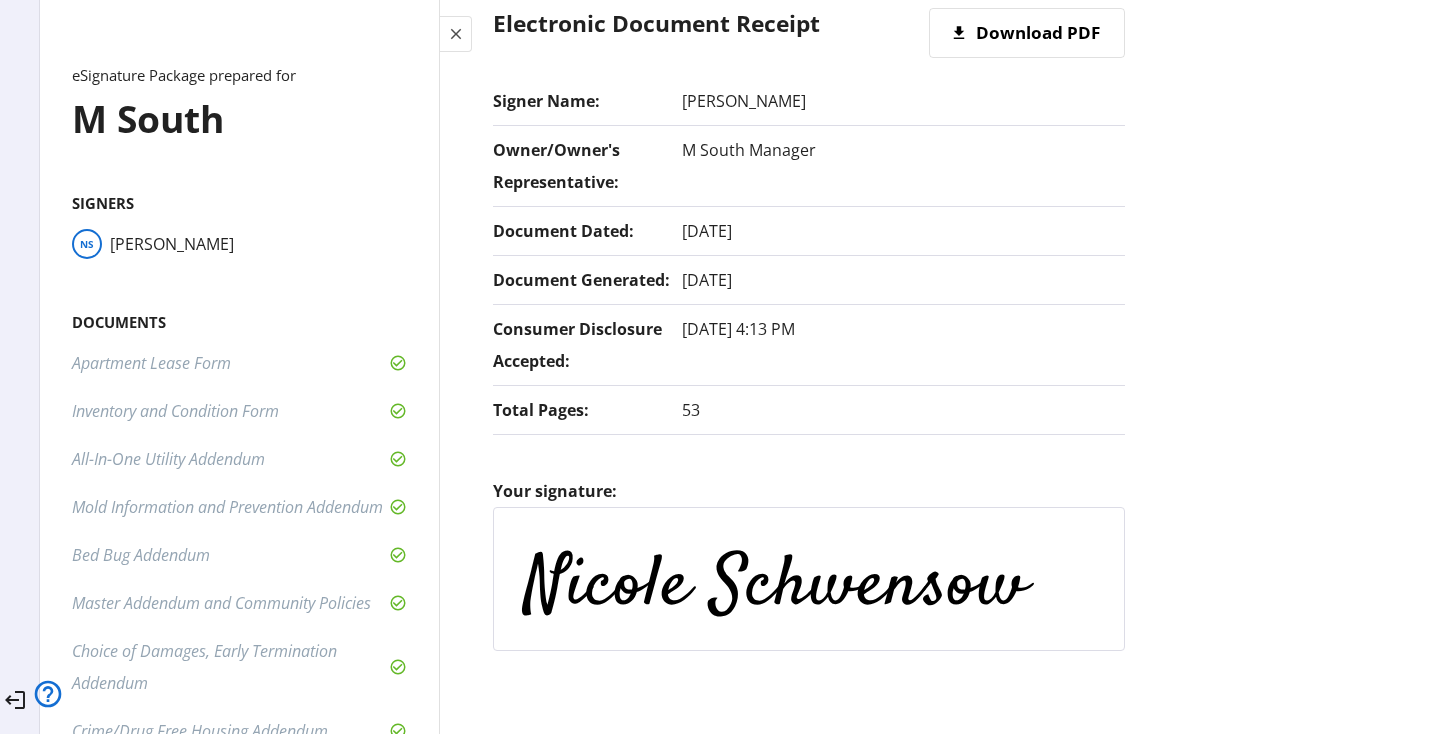 scroll, scrollTop: 327, scrollLeft: 0, axis: vertical 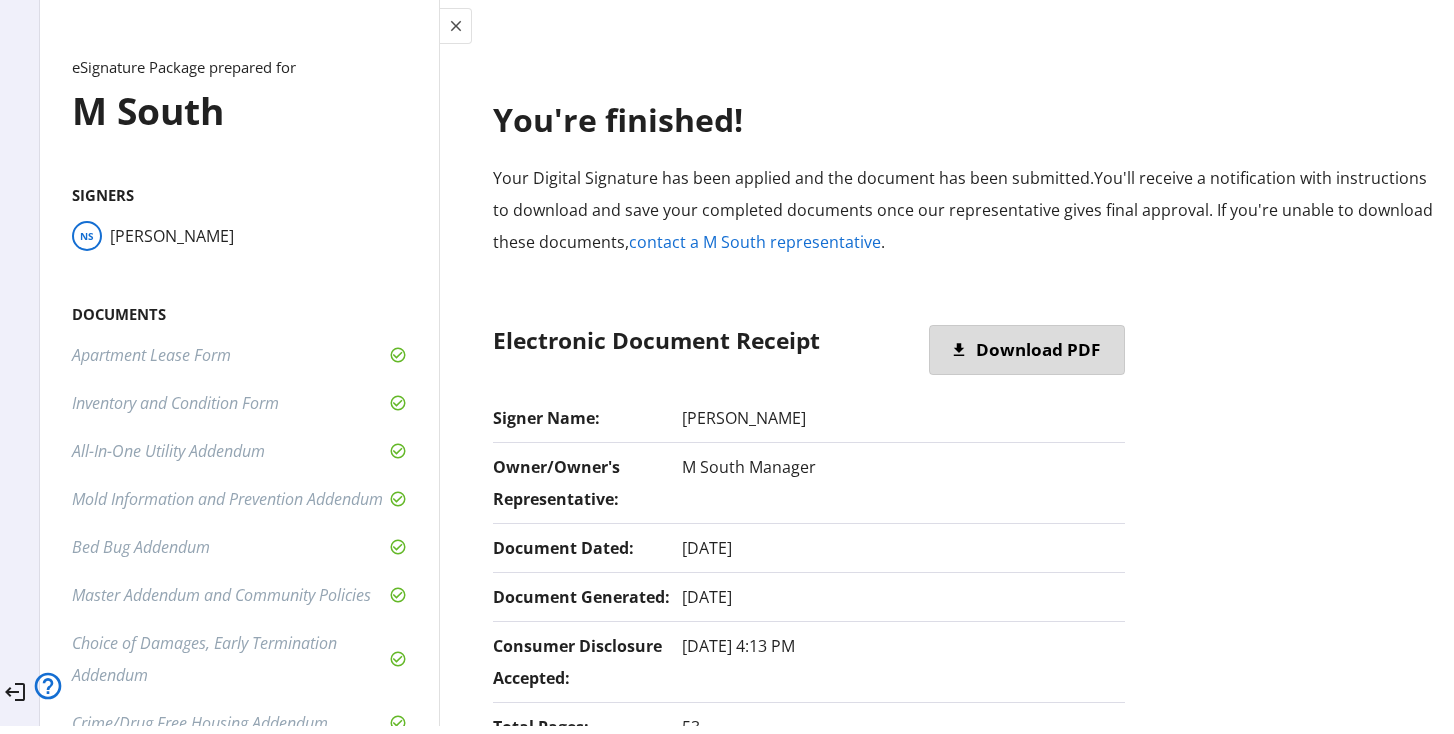 click on "Download PDF" at bounding box center [1038, 350] 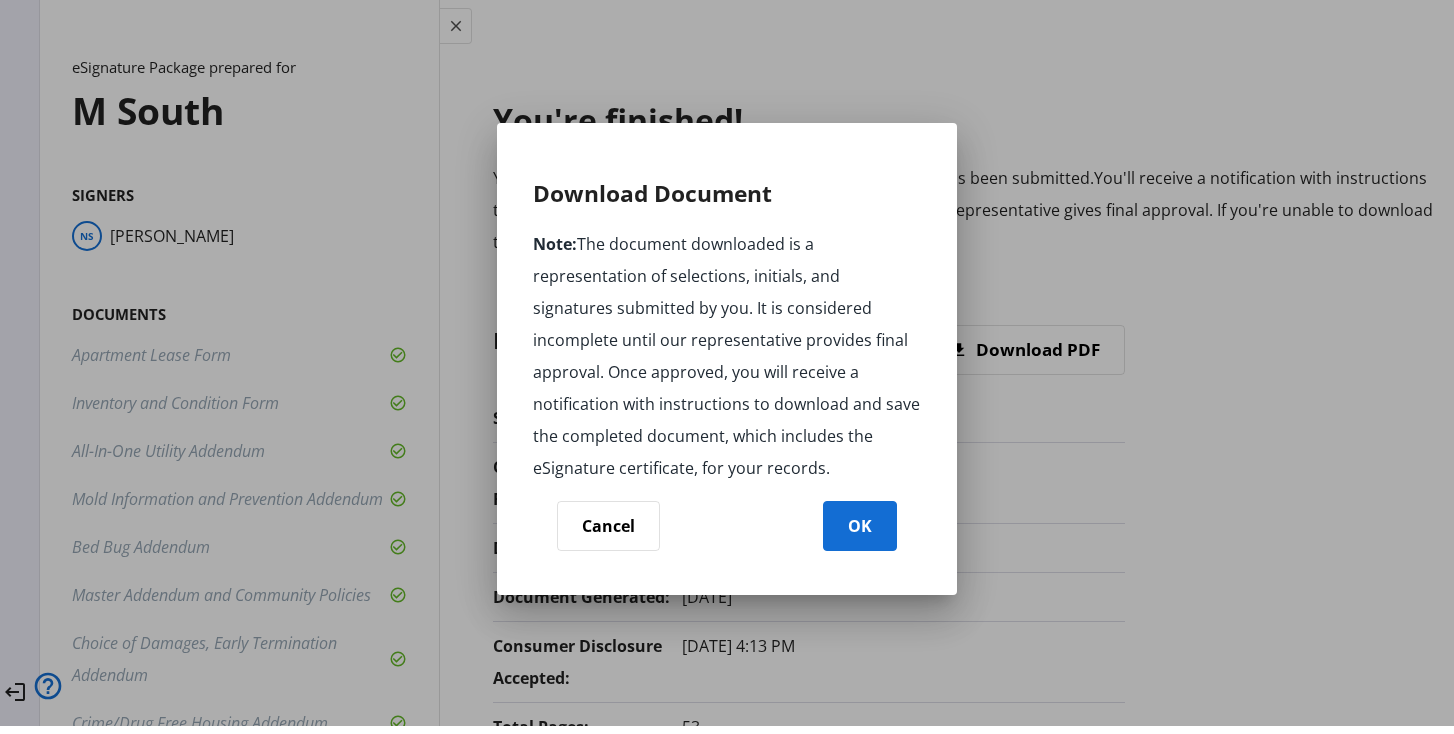 click on "OK" 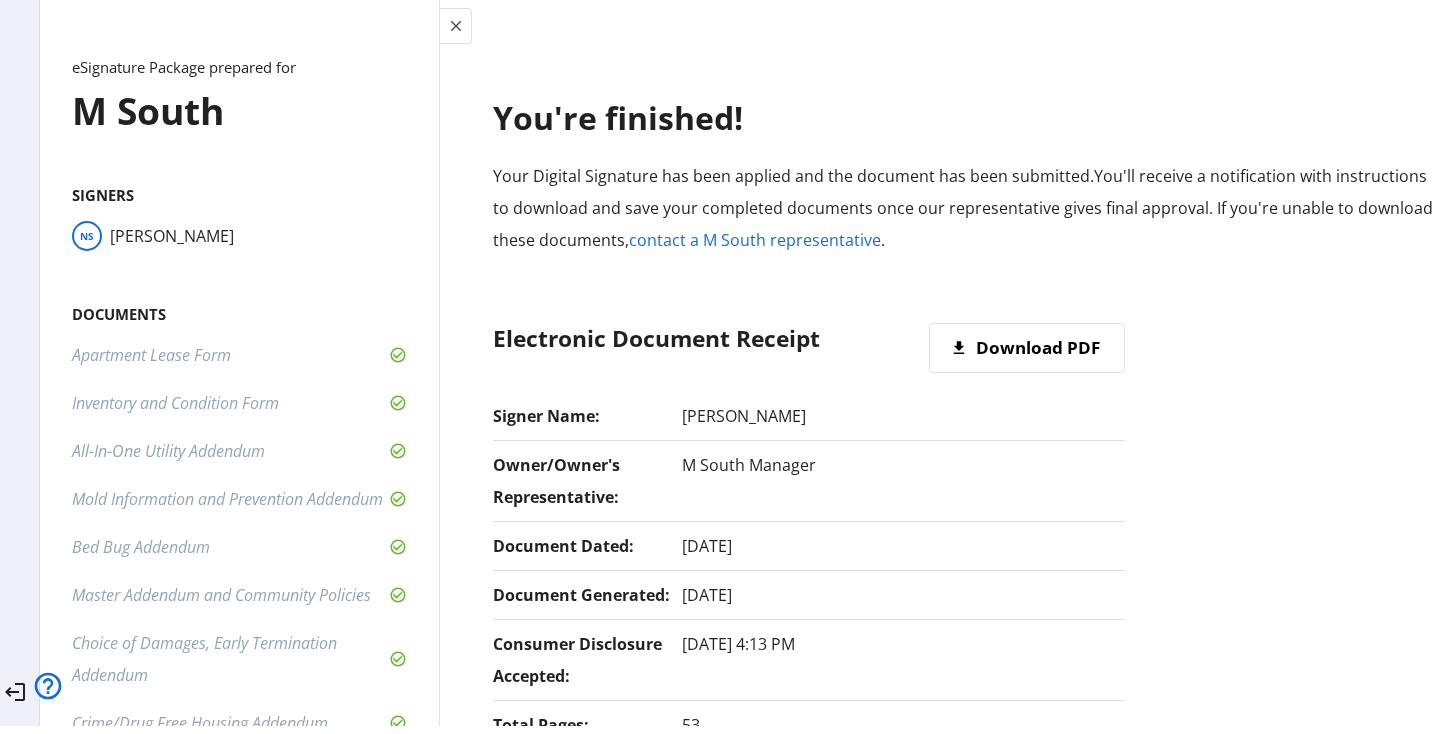 scroll, scrollTop: 0, scrollLeft: 0, axis: both 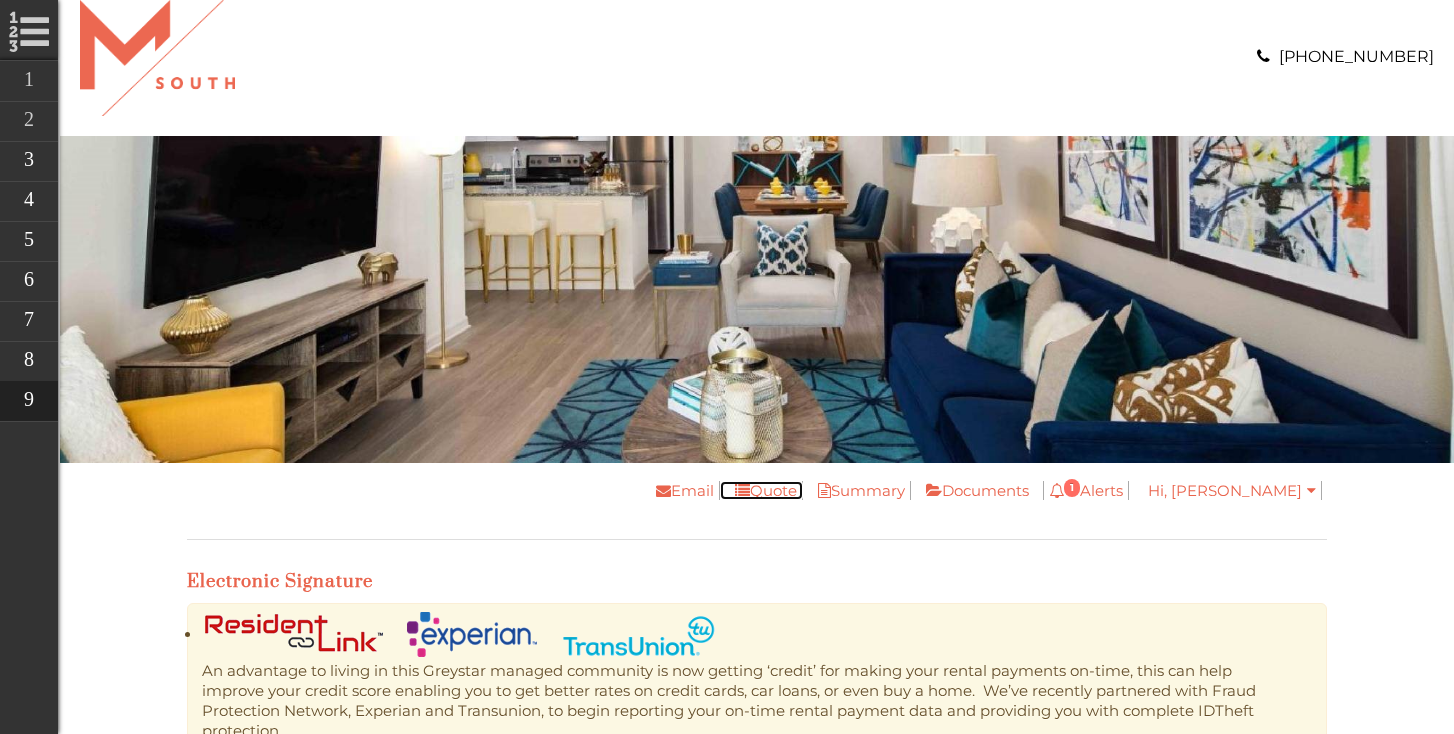 click on "Quote" at bounding box center (761, 490) 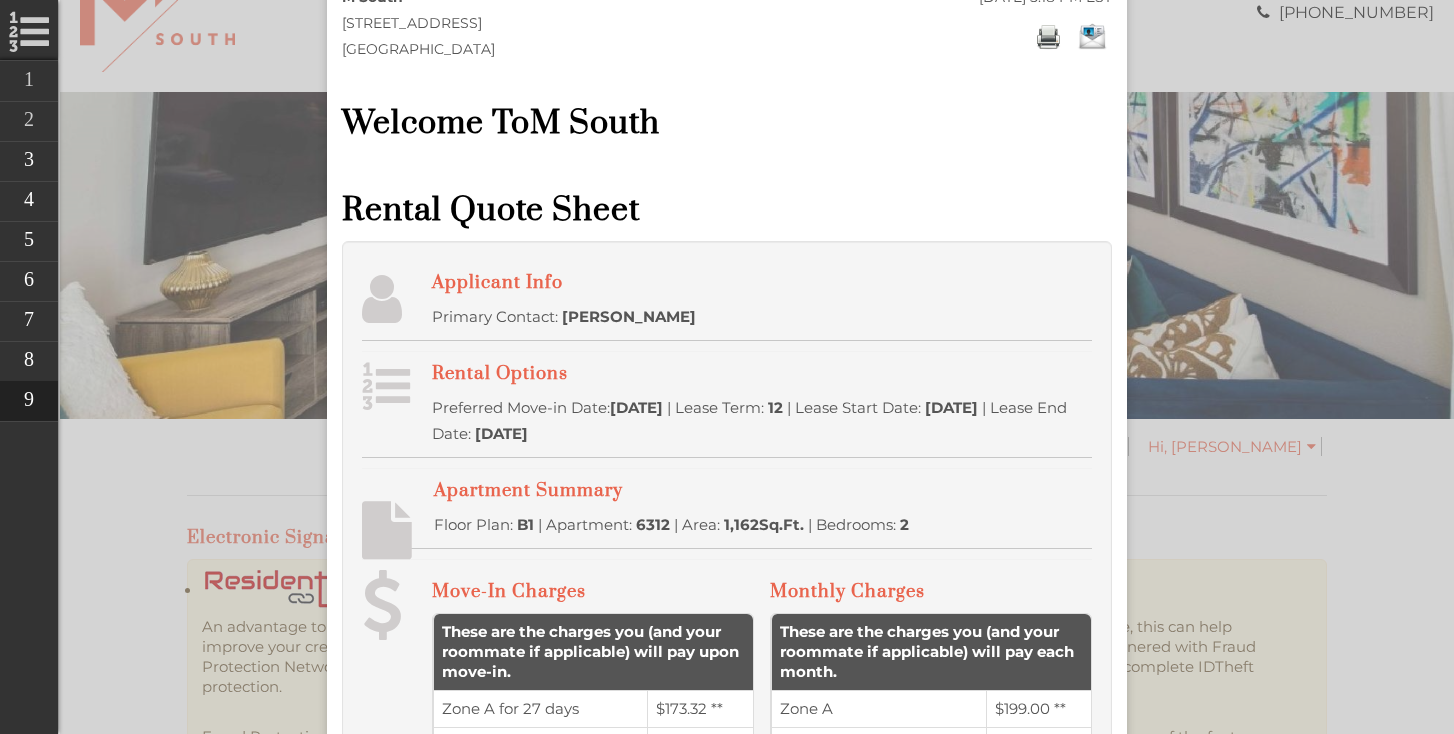 scroll, scrollTop: 0, scrollLeft: 0, axis: both 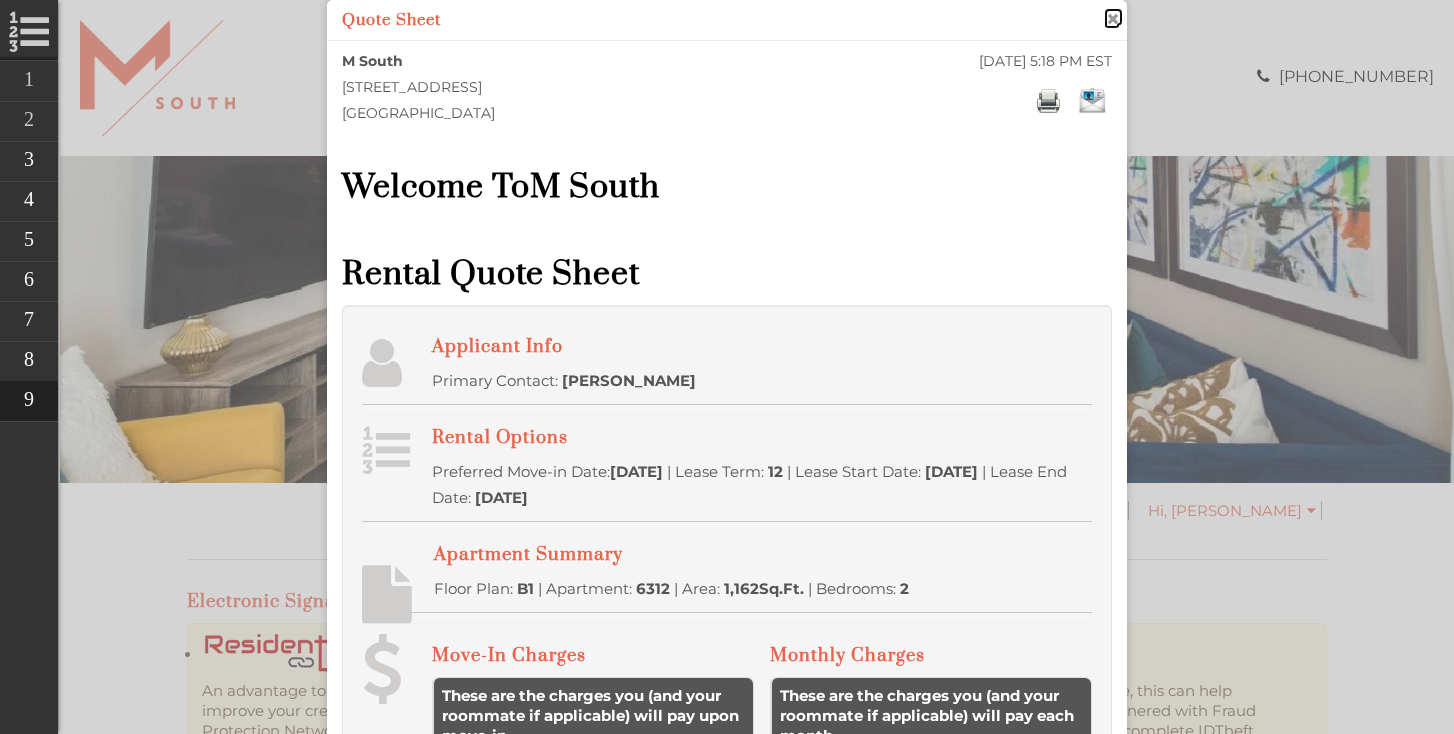 click on "close" at bounding box center (1112, 18) 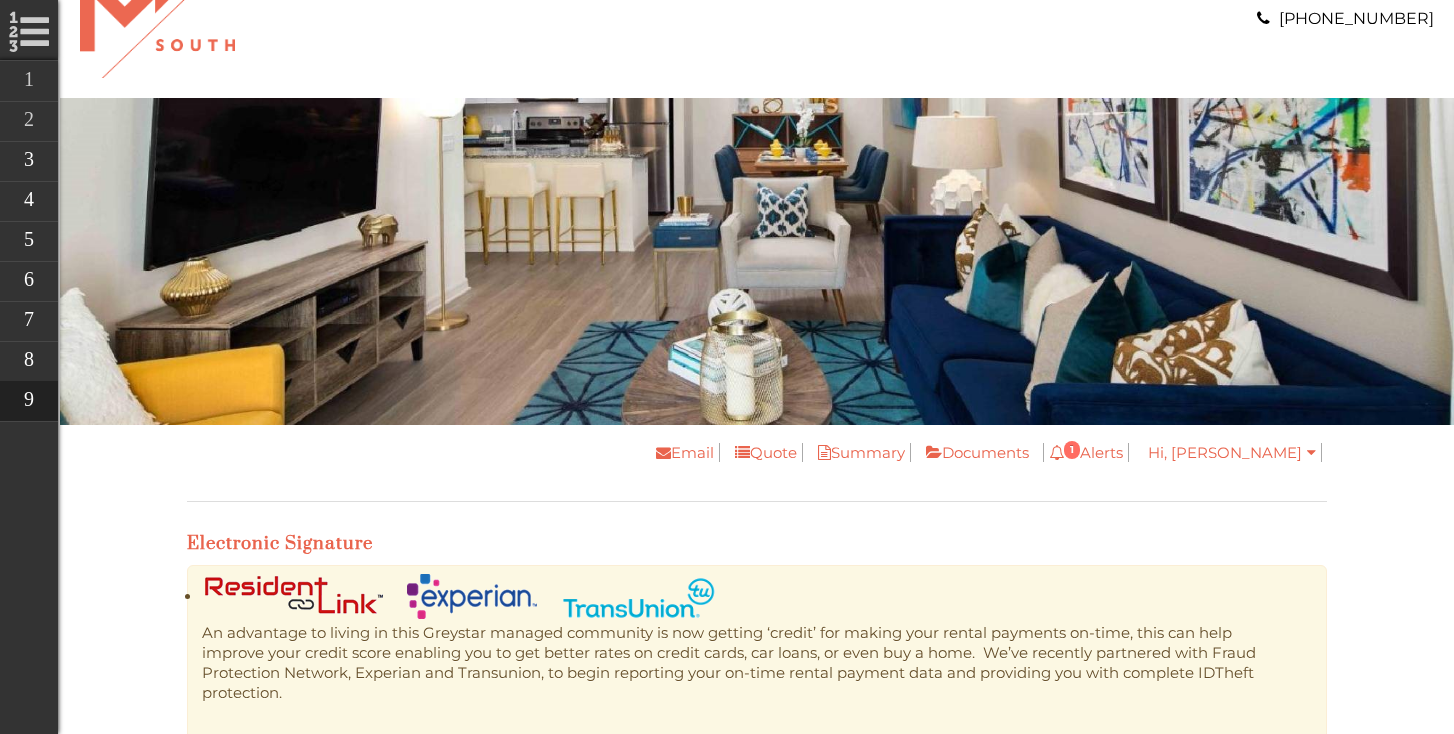 scroll, scrollTop: 60, scrollLeft: 0, axis: vertical 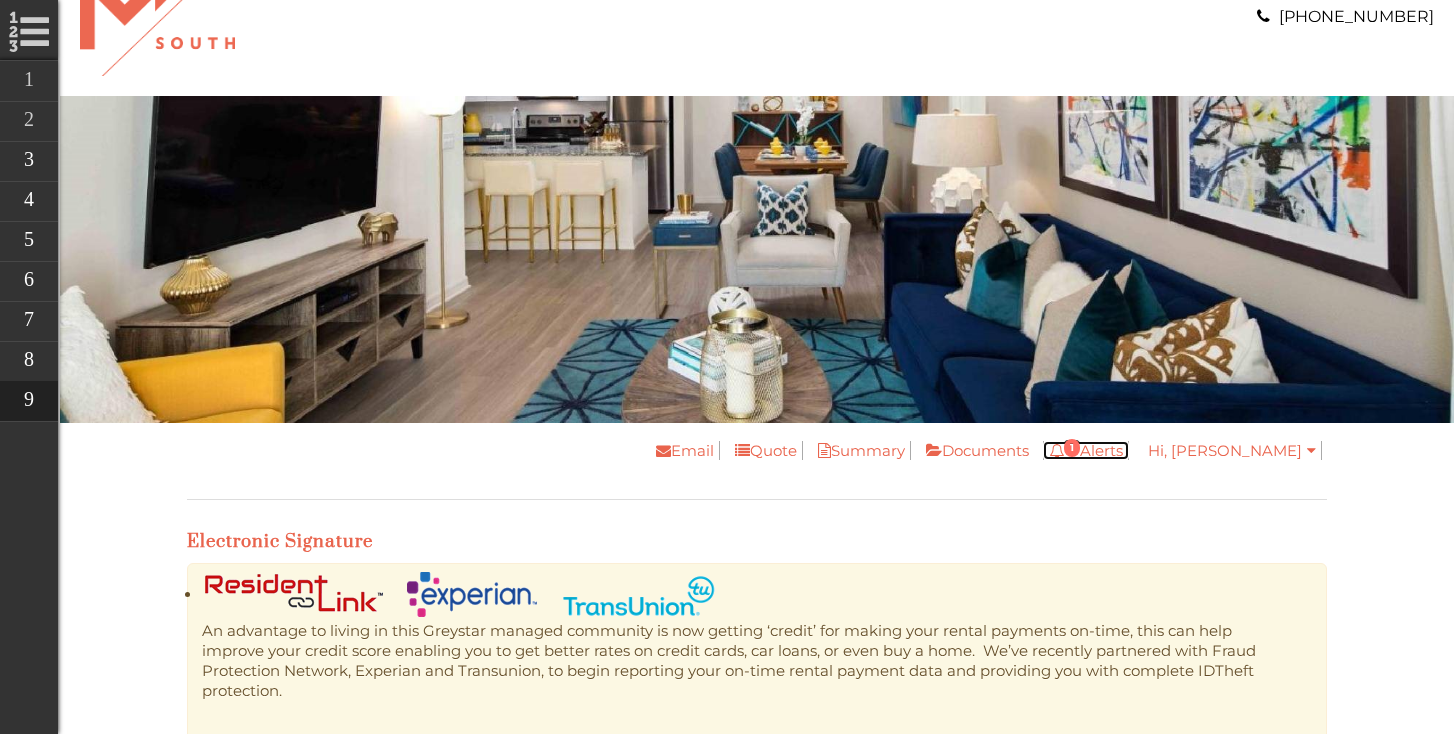 click on "1" at bounding box center [1072, 448] 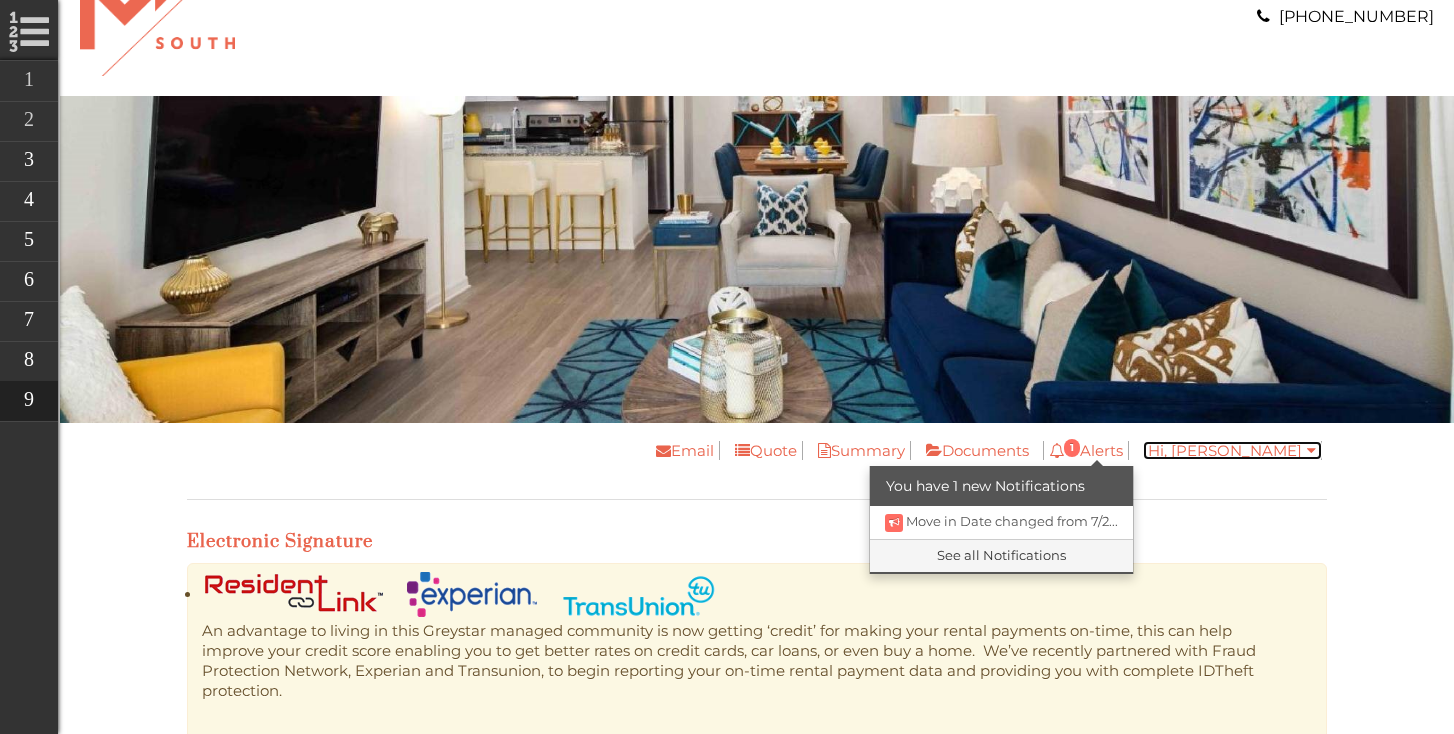 click on "Hi, Nicole" at bounding box center (1232, 450) 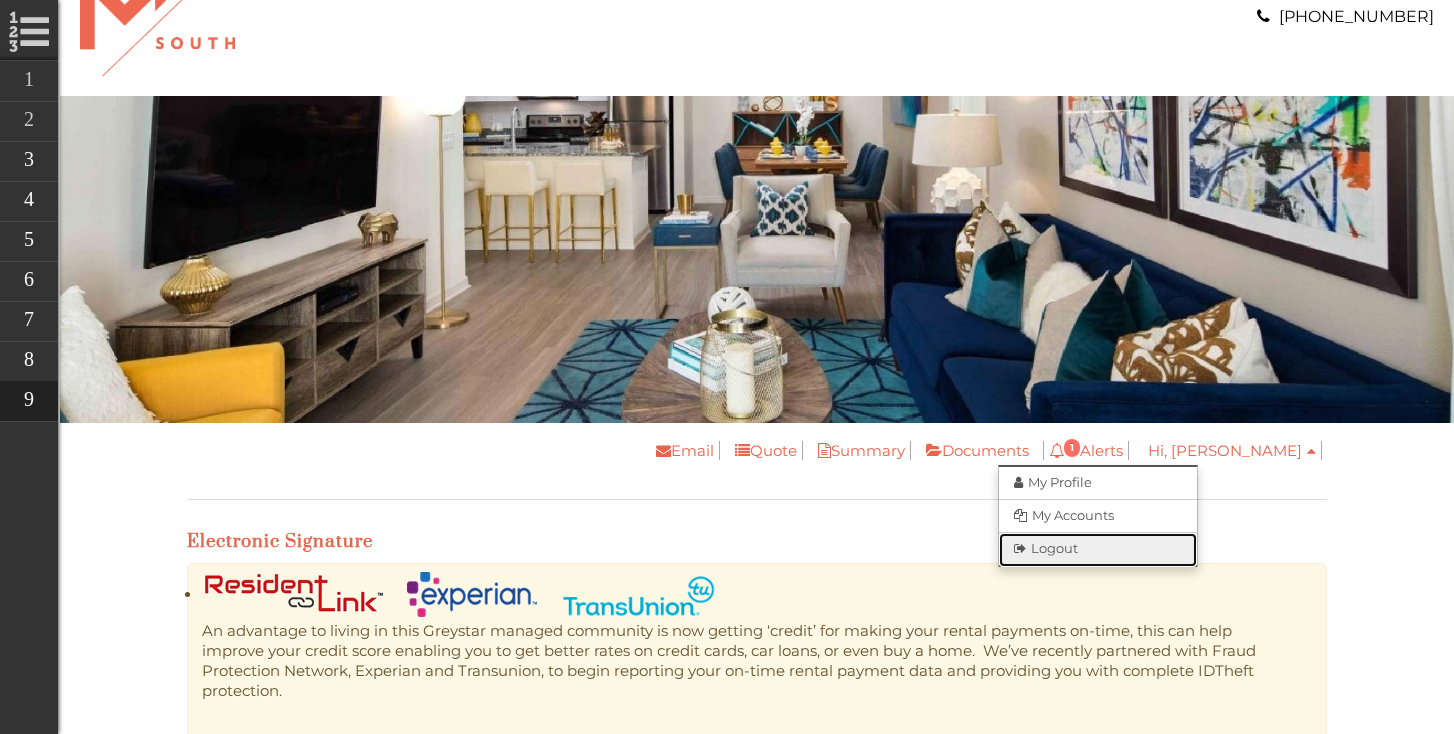click on "Logout" at bounding box center [1098, 550] 